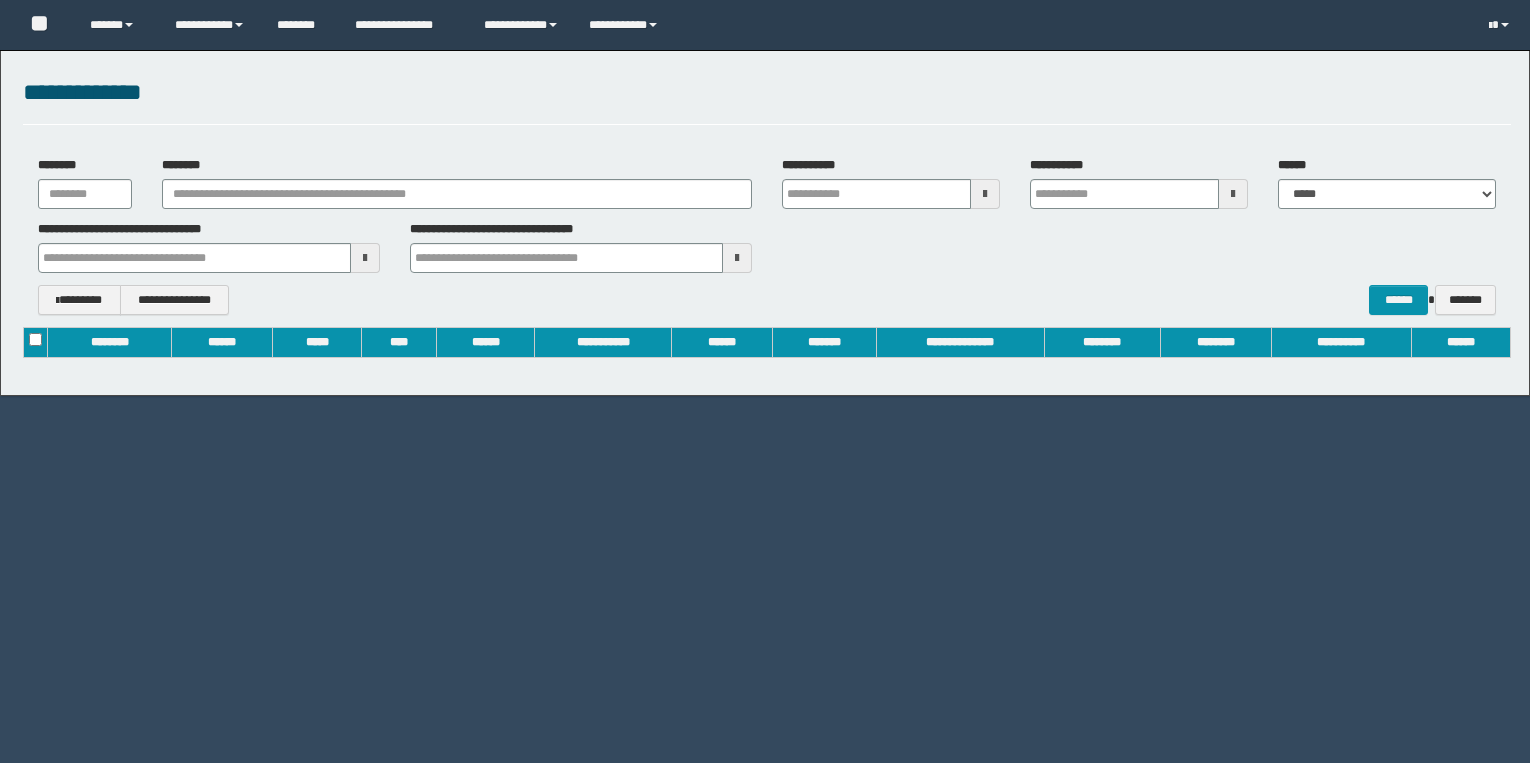 scroll, scrollTop: 0, scrollLeft: 0, axis: both 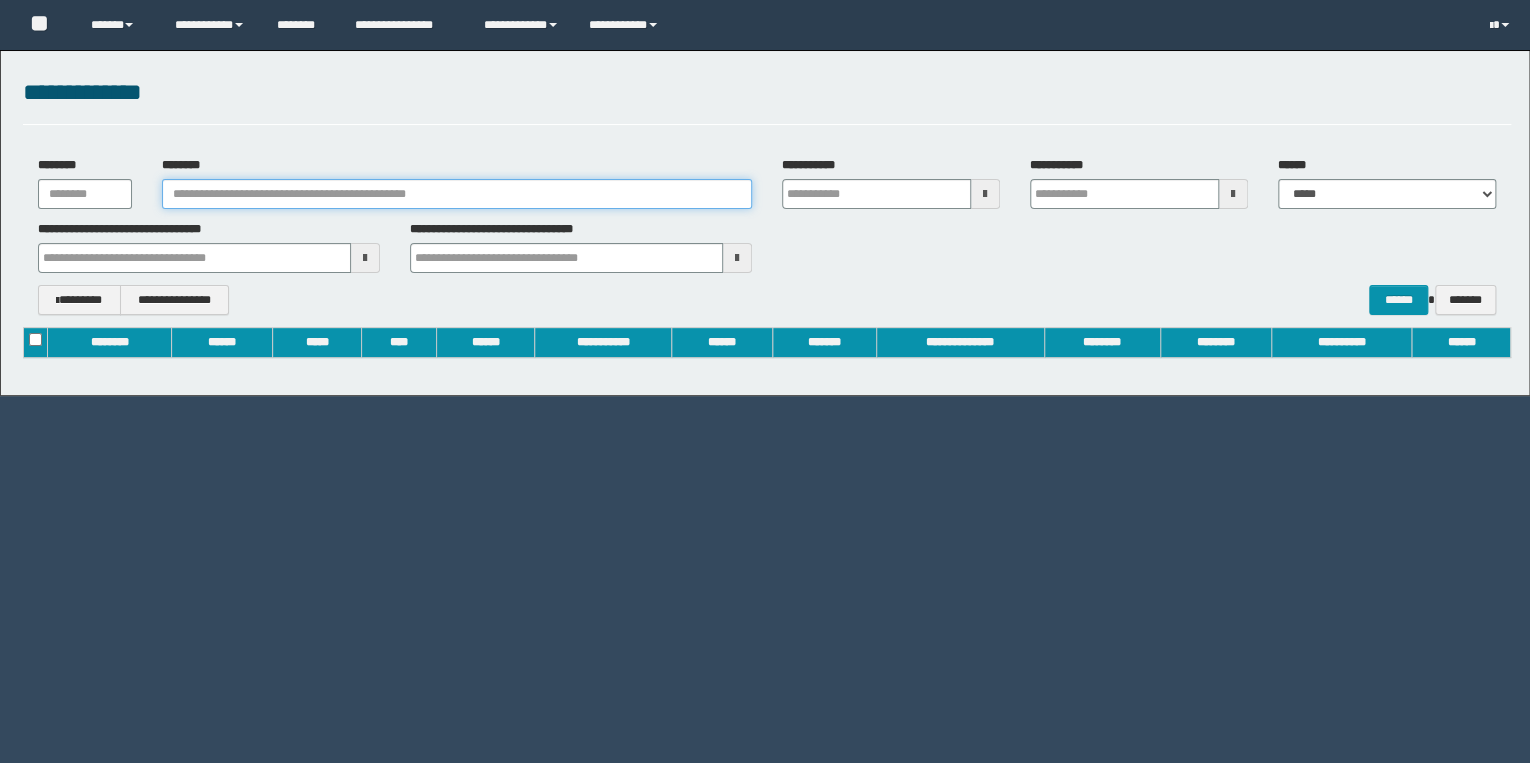 click on "********" at bounding box center (457, 194) 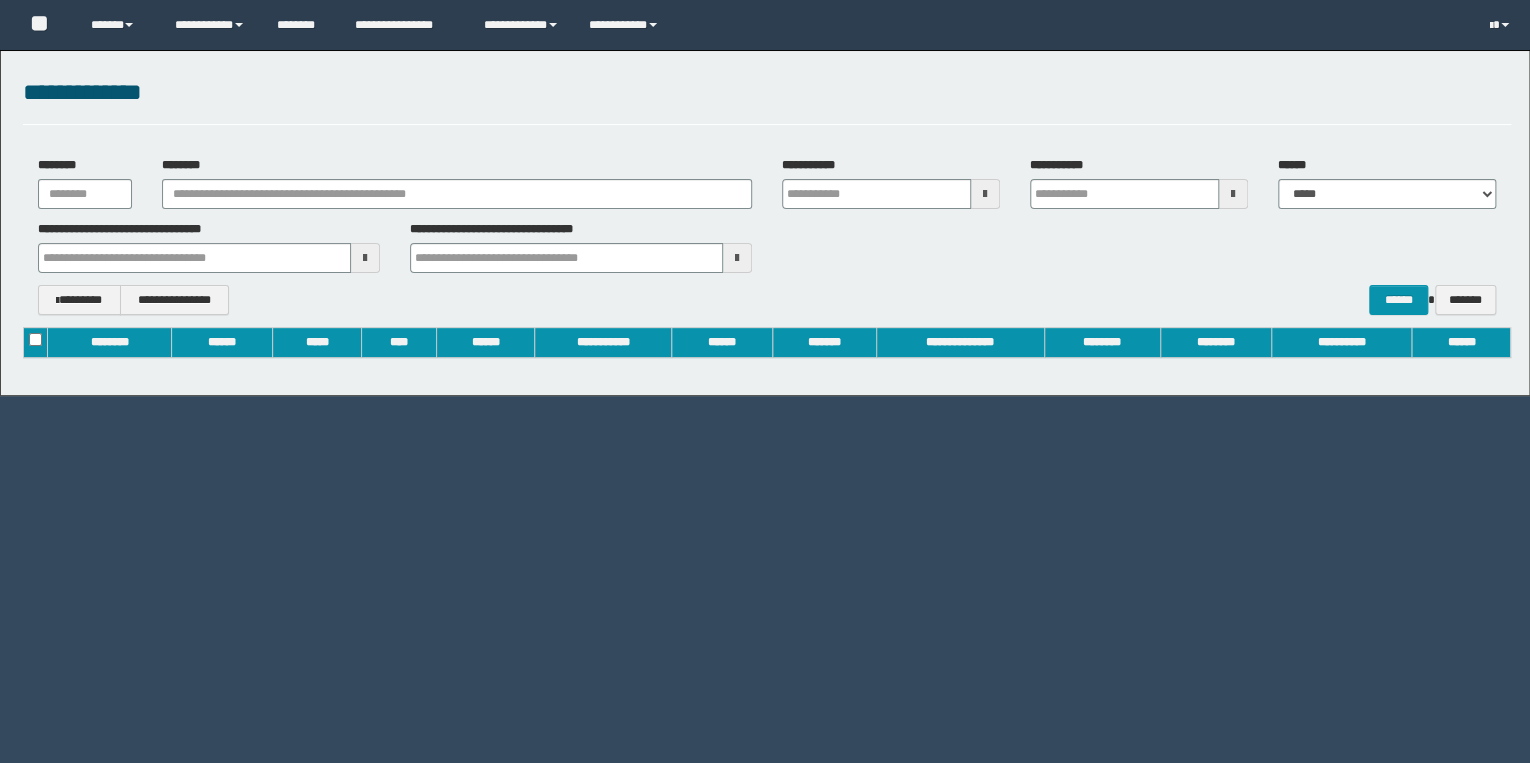 type on "**********" 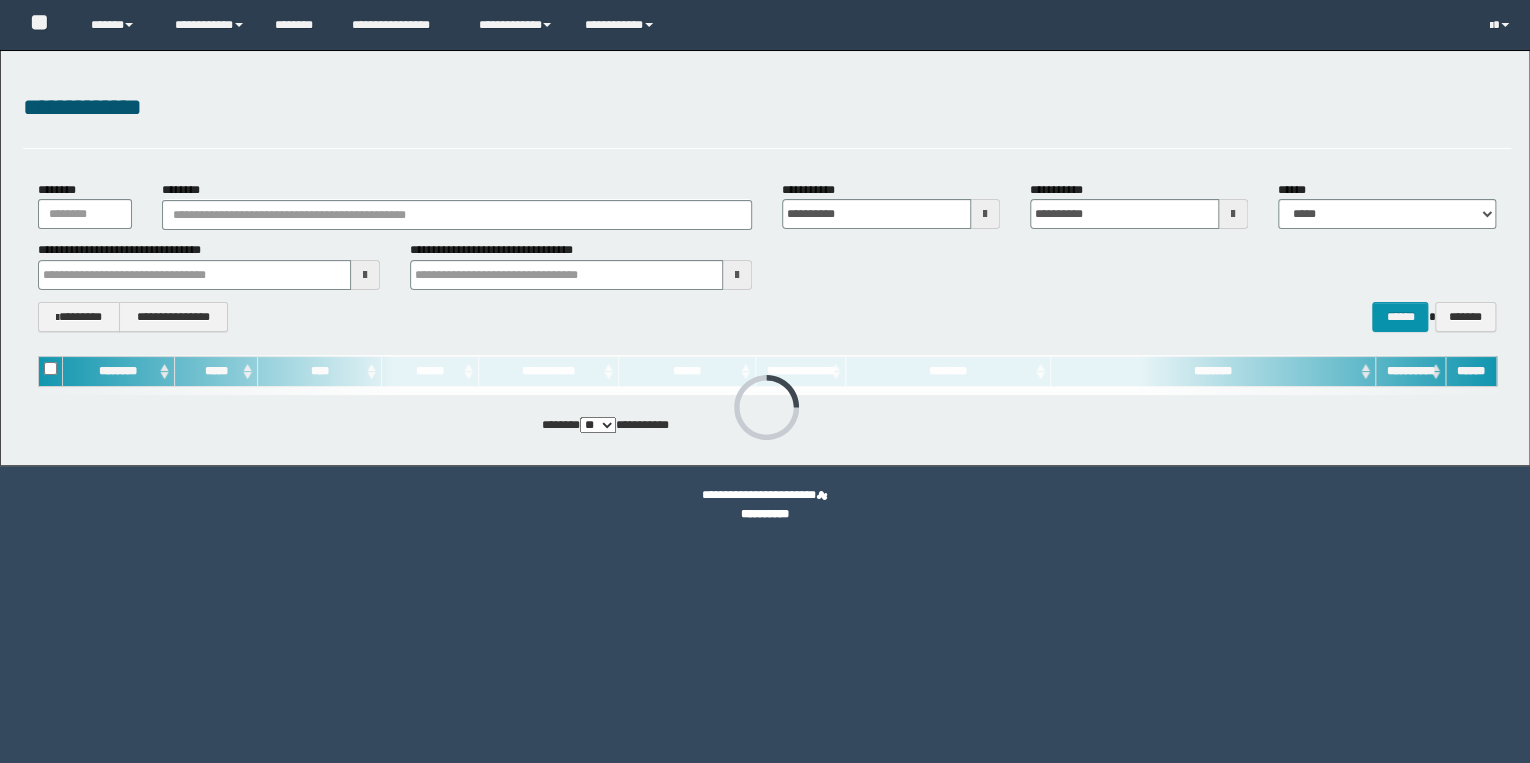 scroll, scrollTop: 0, scrollLeft: 0, axis: both 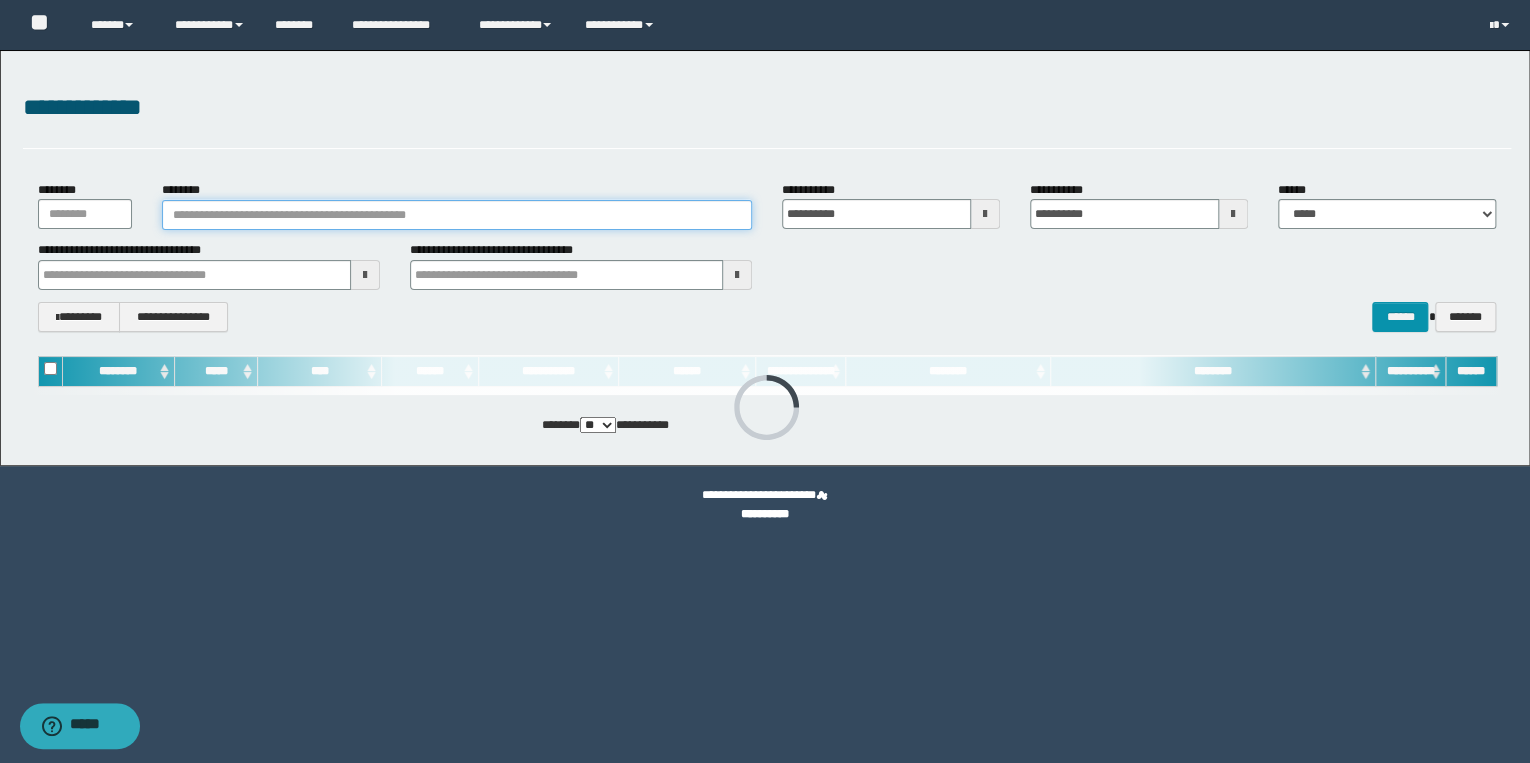 click on "********" at bounding box center (457, 215) 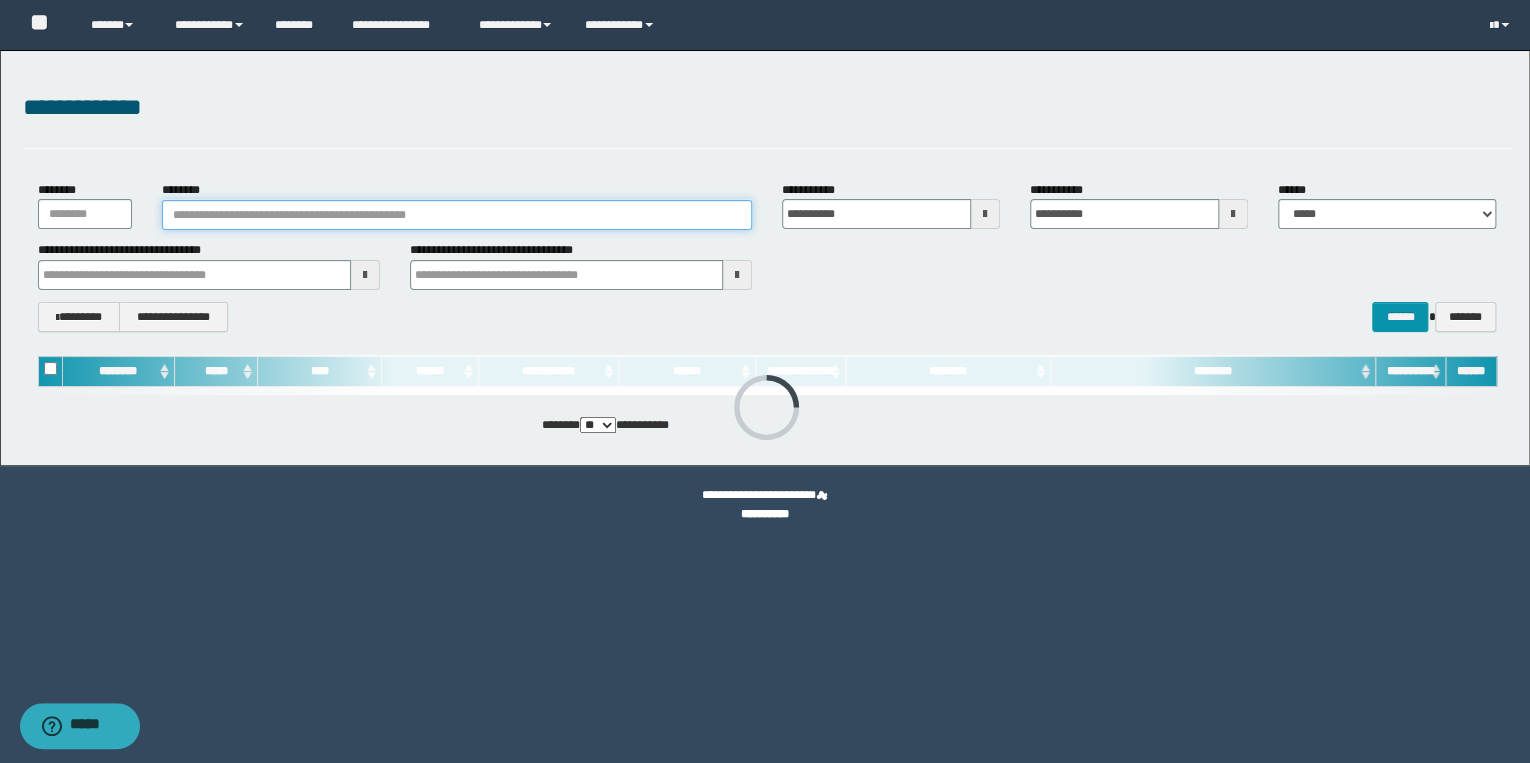 paste on "********" 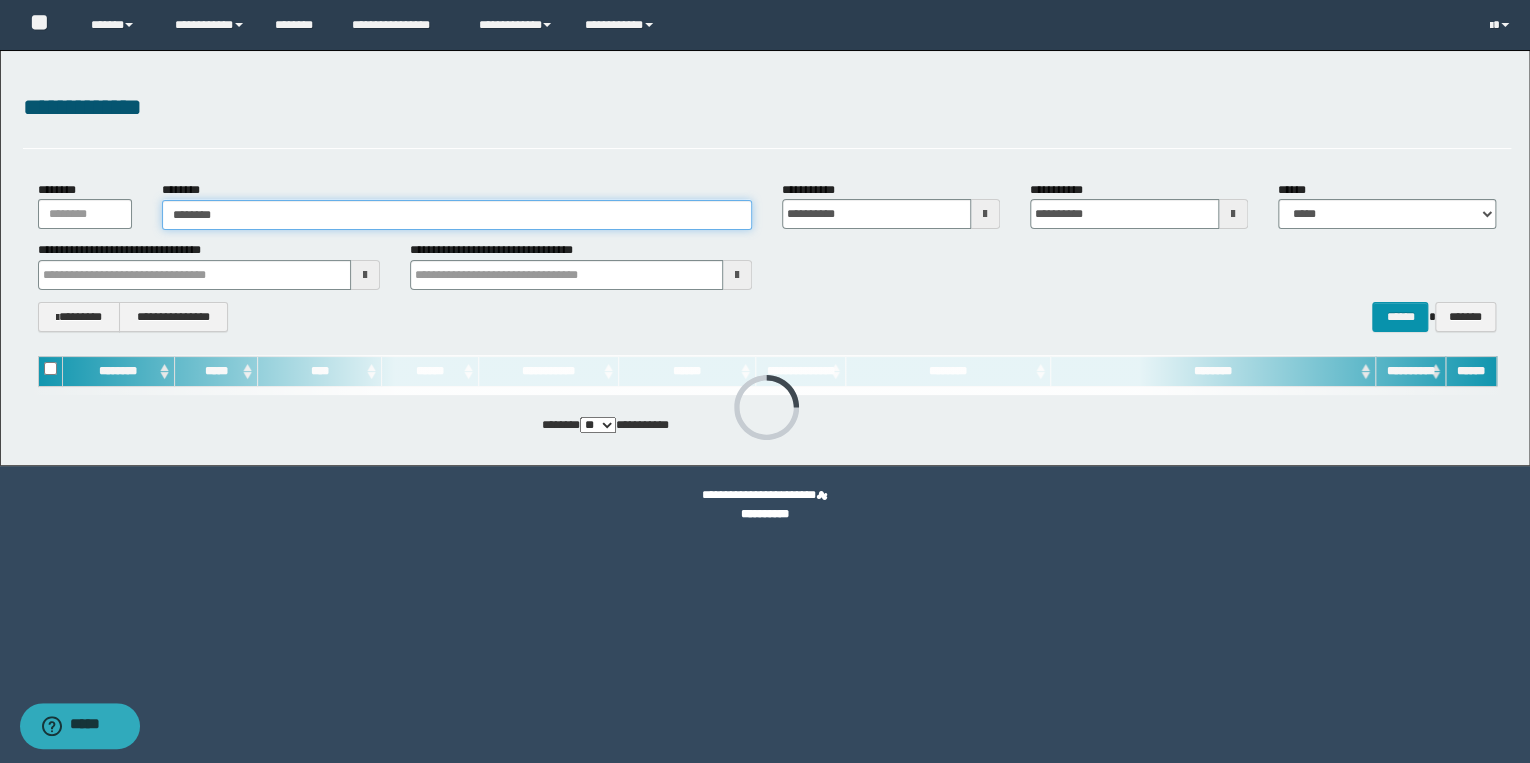type on "********" 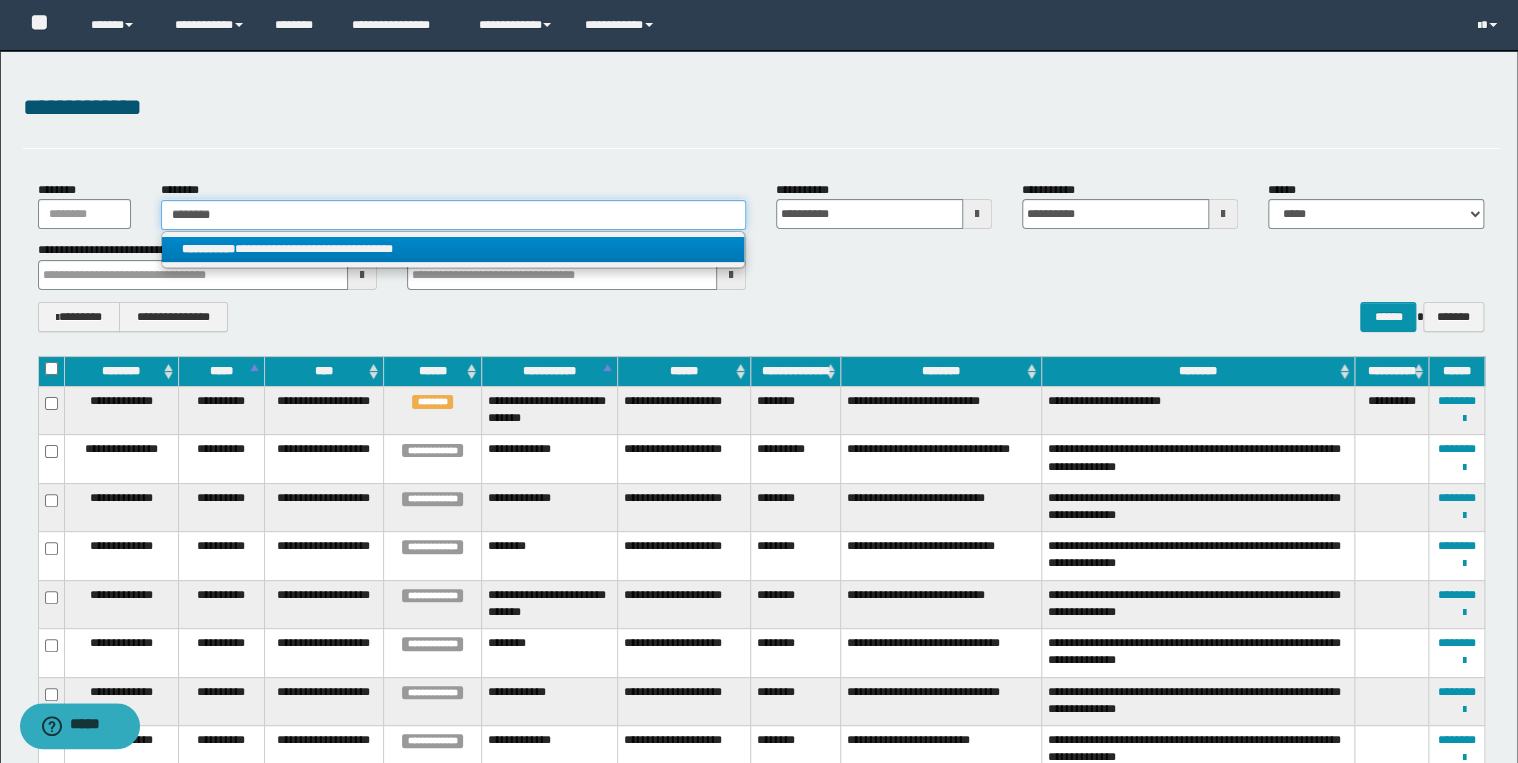 type on "********" 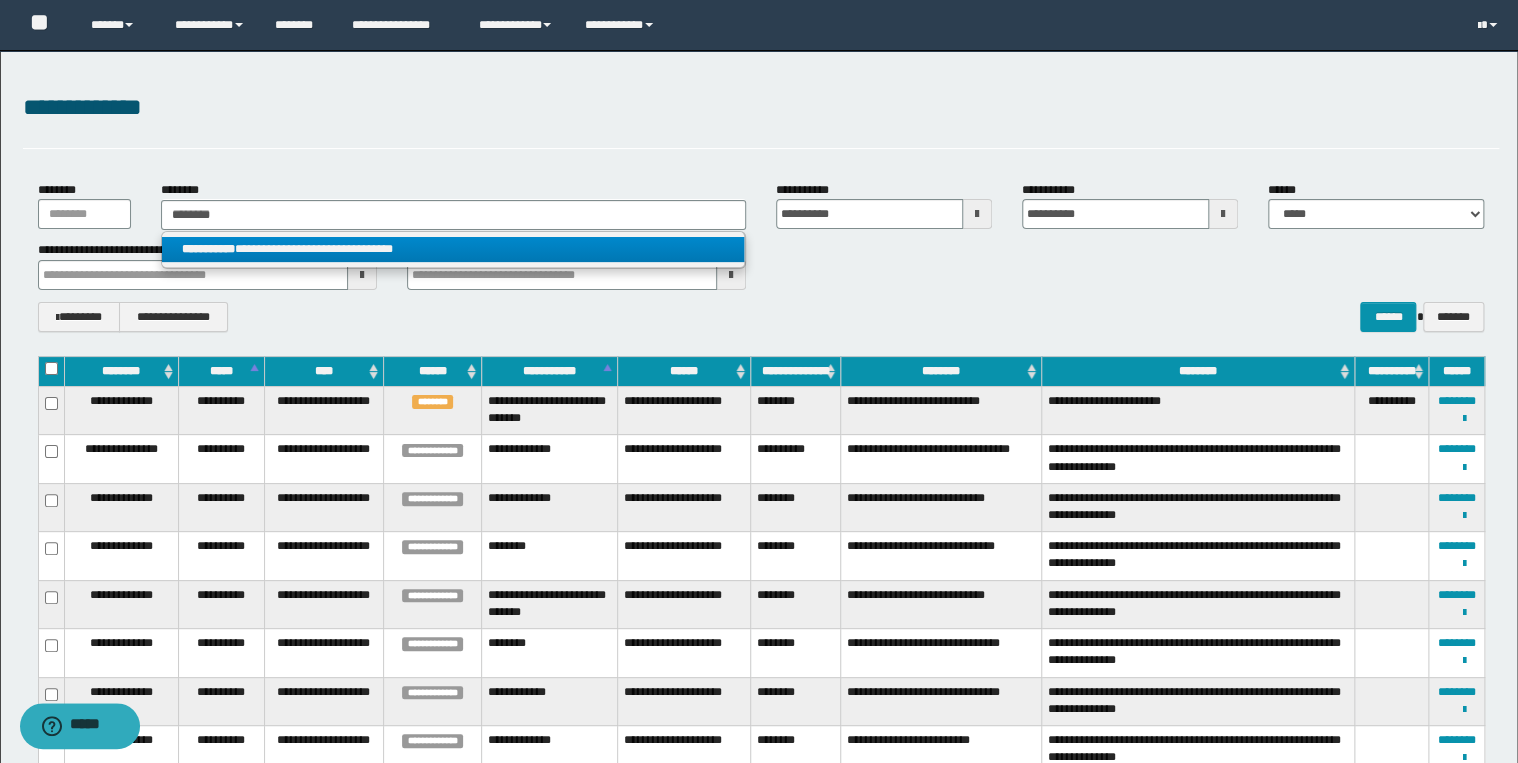 click on "**********" at bounding box center [453, 249] 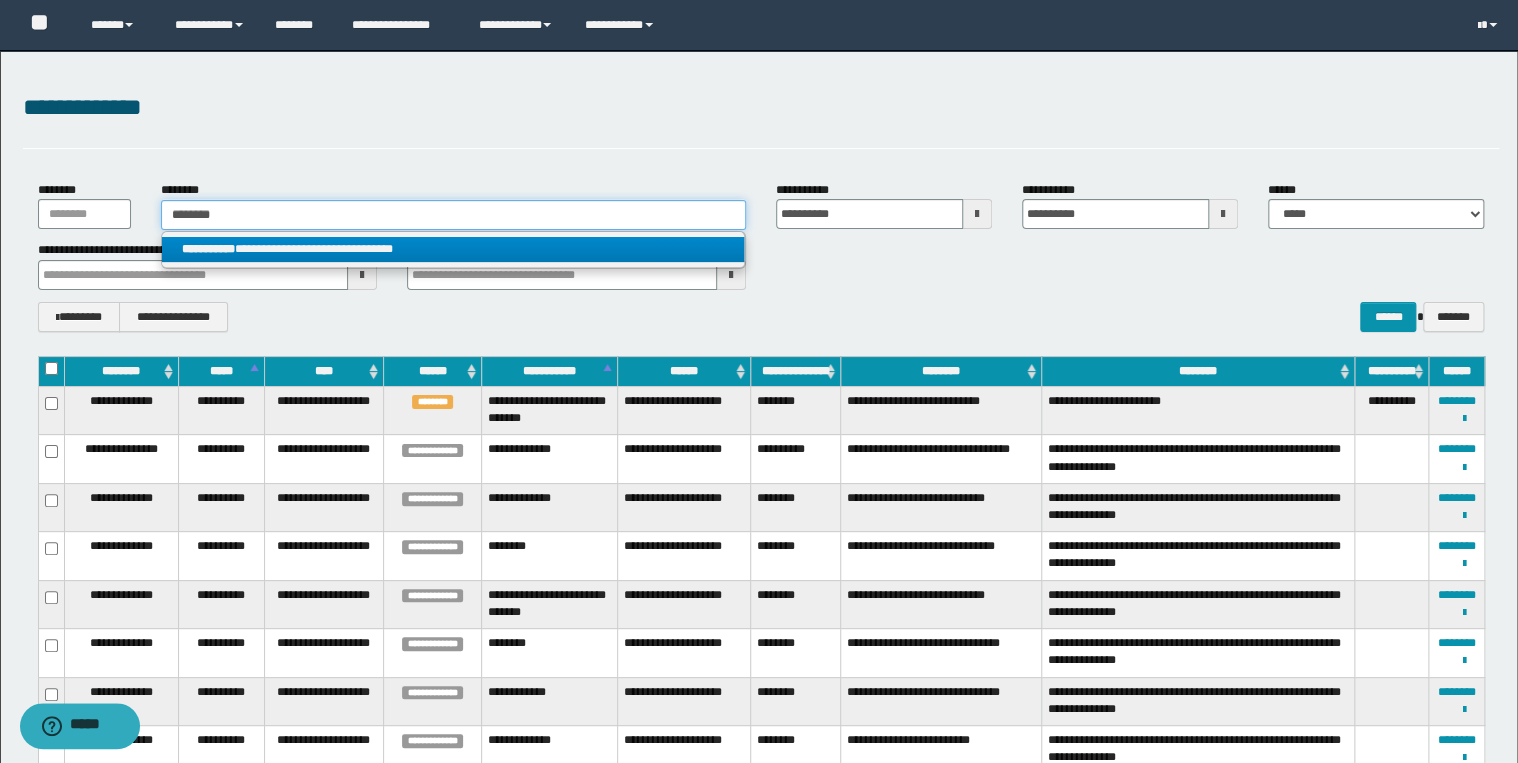 type 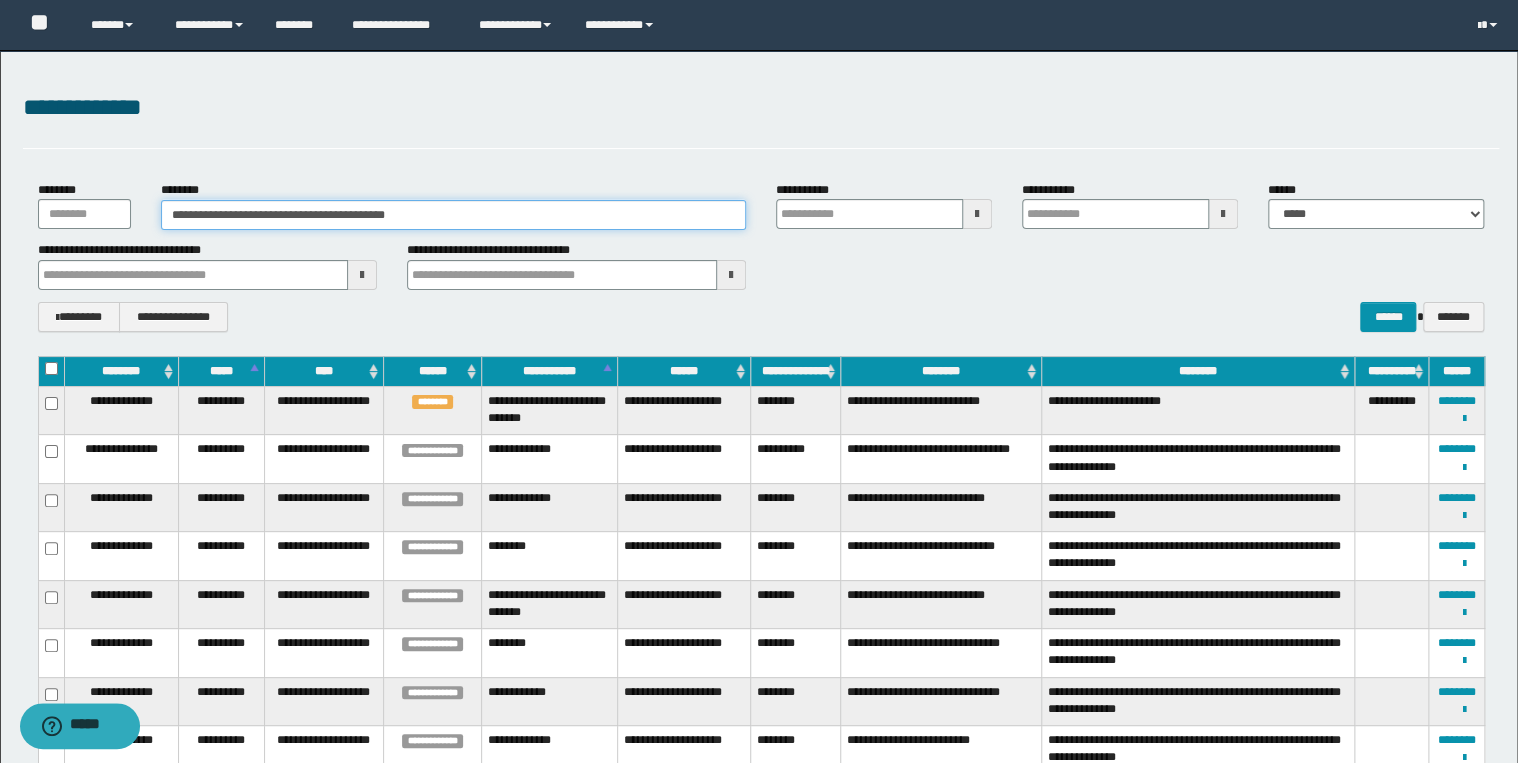 type 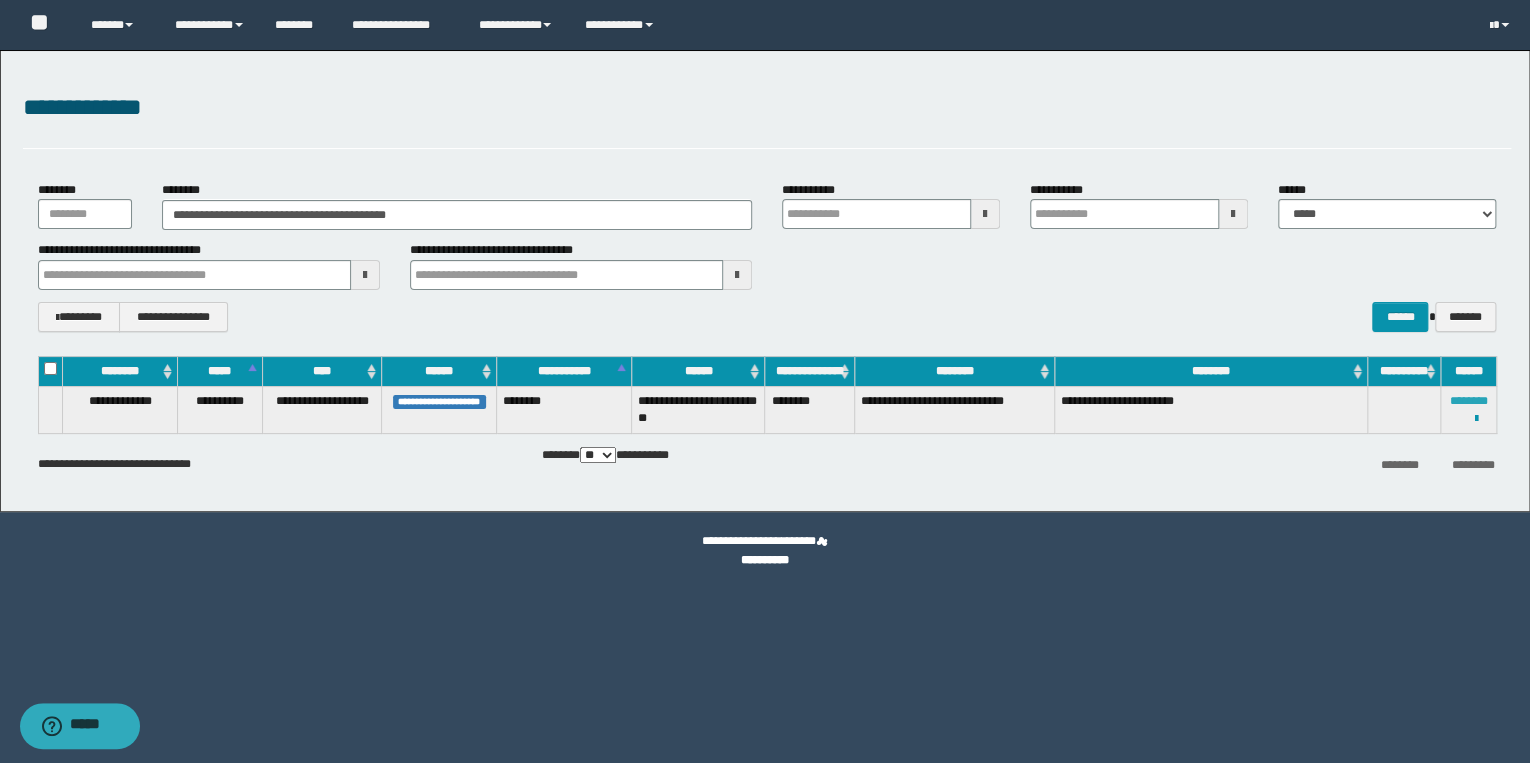 click on "********" at bounding box center (1468, 401) 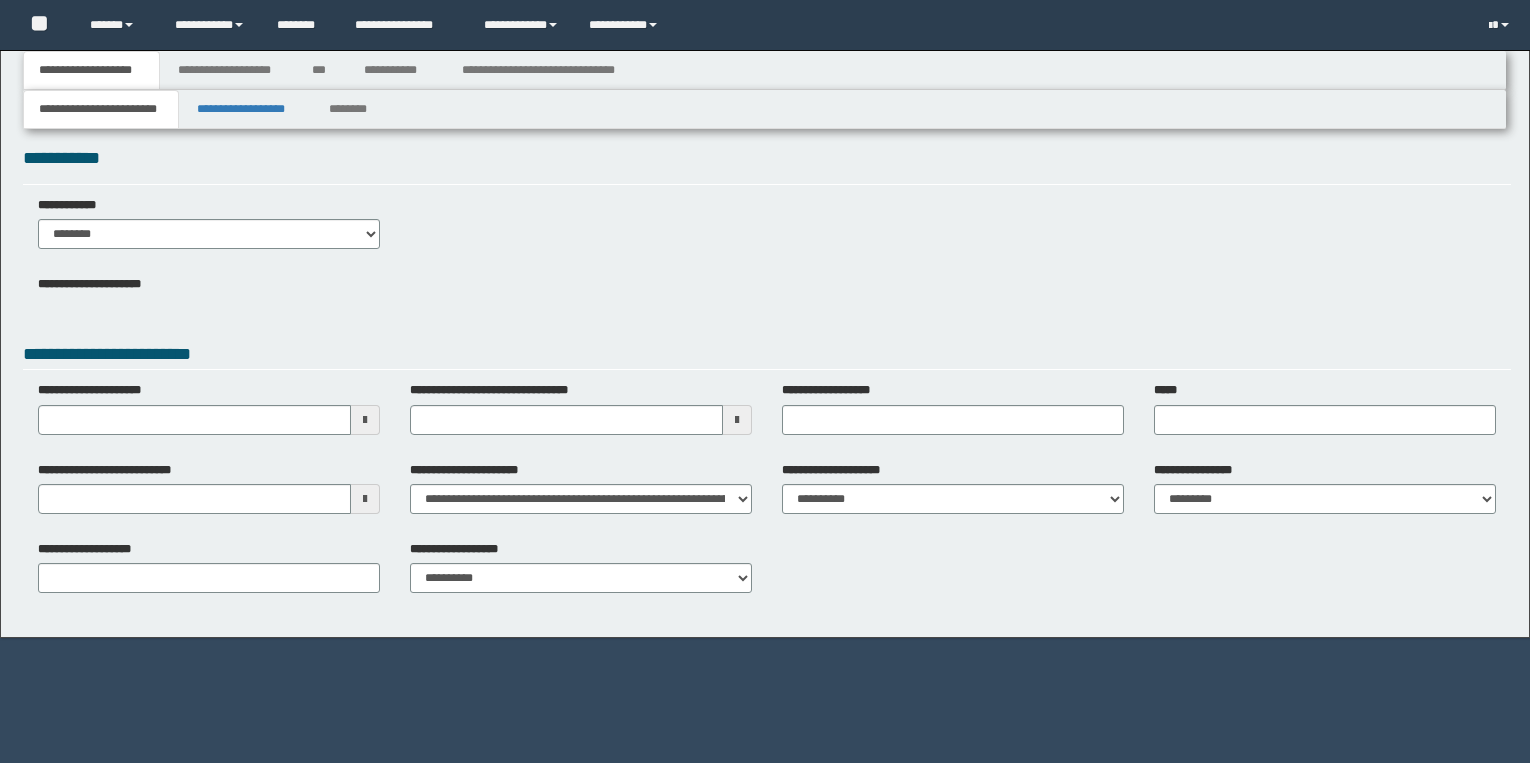 scroll, scrollTop: 0, scrollLeft: 0, axis: both 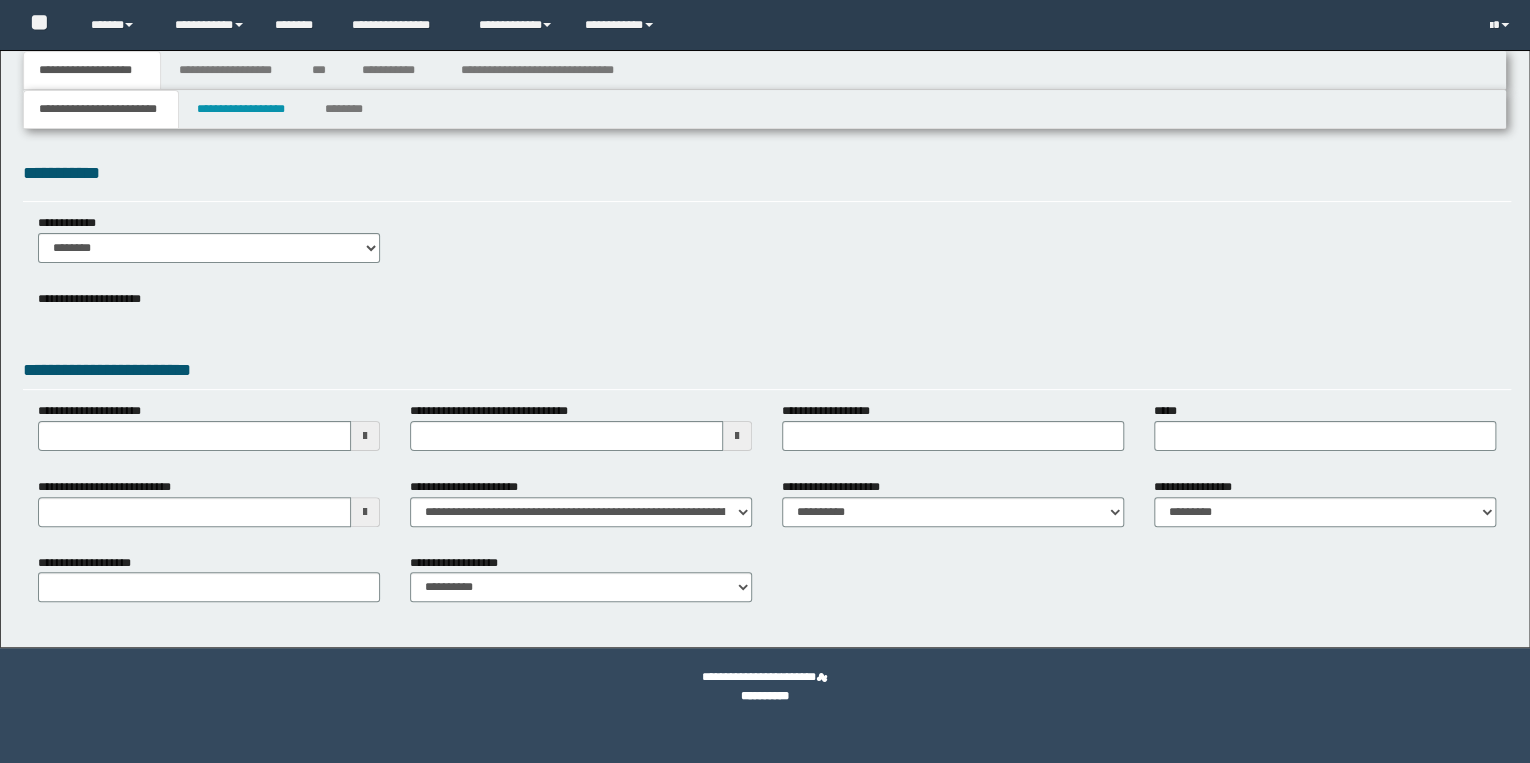 type 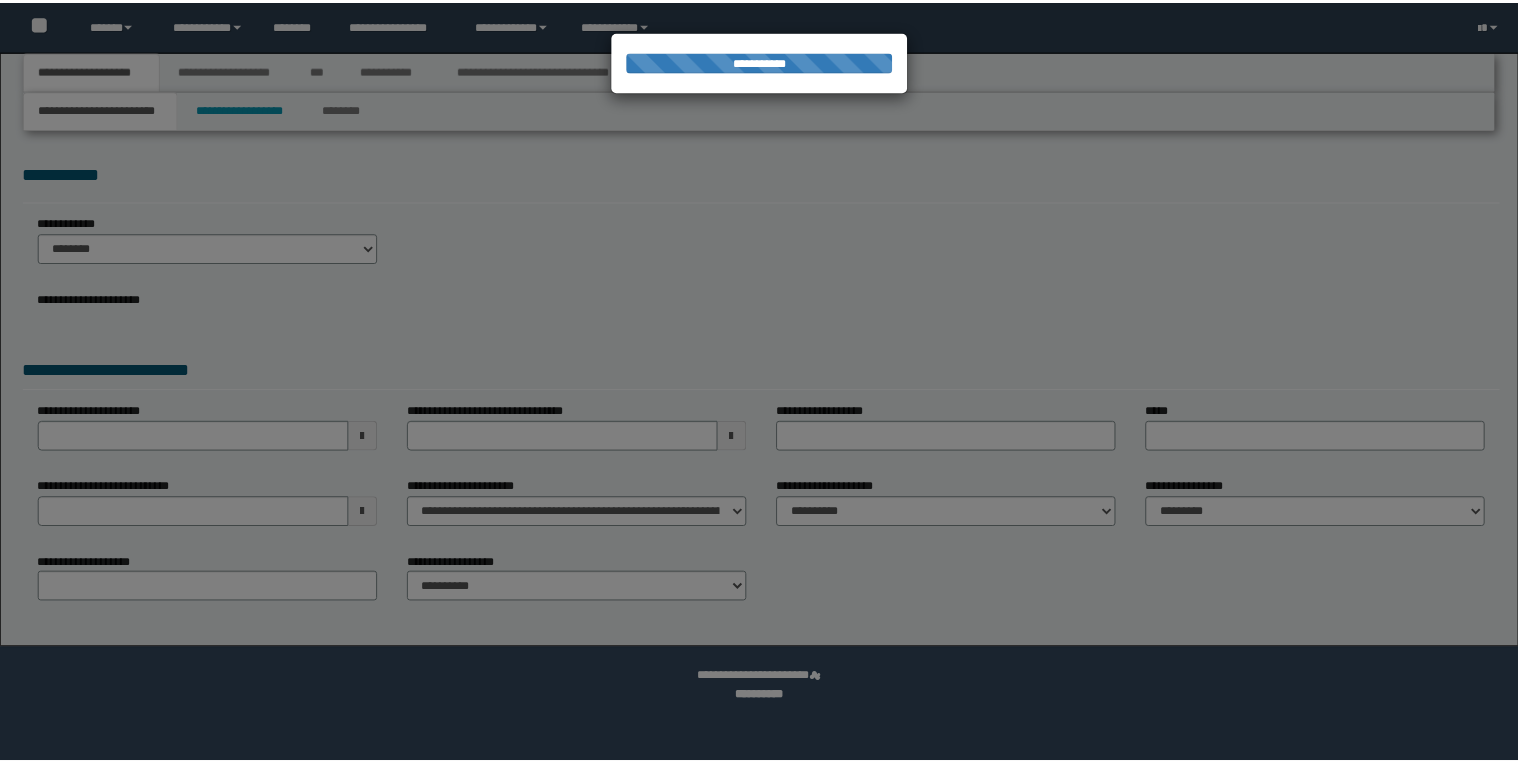 scroll, scrollTop: 0, scrollLeft: 0, axis: both 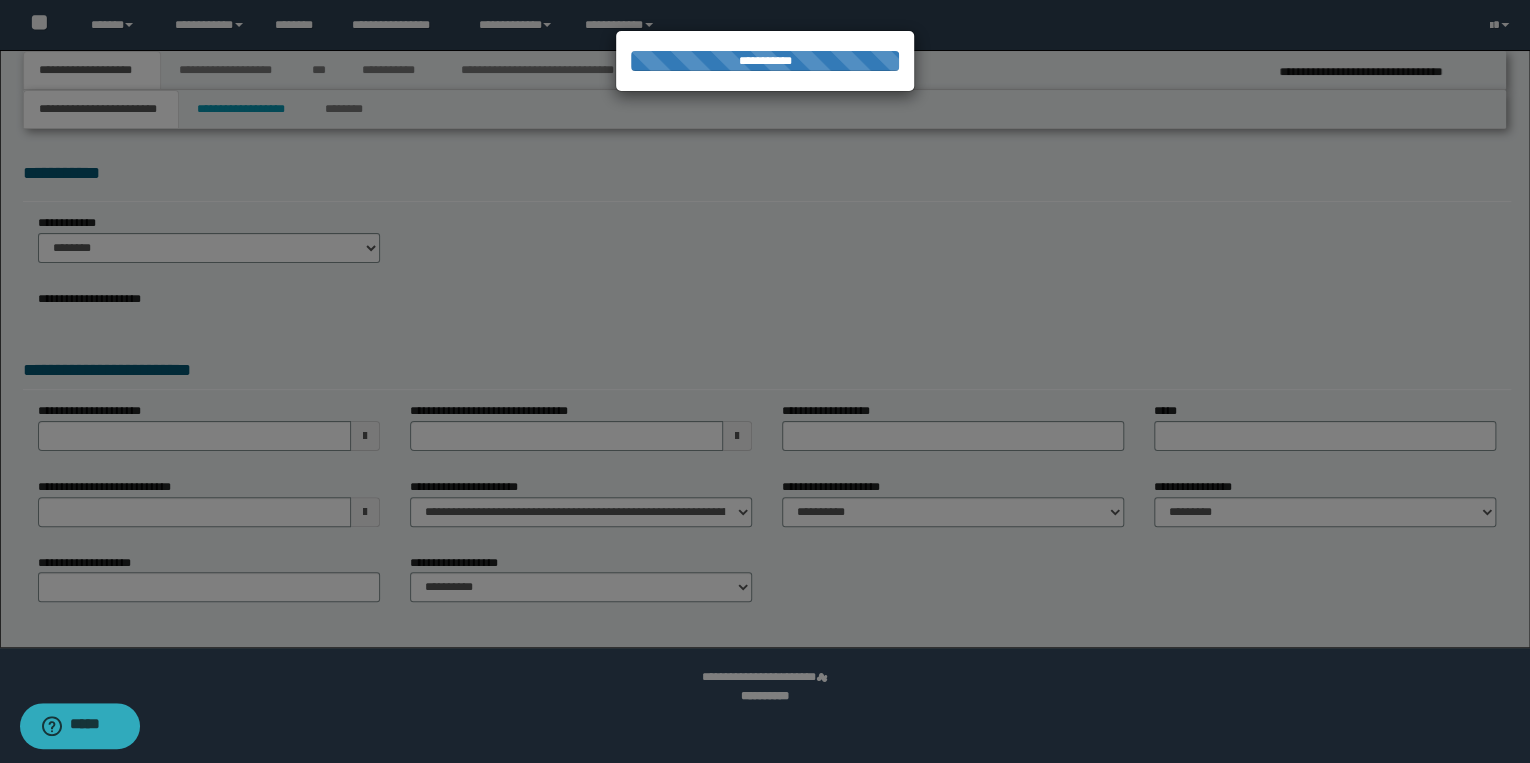 type on "**********" 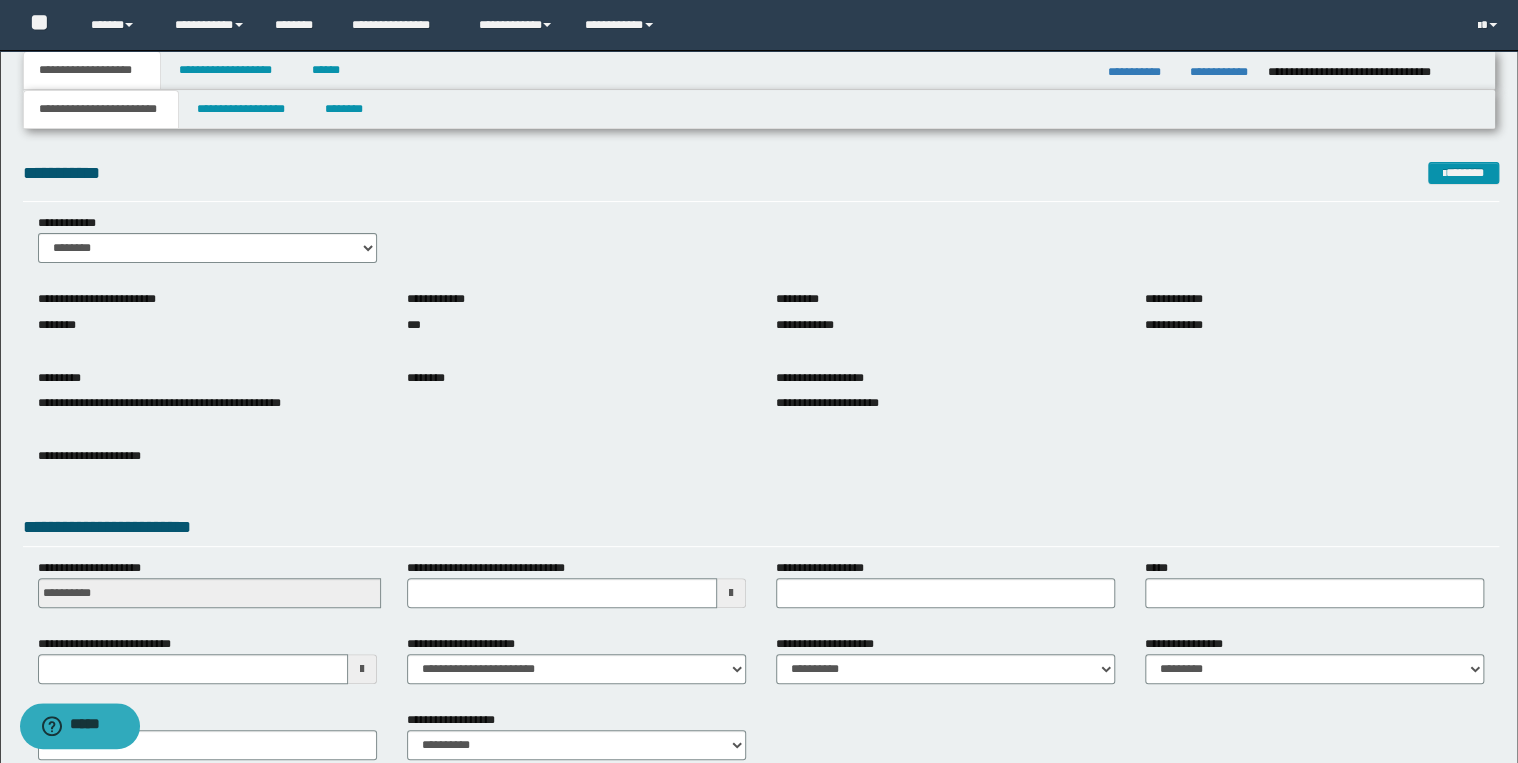 type 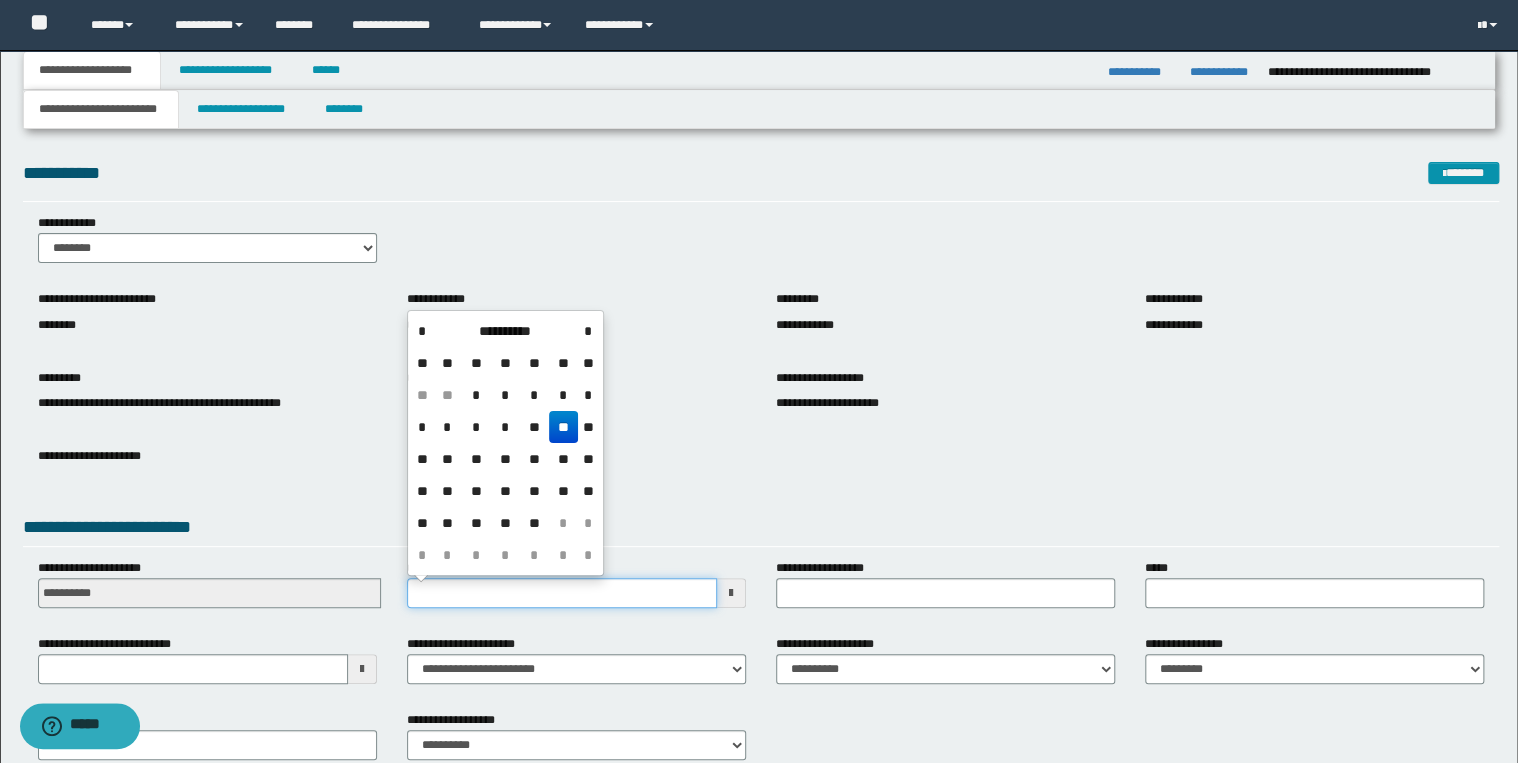 click on "**********" at bounding box center [562, 593] 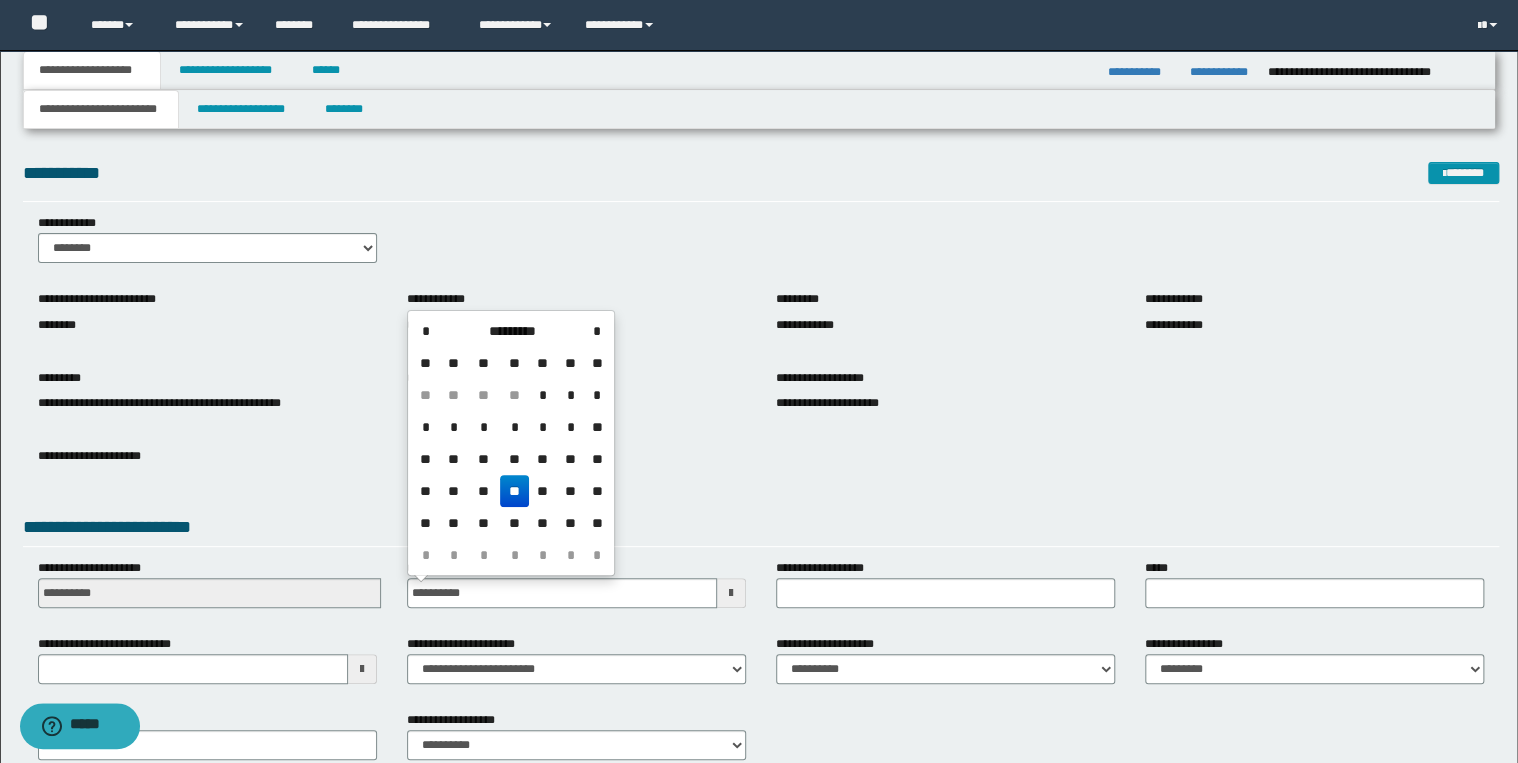 click on "**" at bounding box center [514, 491] 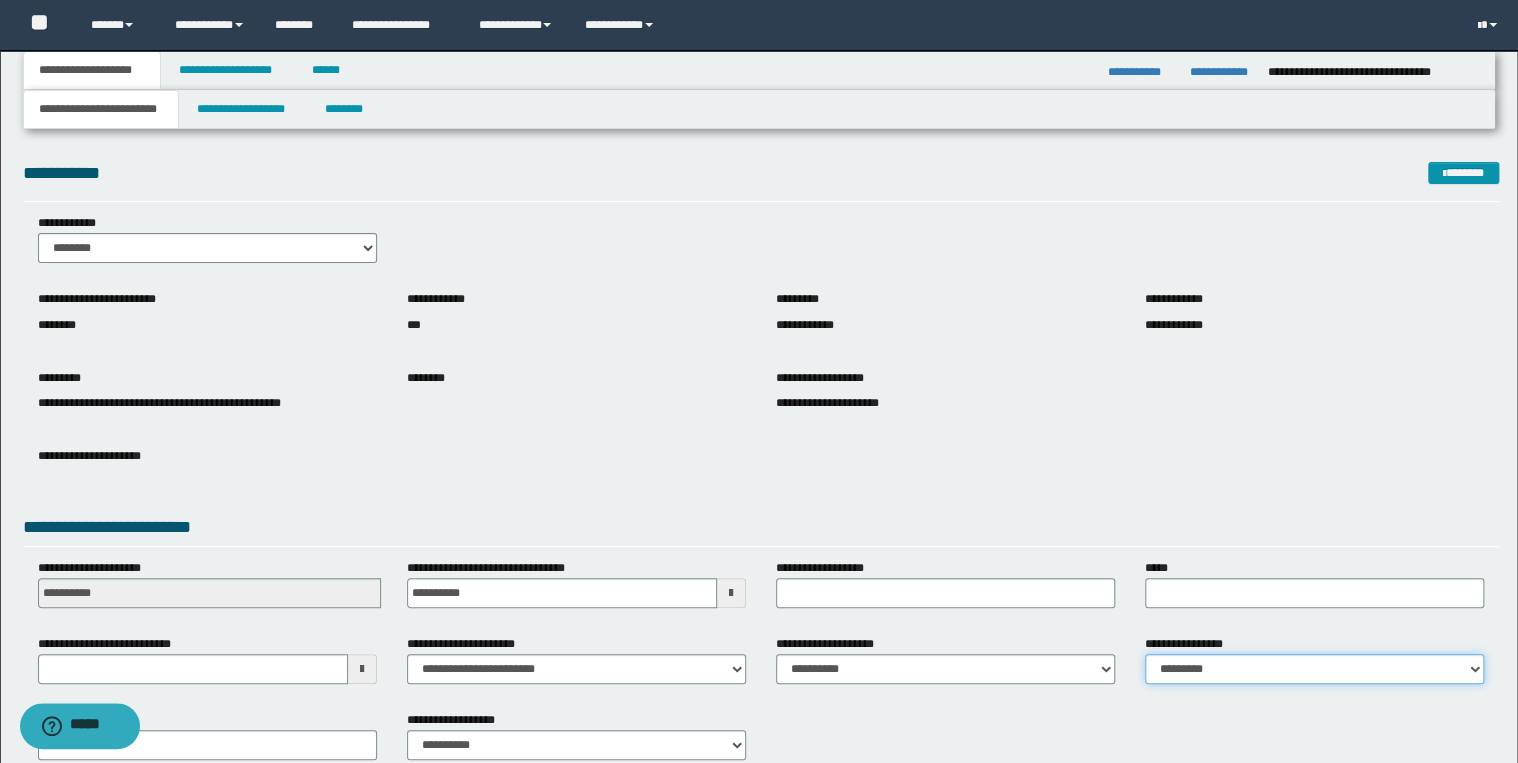 click on "**********" at bounding box center (1314, 669) 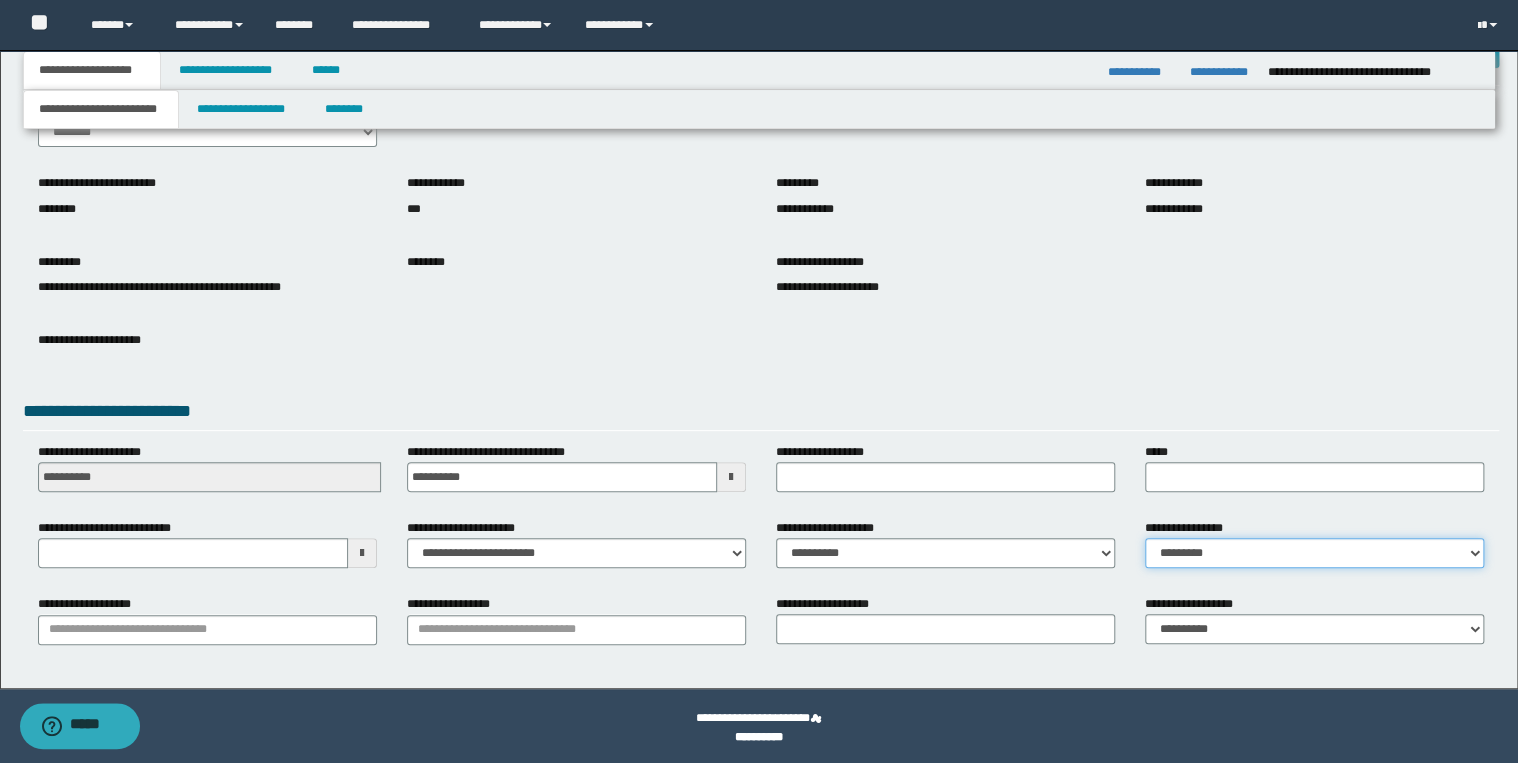 scroll, scrollTop: 120, scrollLeft: 0, axis: vertical 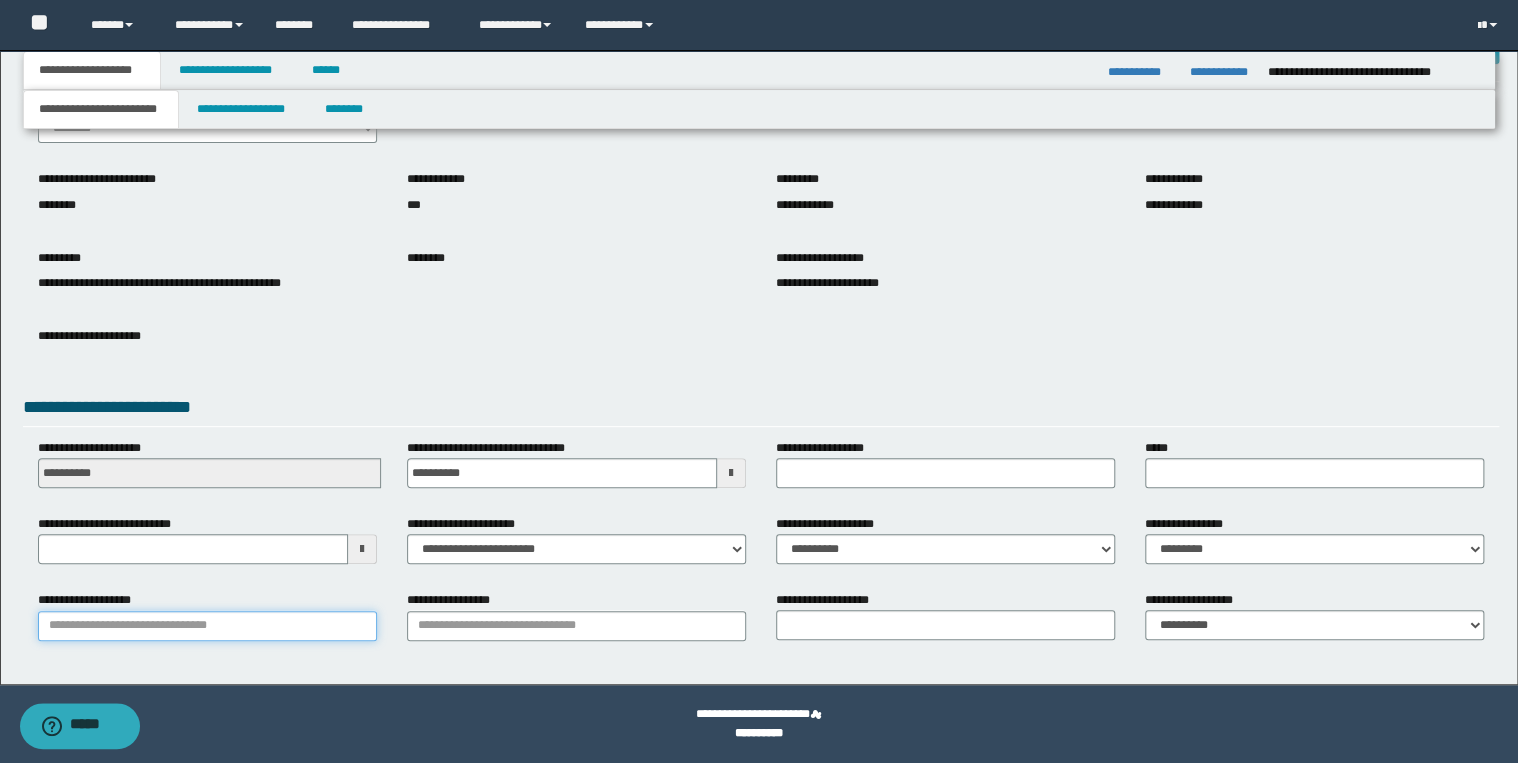 click on "**********" at bounding box center [207, 626] 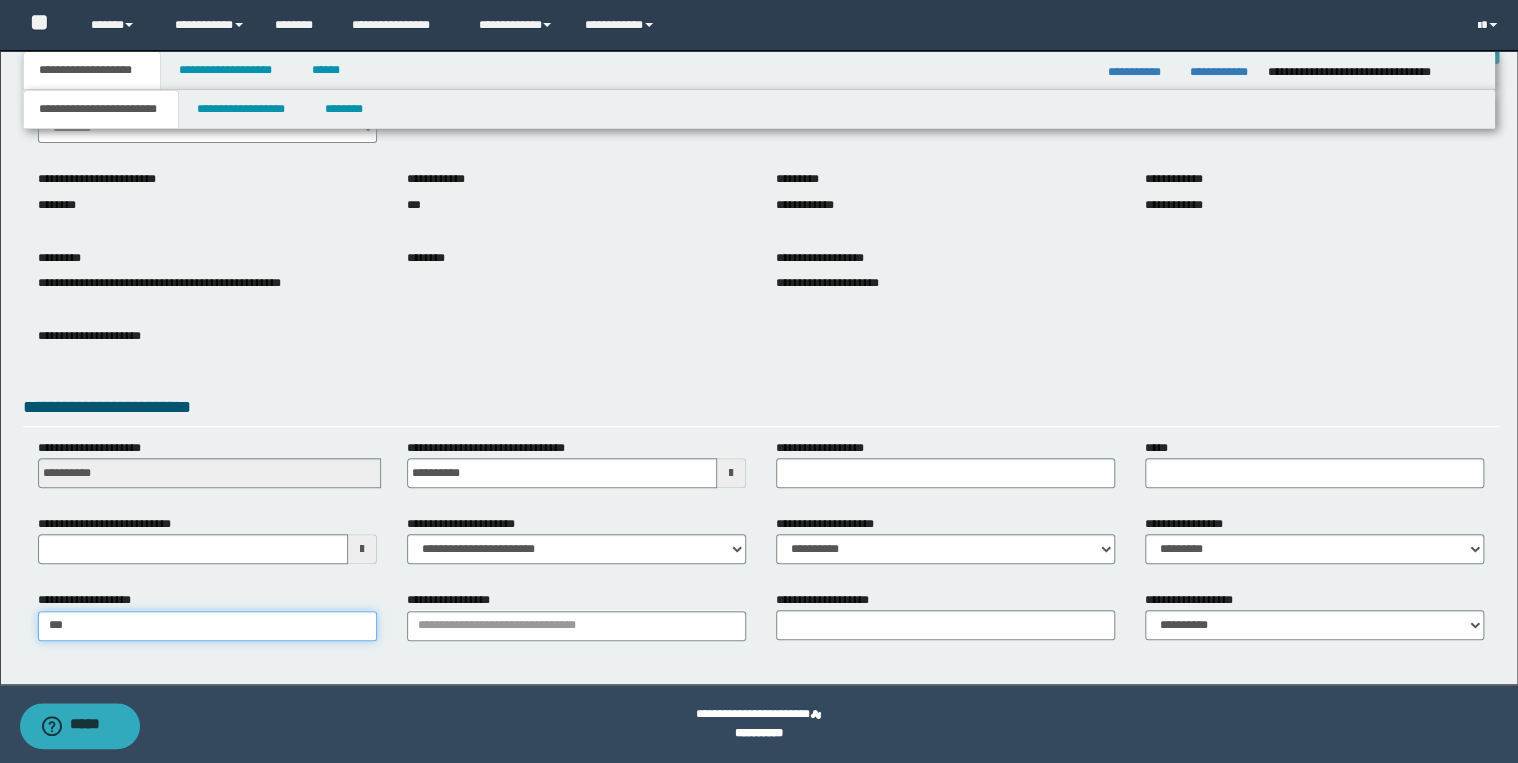 type on "***" 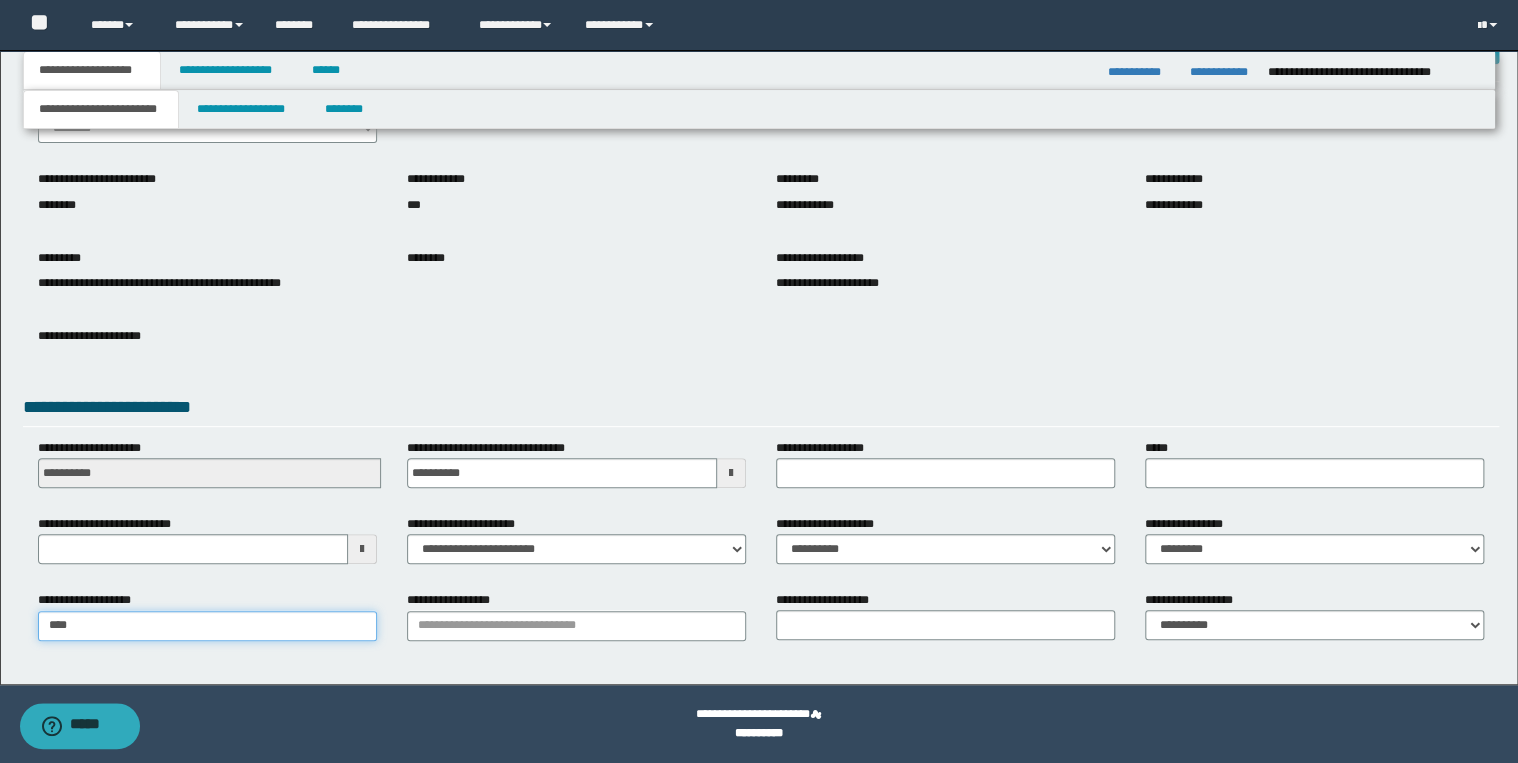 type on "**********" 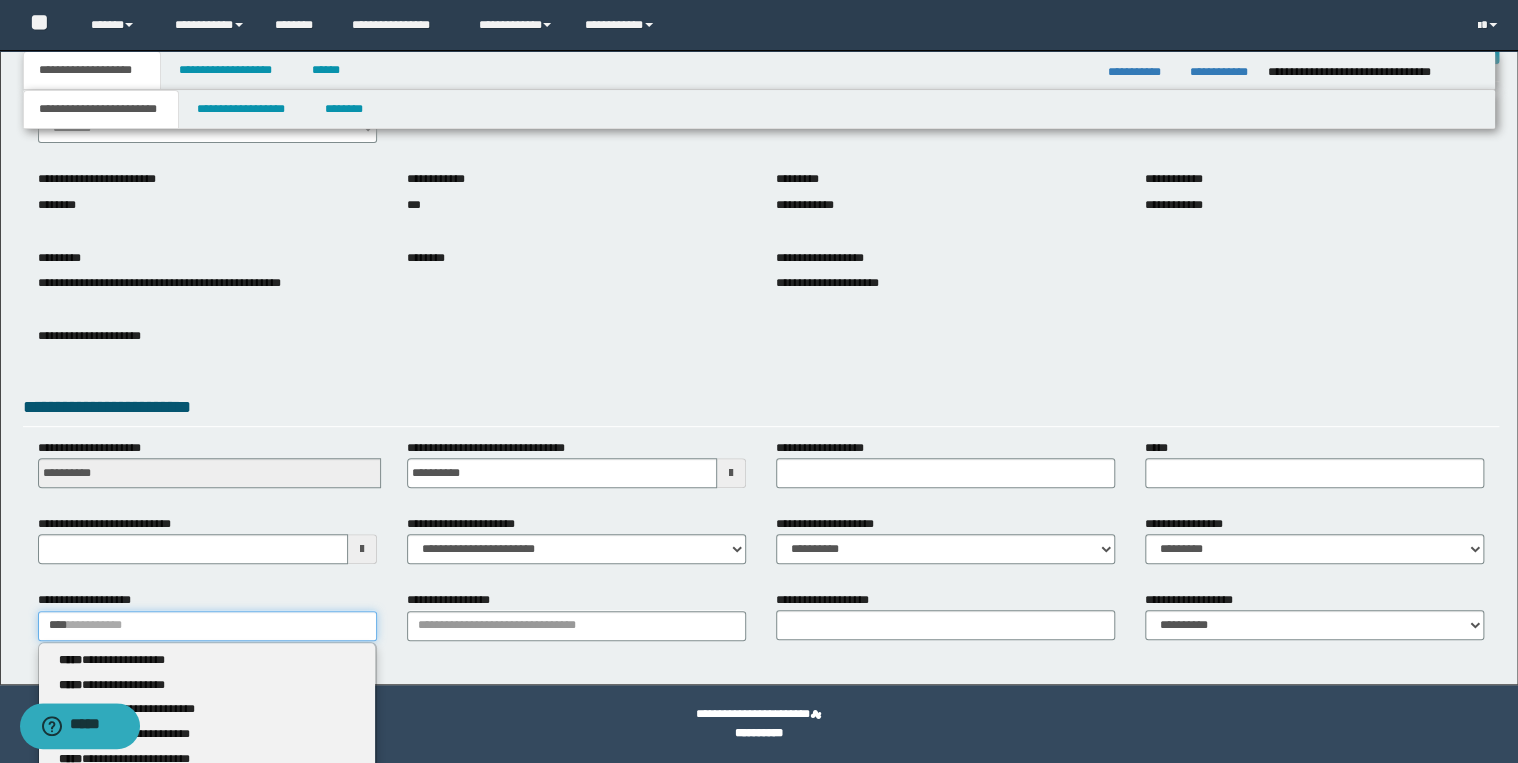 type 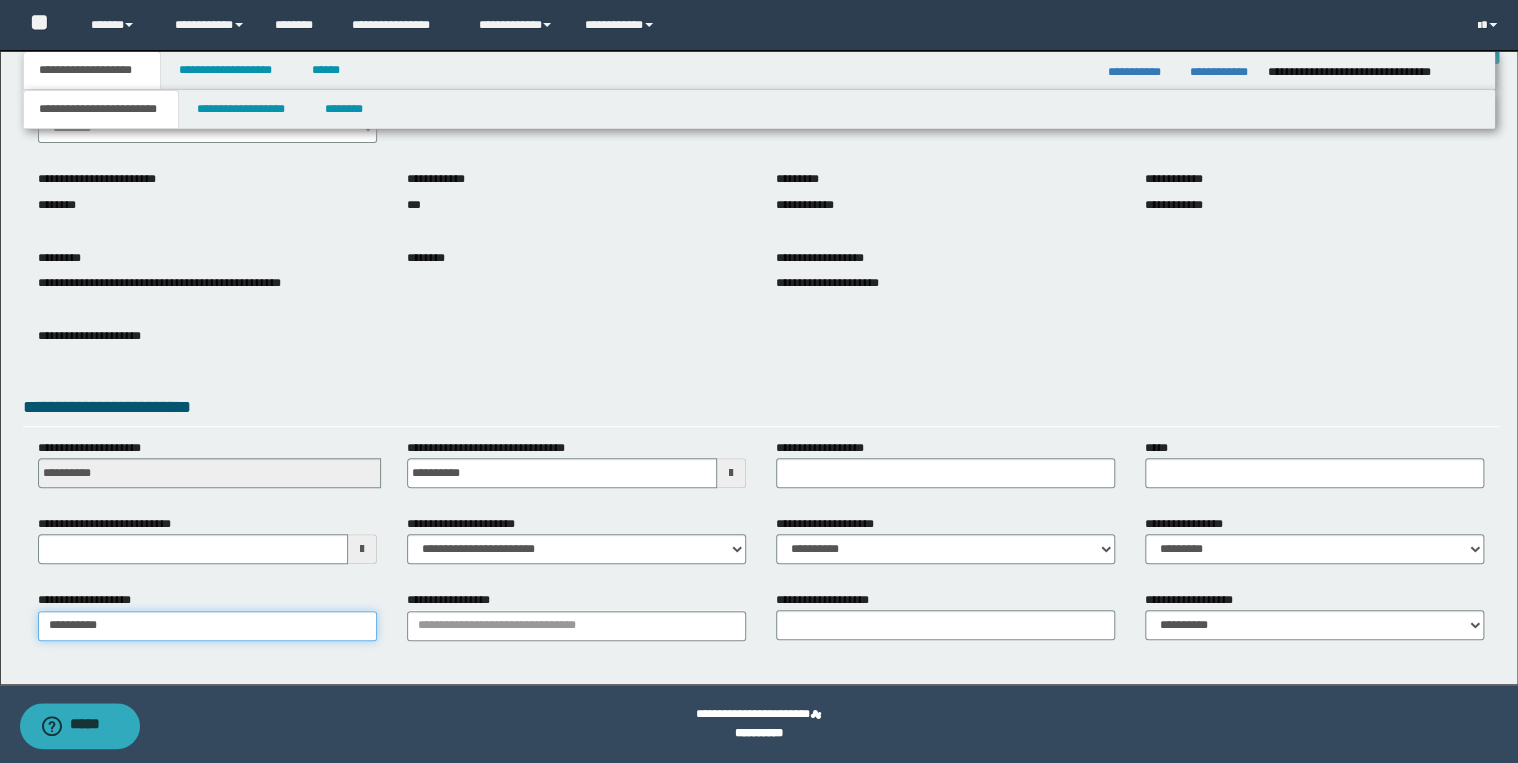 type on "**********" 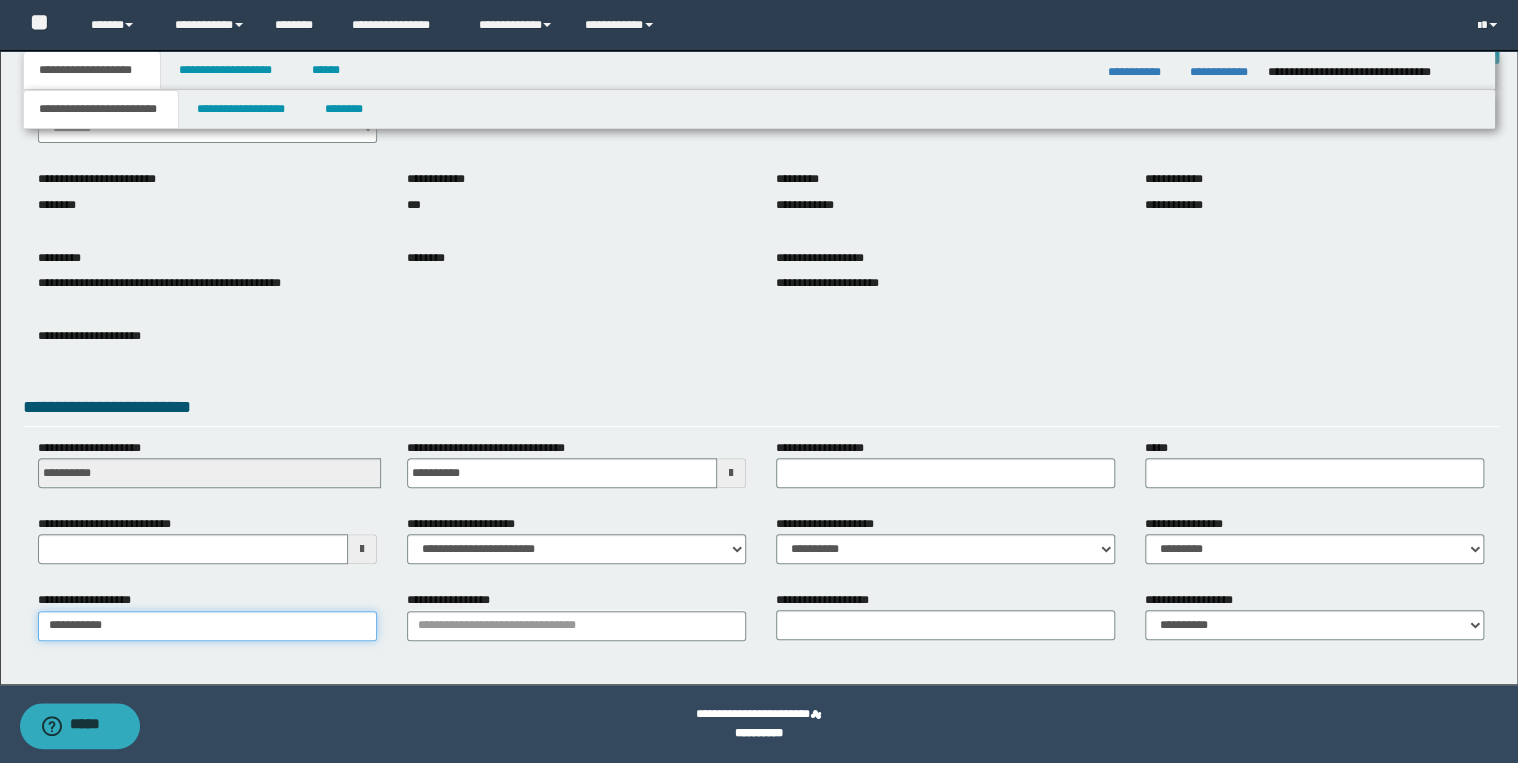 type on "**********" 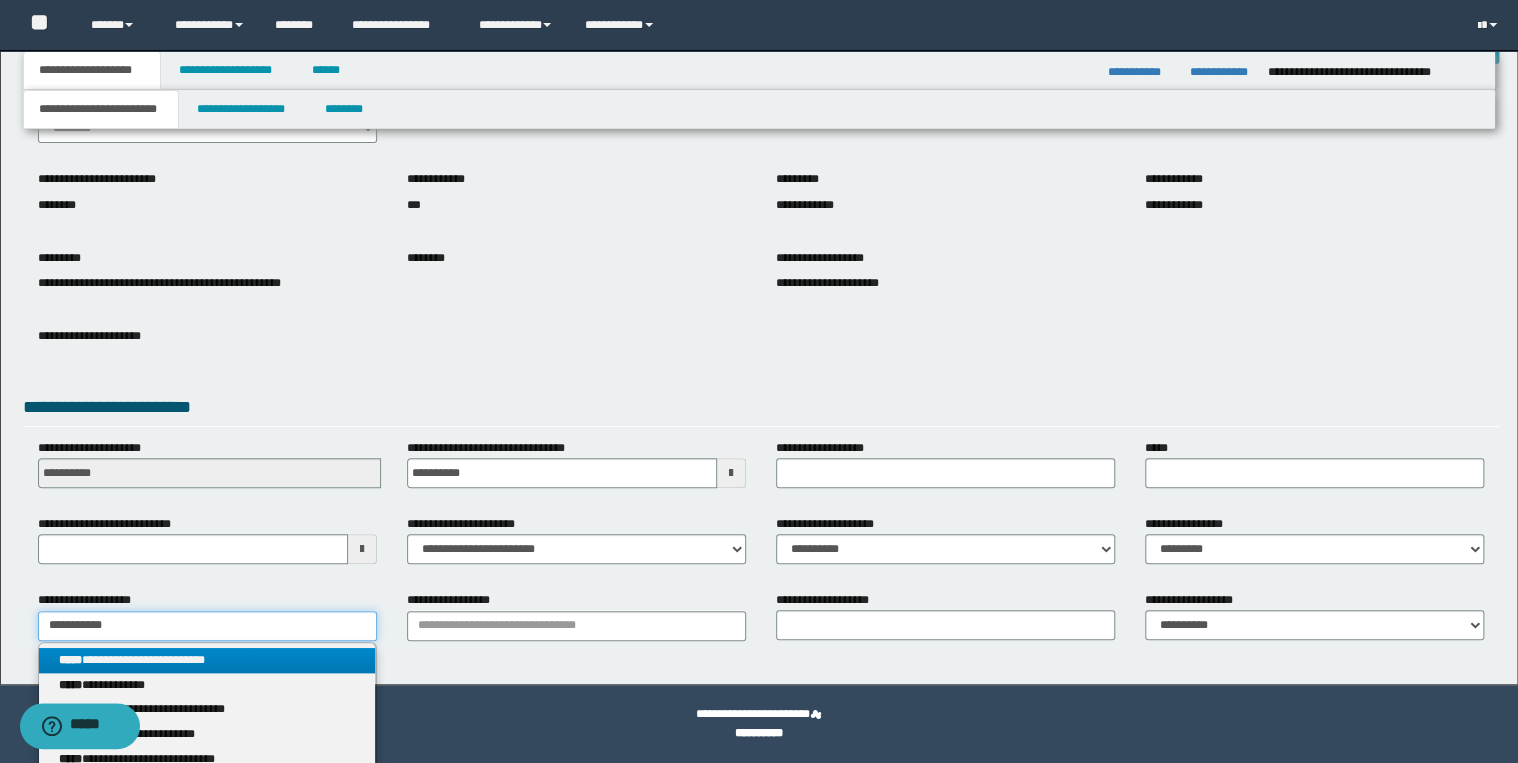 type on "**********" 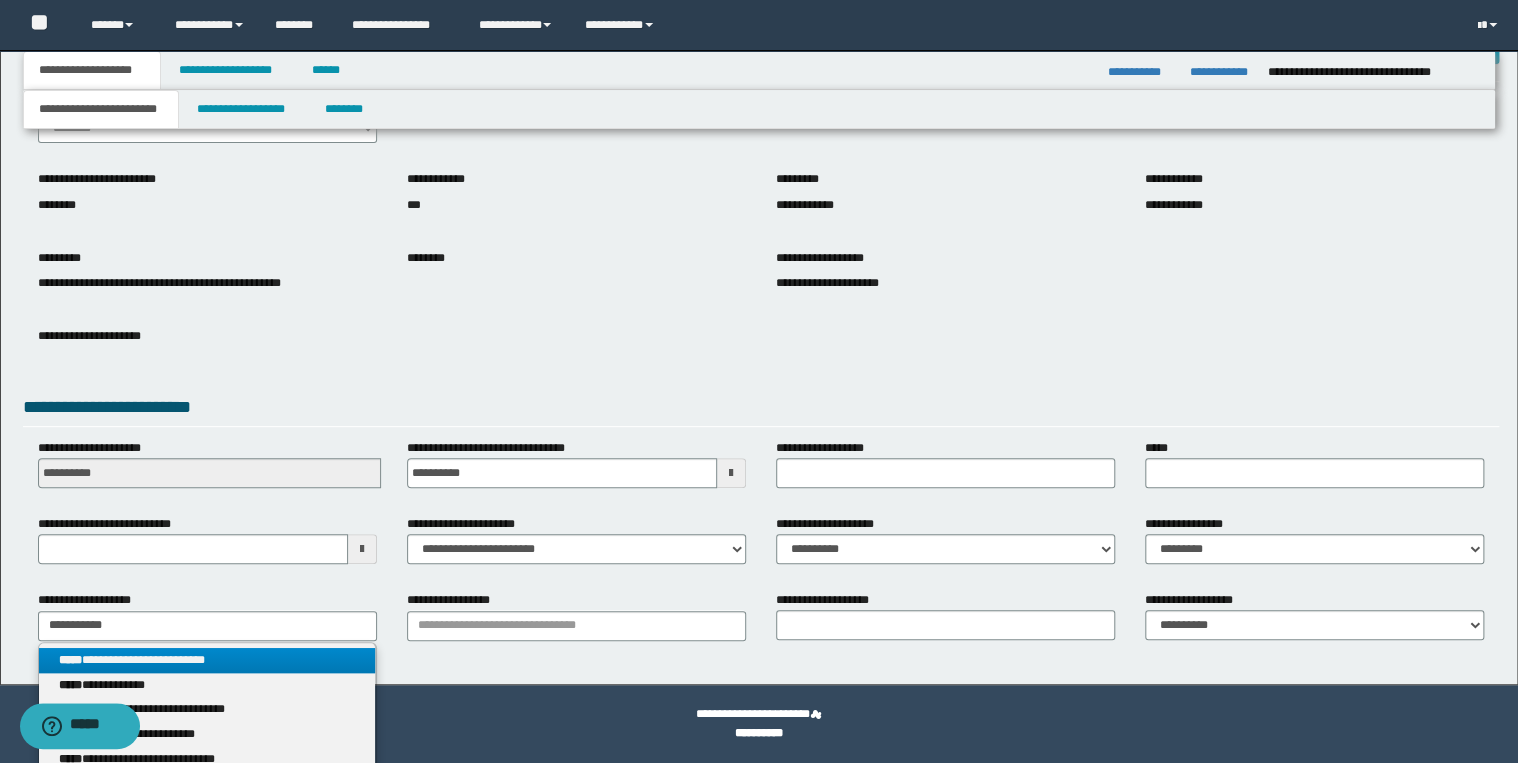 click on "**********" at bounding box center [207, 660] 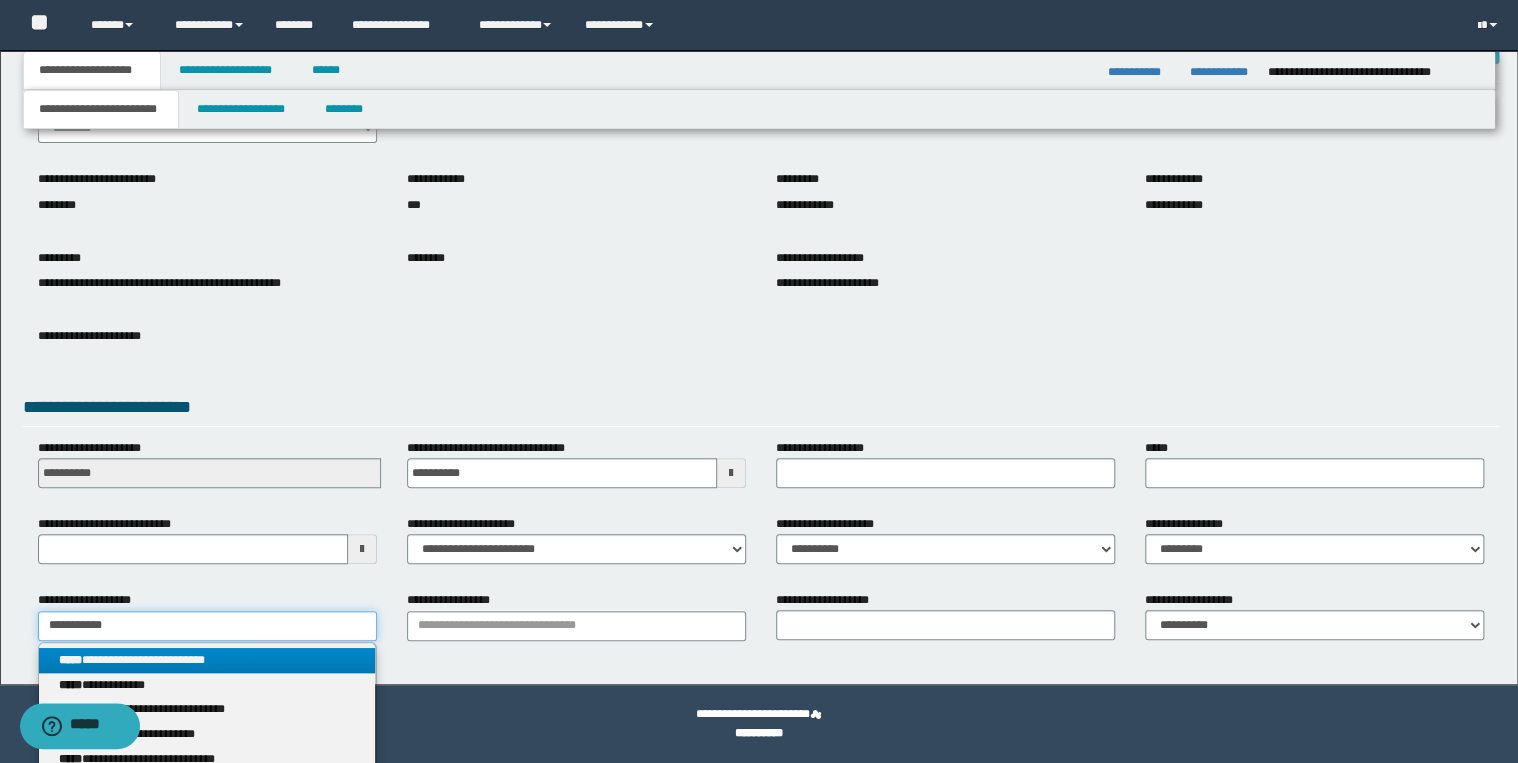 type 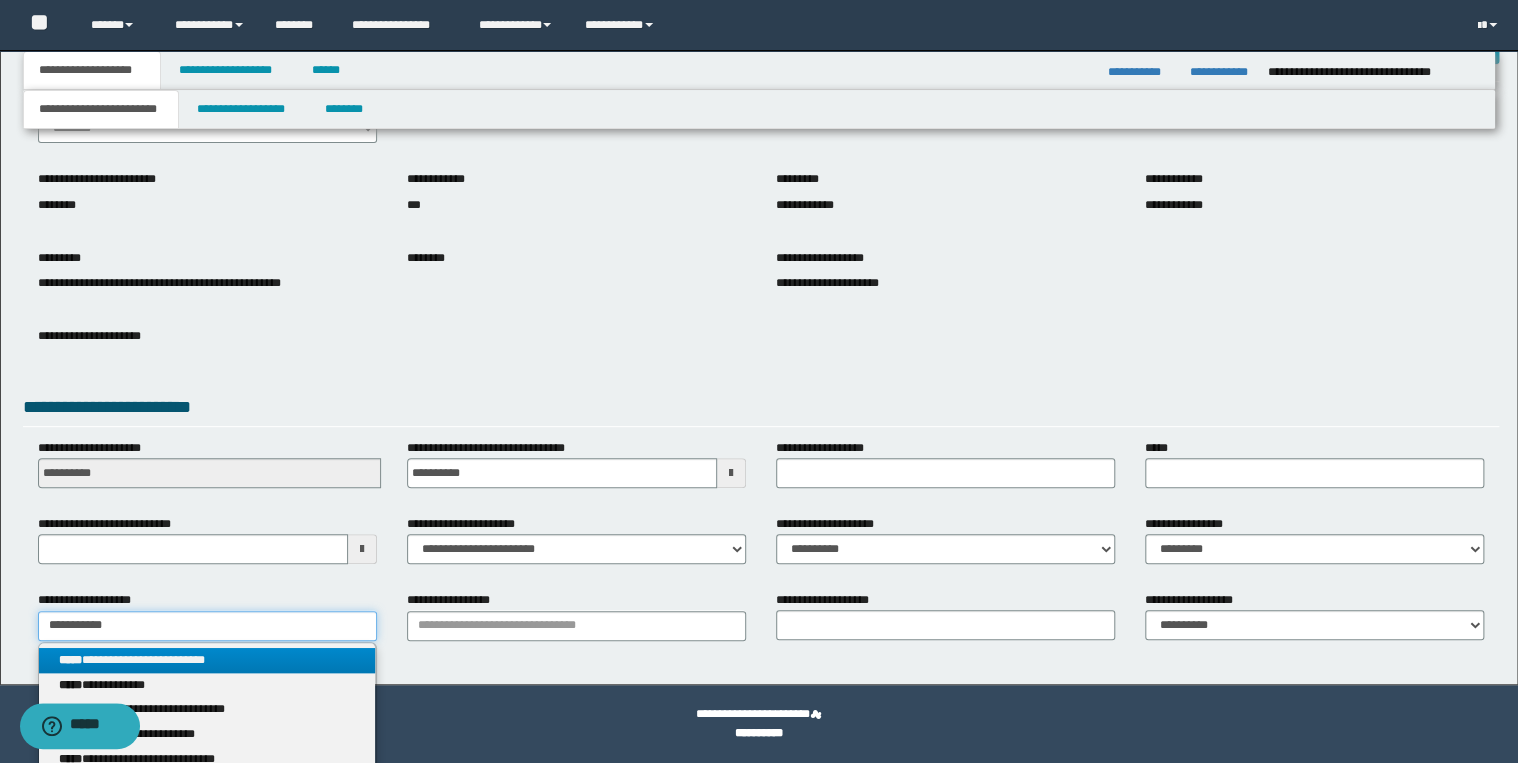 type on "**********" 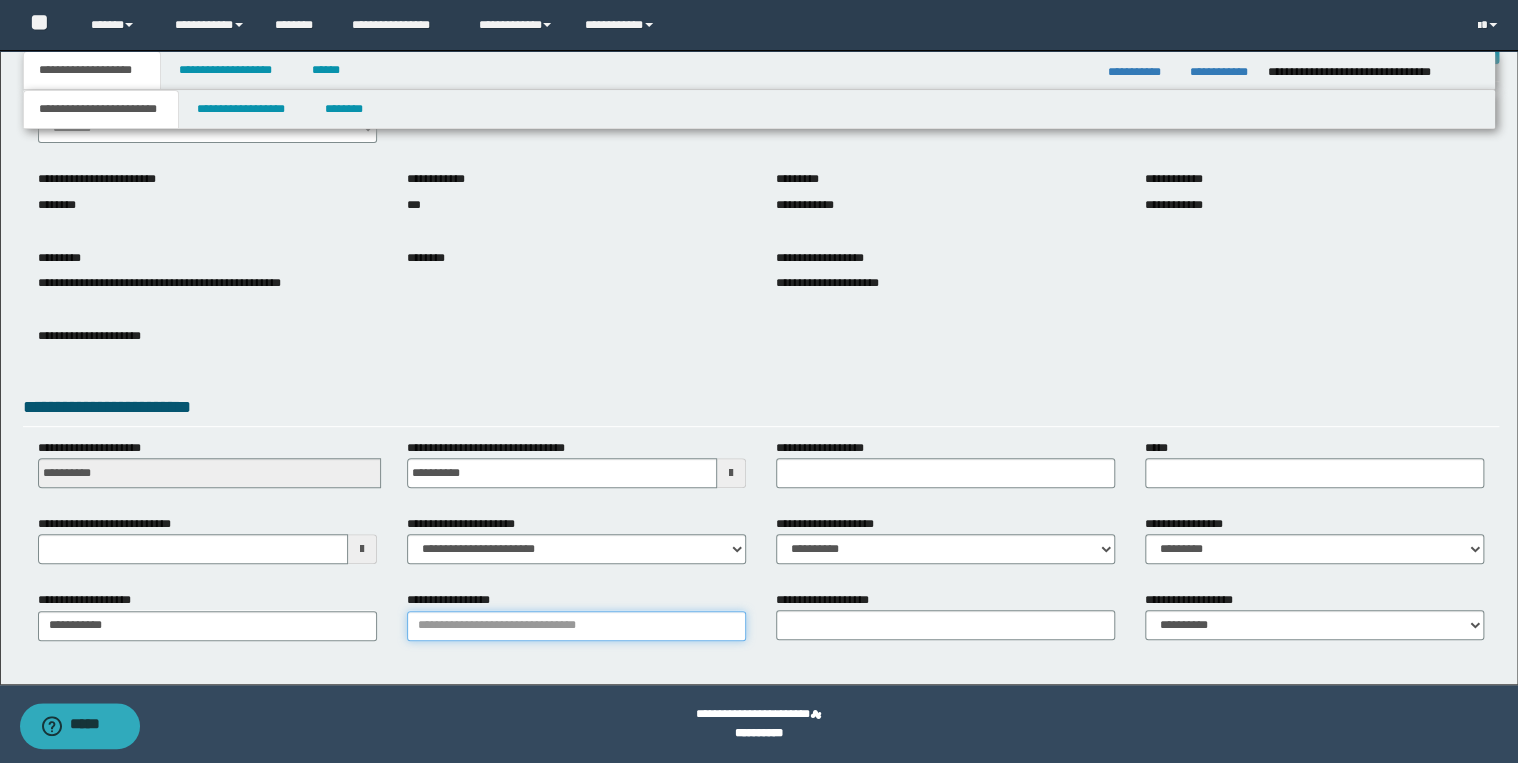 click on "**********" at bounding box center [576, 626] 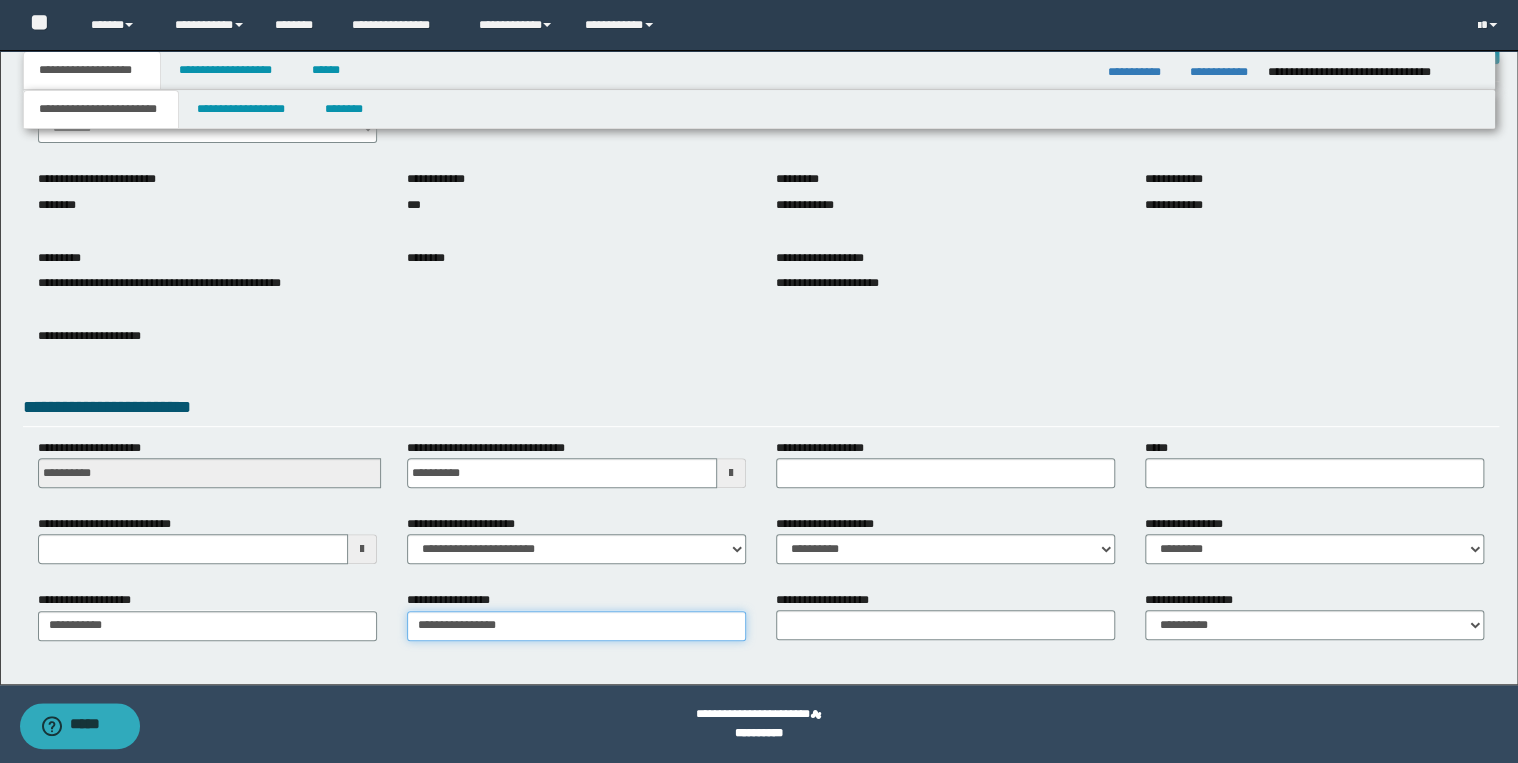 type on "**********" 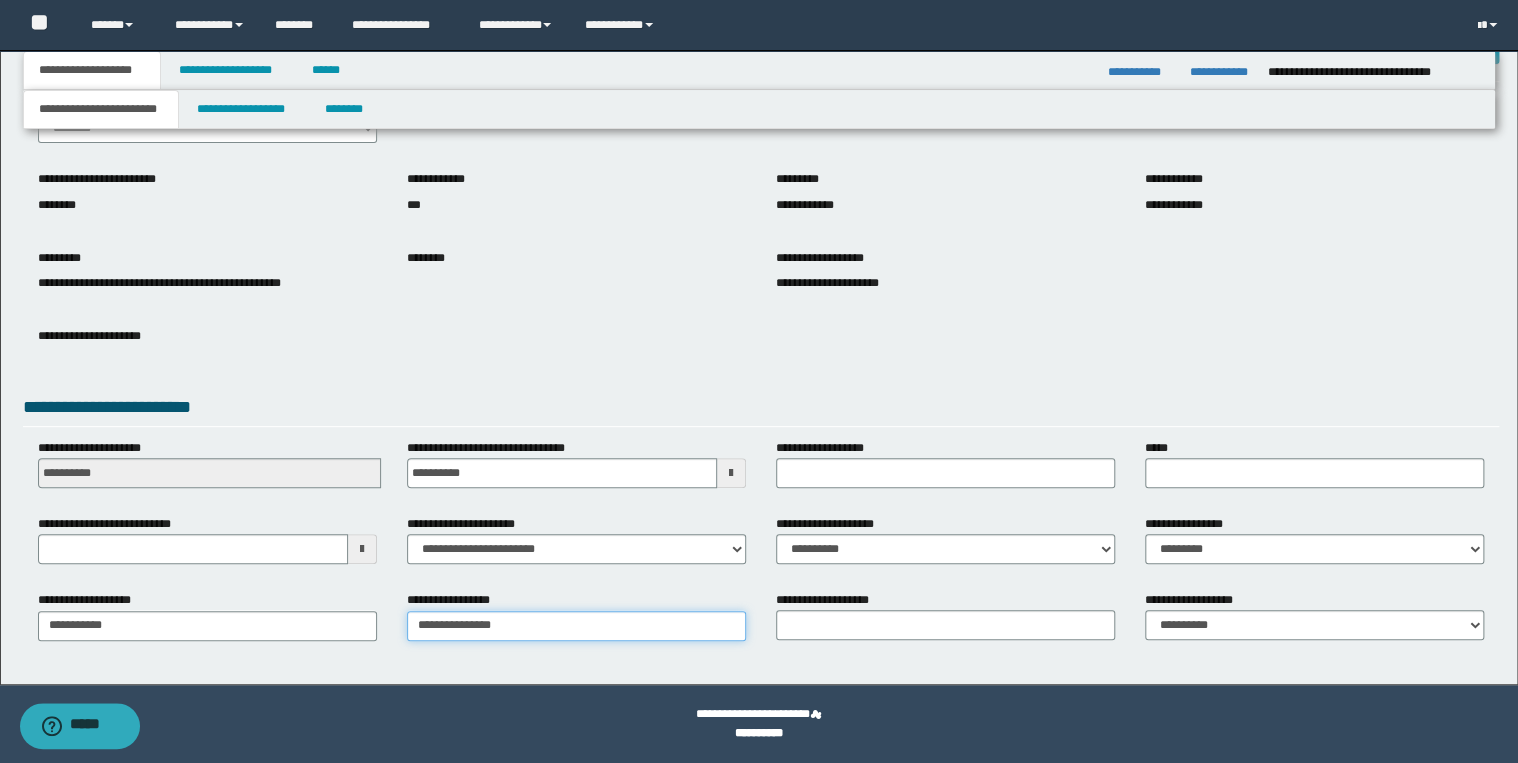 type on "**********" 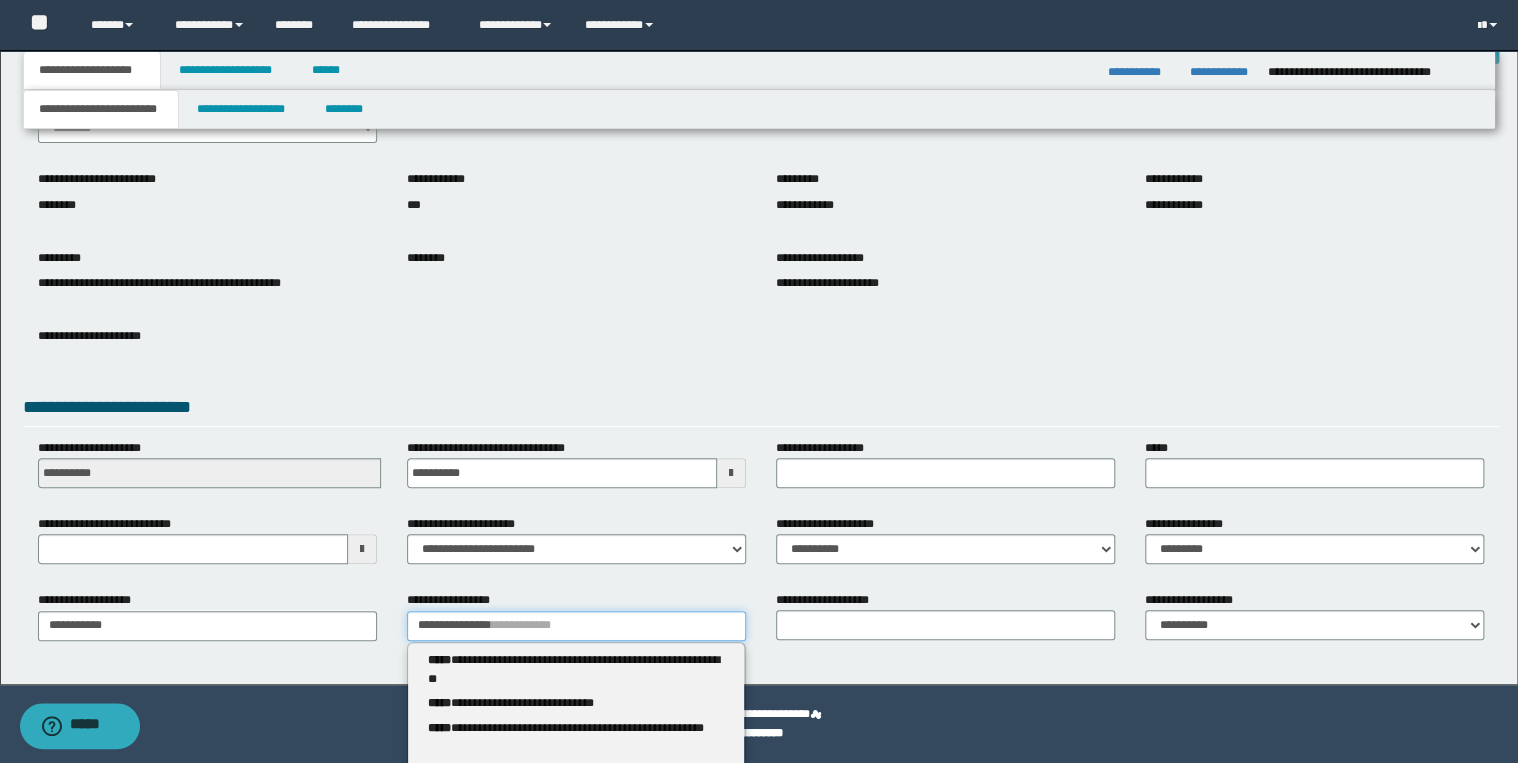 type 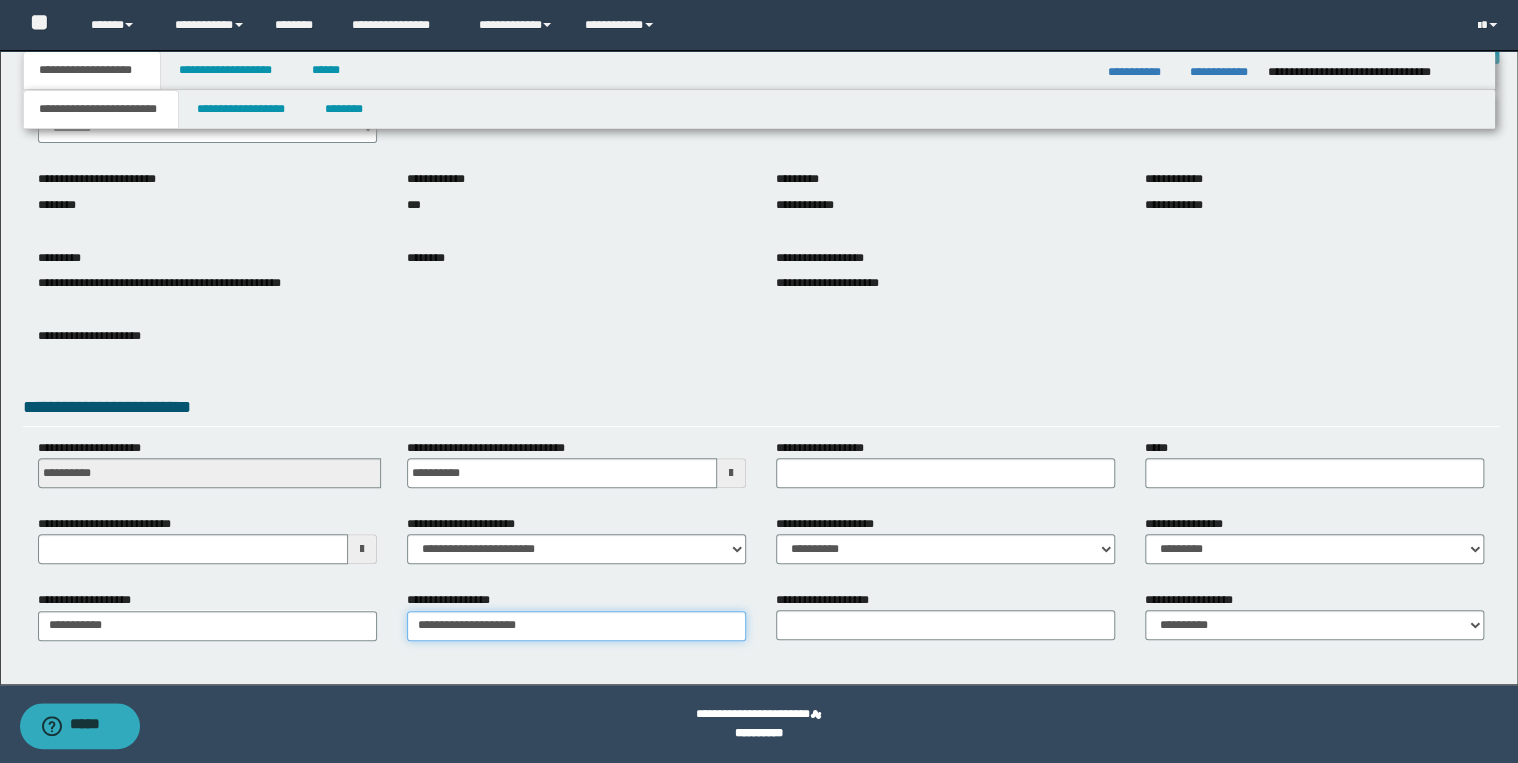 type on "**********" 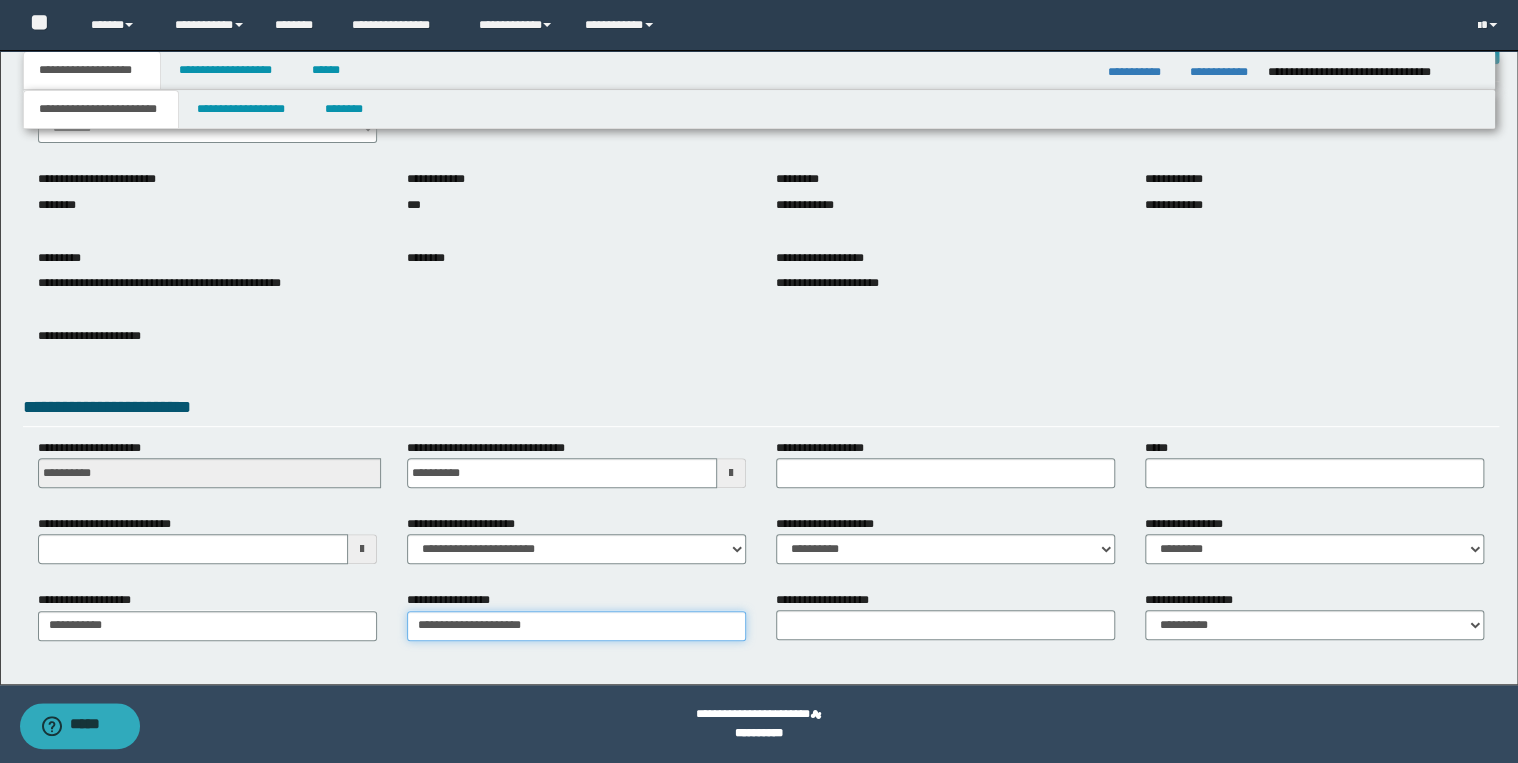 type on "**********" 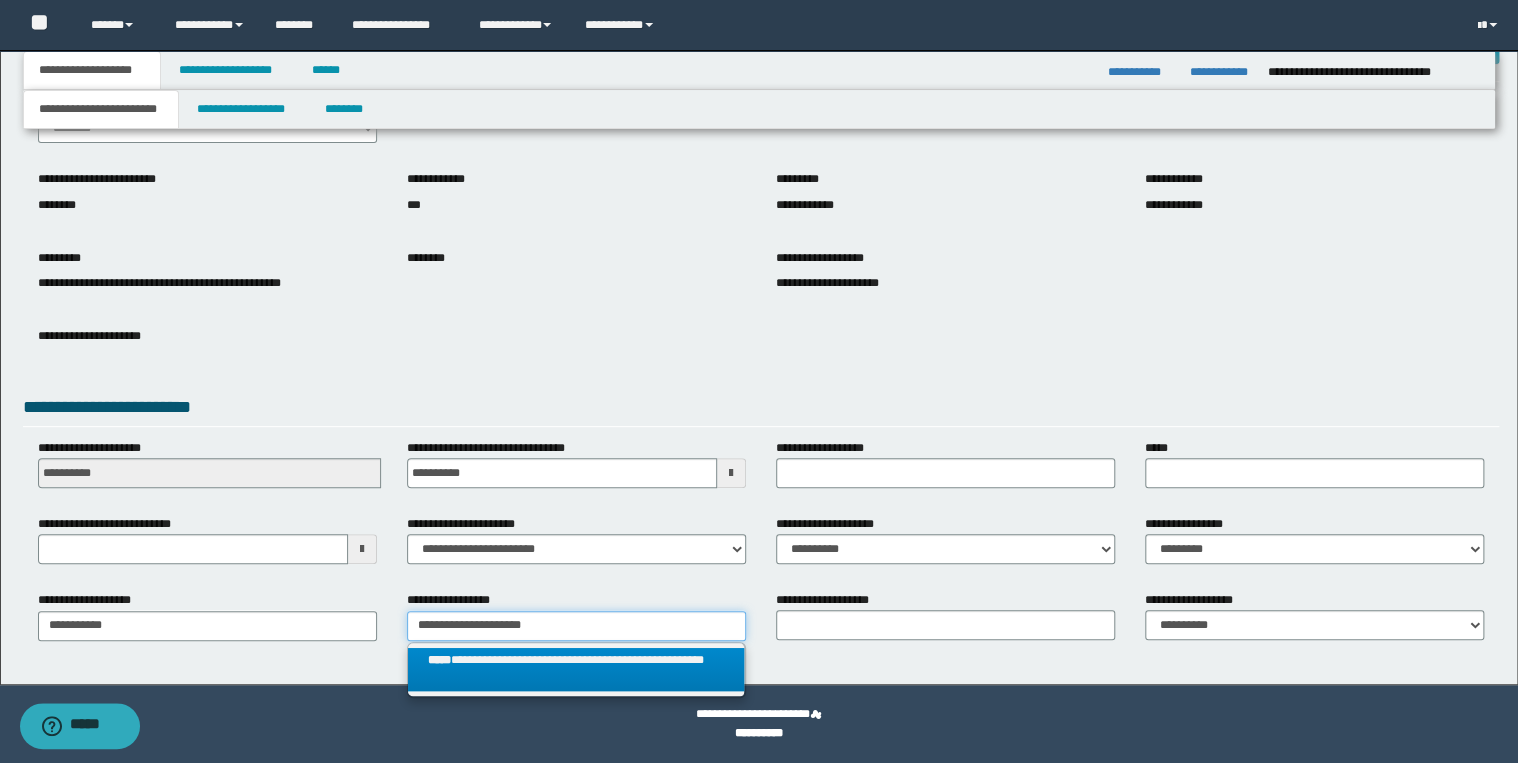 type on "**********" 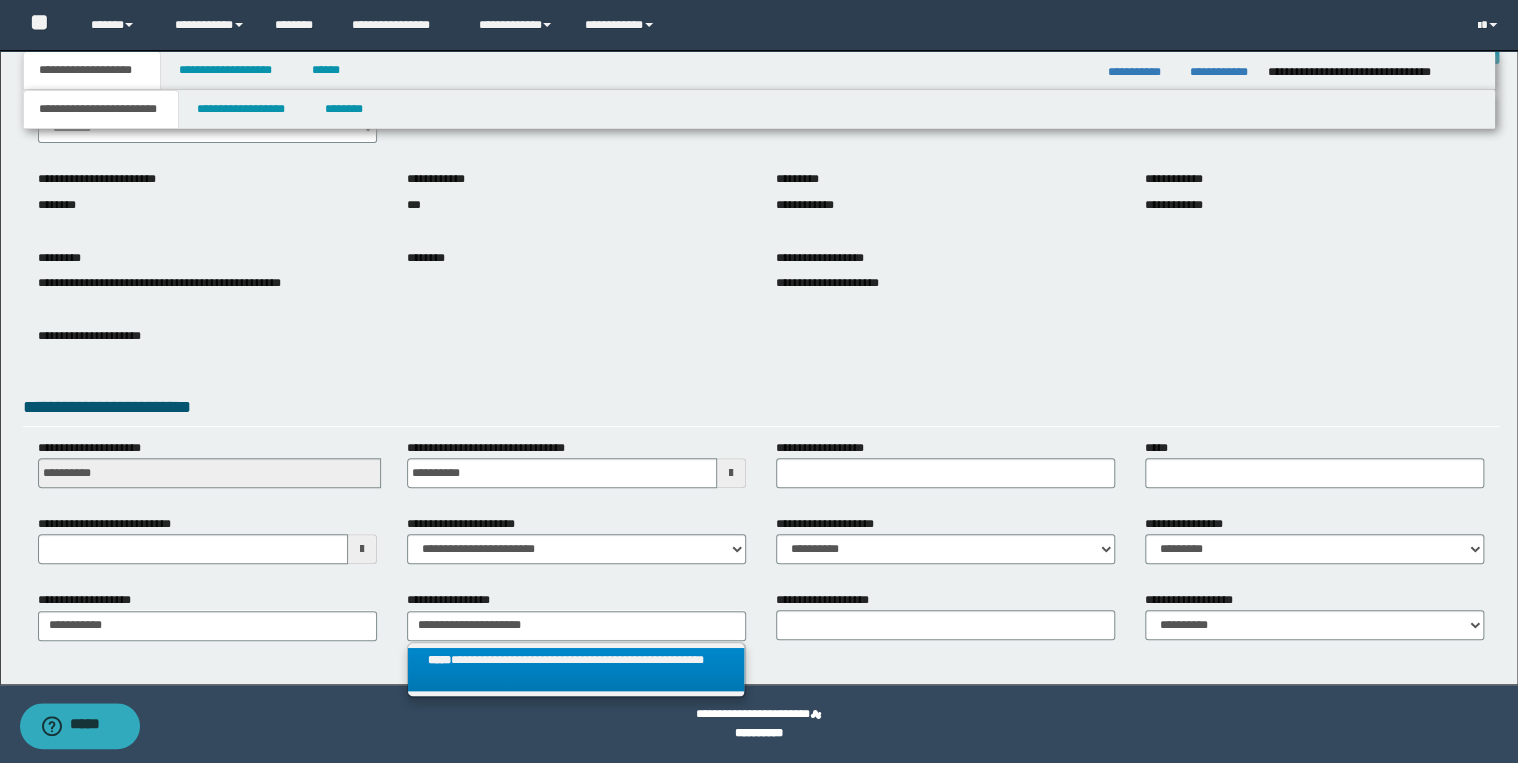 click on "**********" at bounding box center [576, 670] 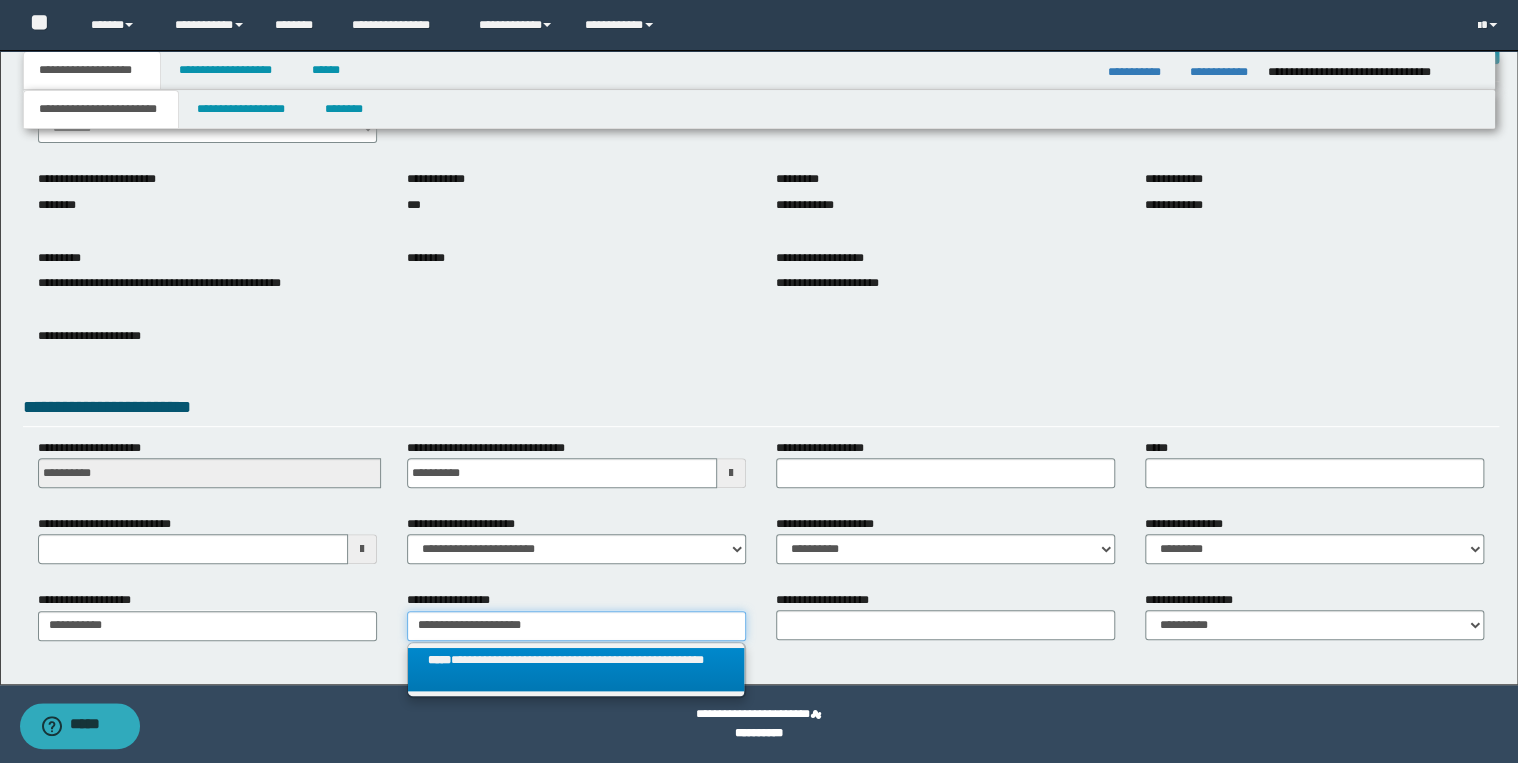 type 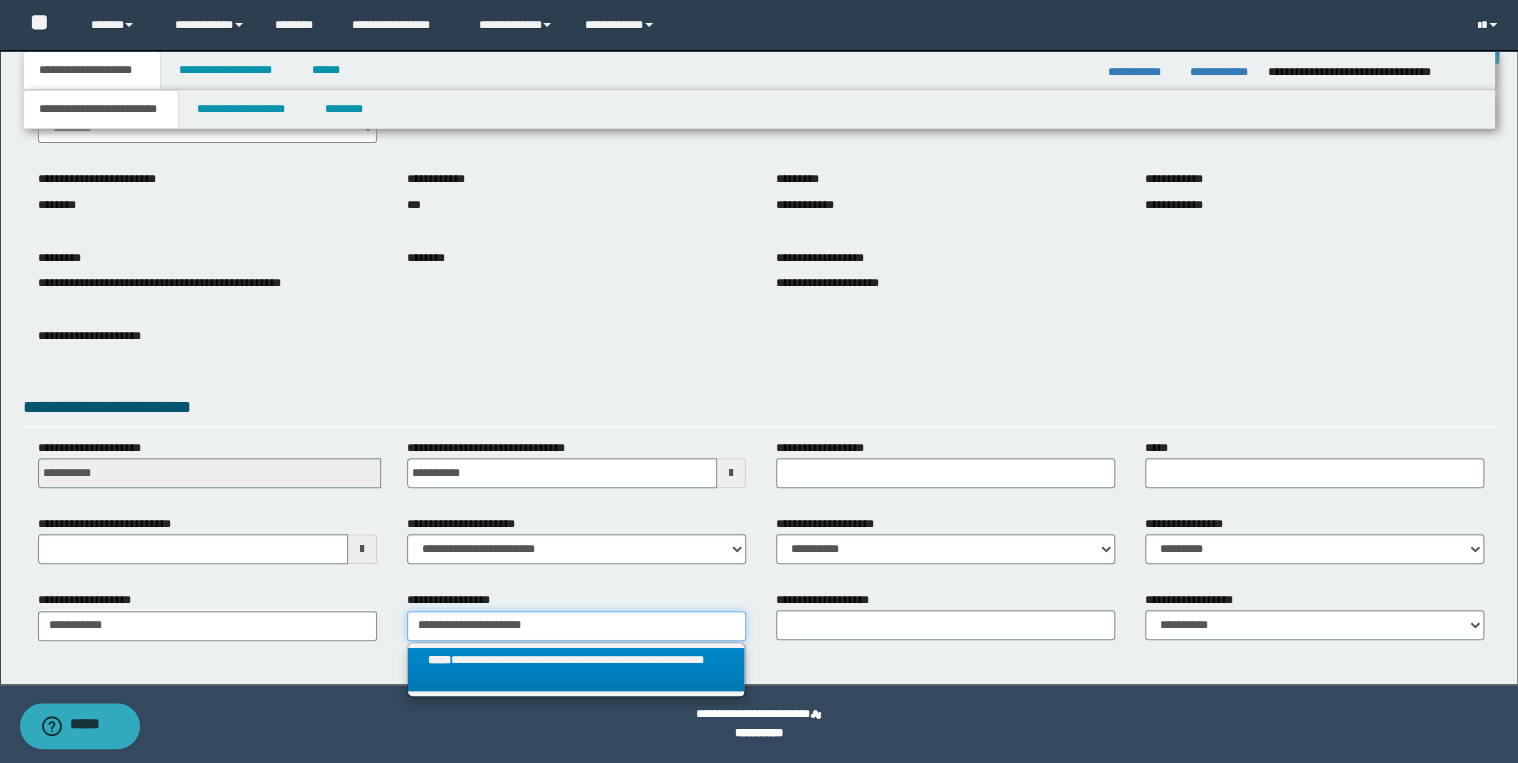 type on "**********" 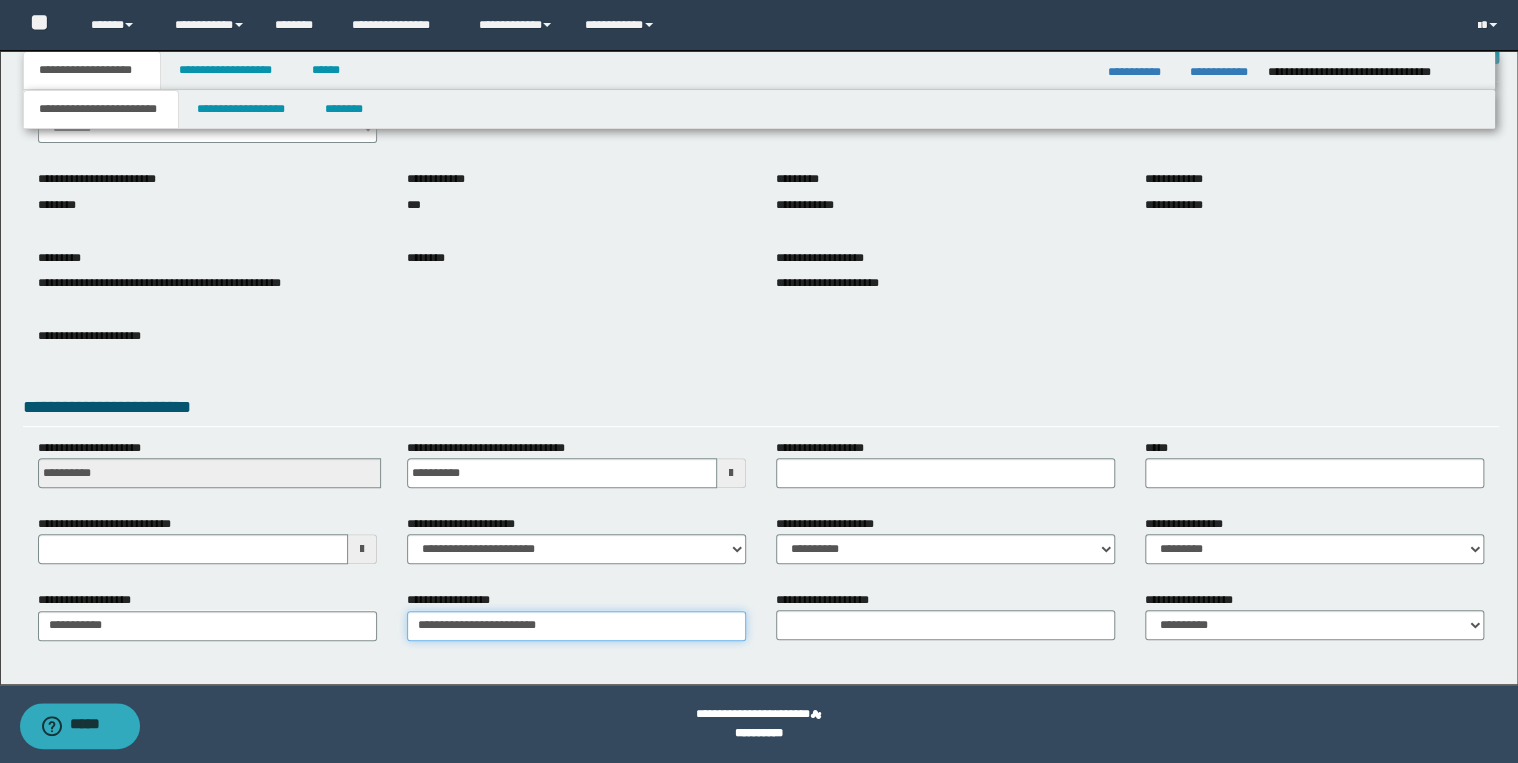 type 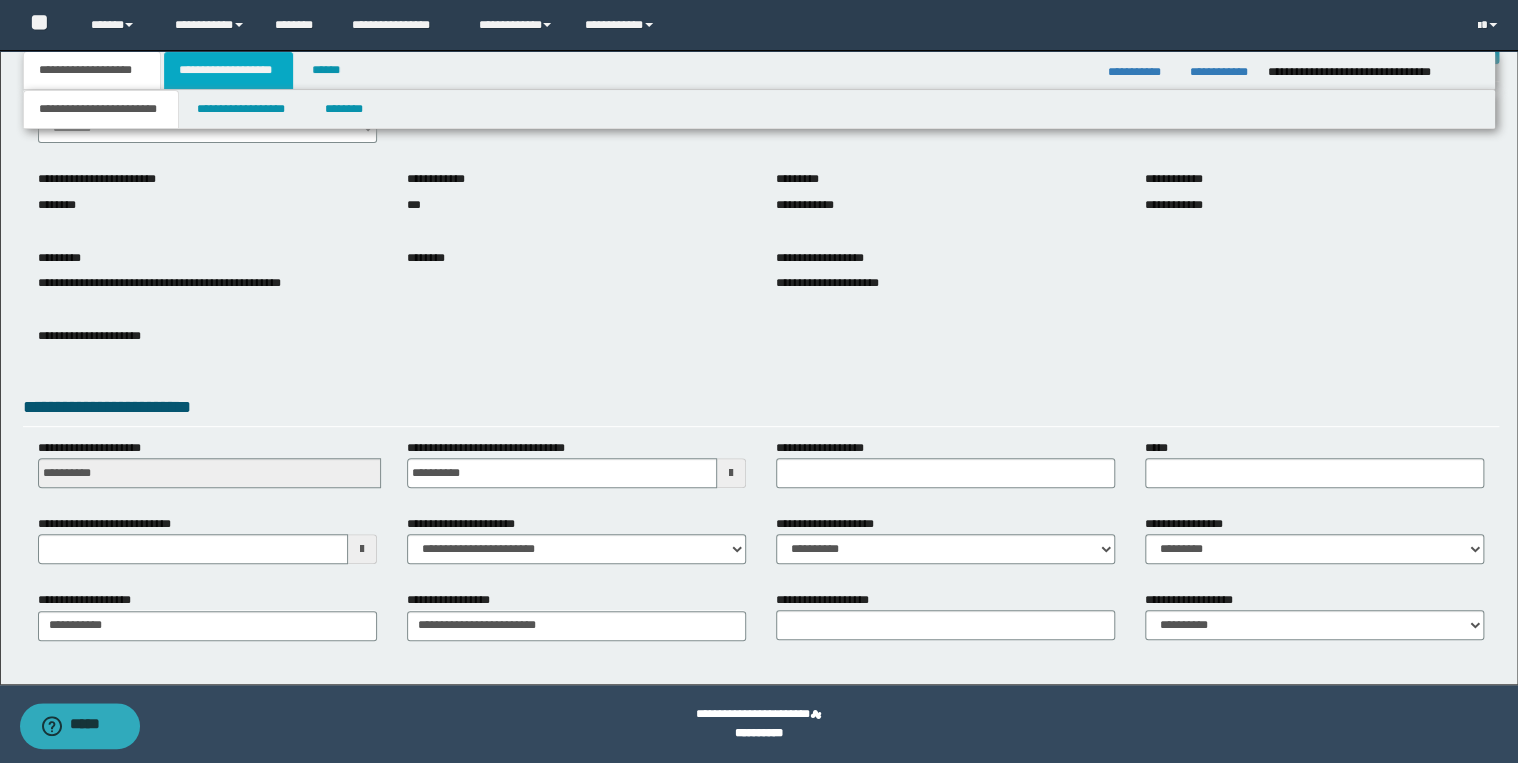 click on "**********" at bounding box center (228, 70) 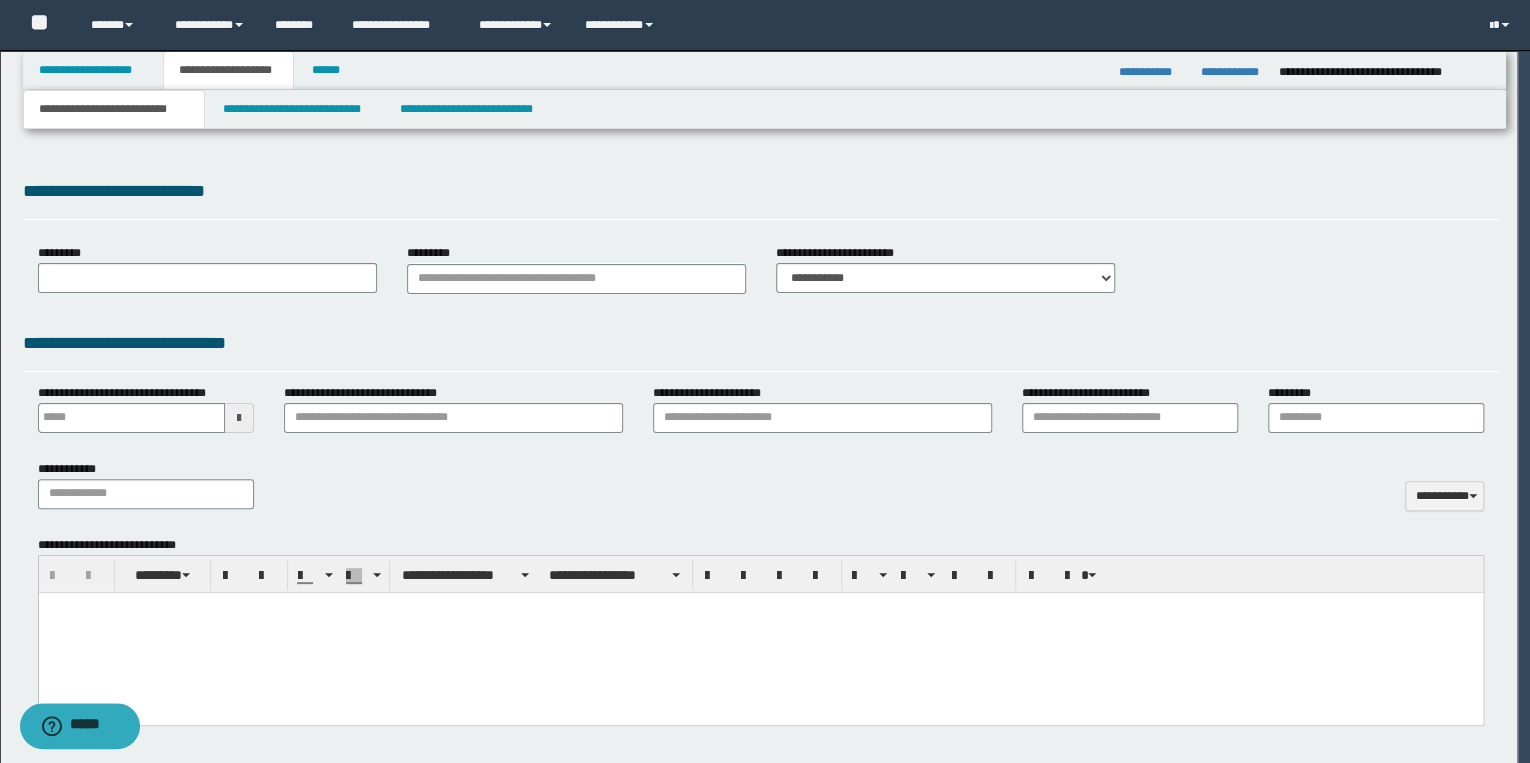 scroll, scrollTop: 0, scrollLeft: 0, axis: both 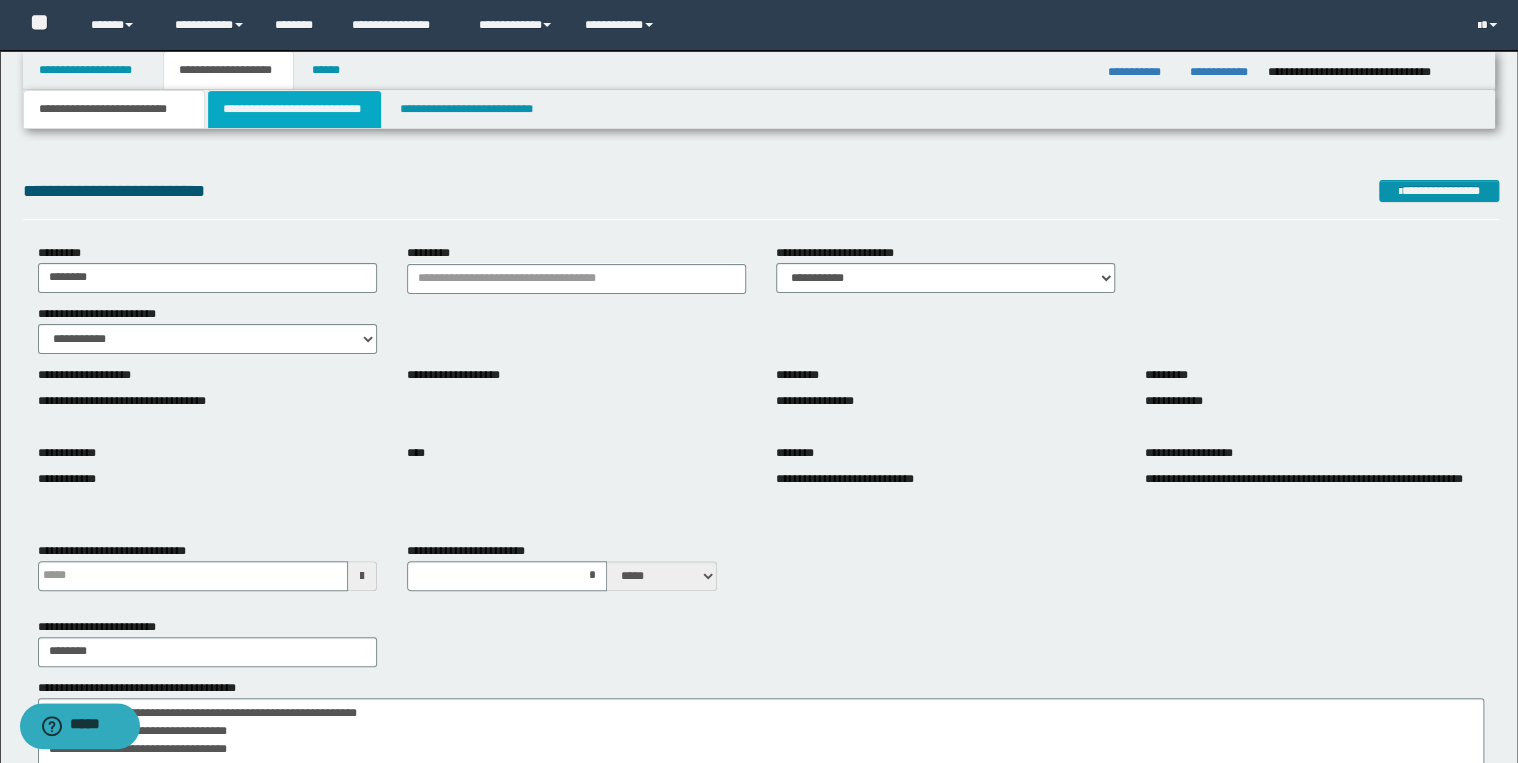 click on "**********" at bounding box center (294, 109) 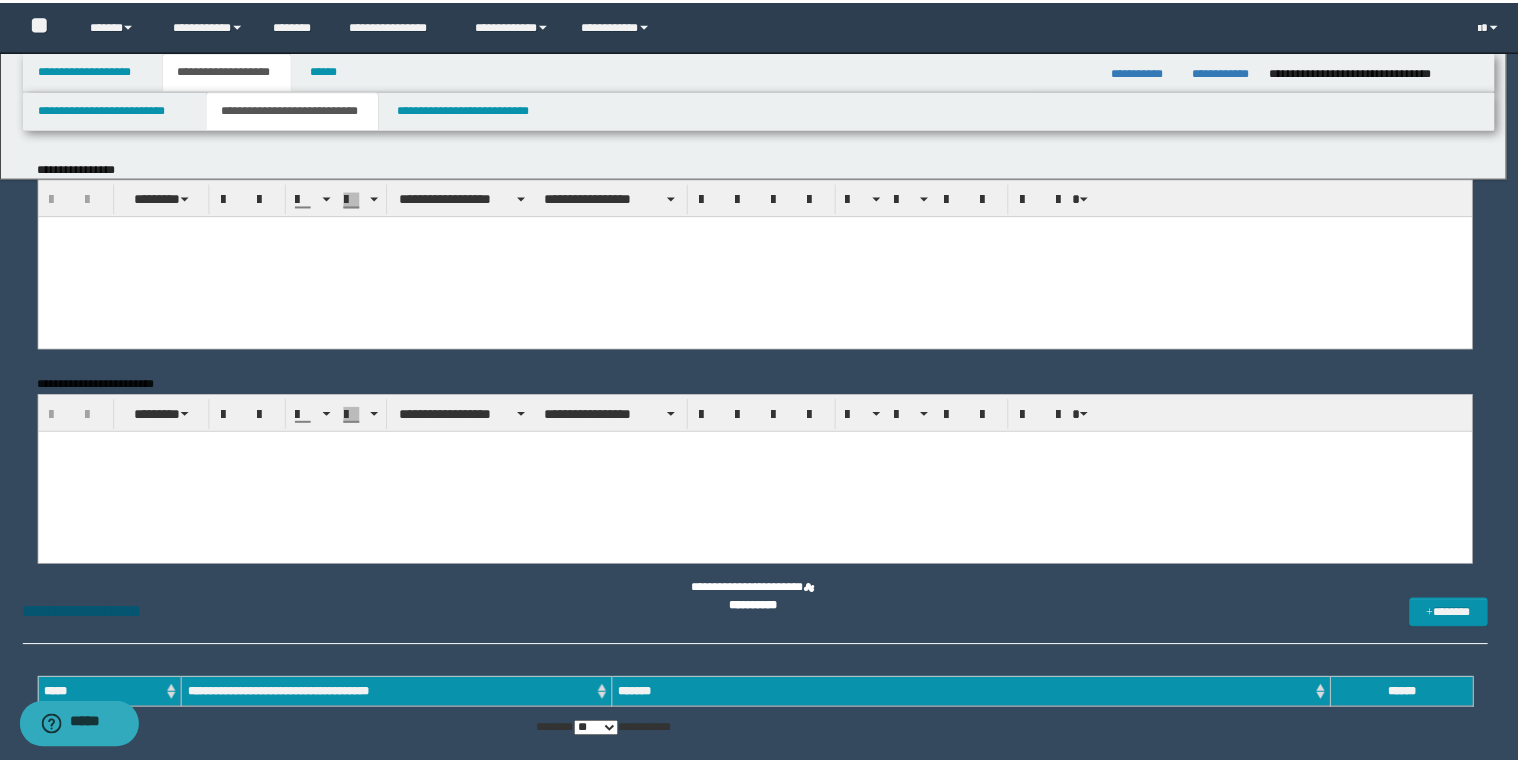 scroll, scrollTop: 0, scrollLeft: 0, axis: both 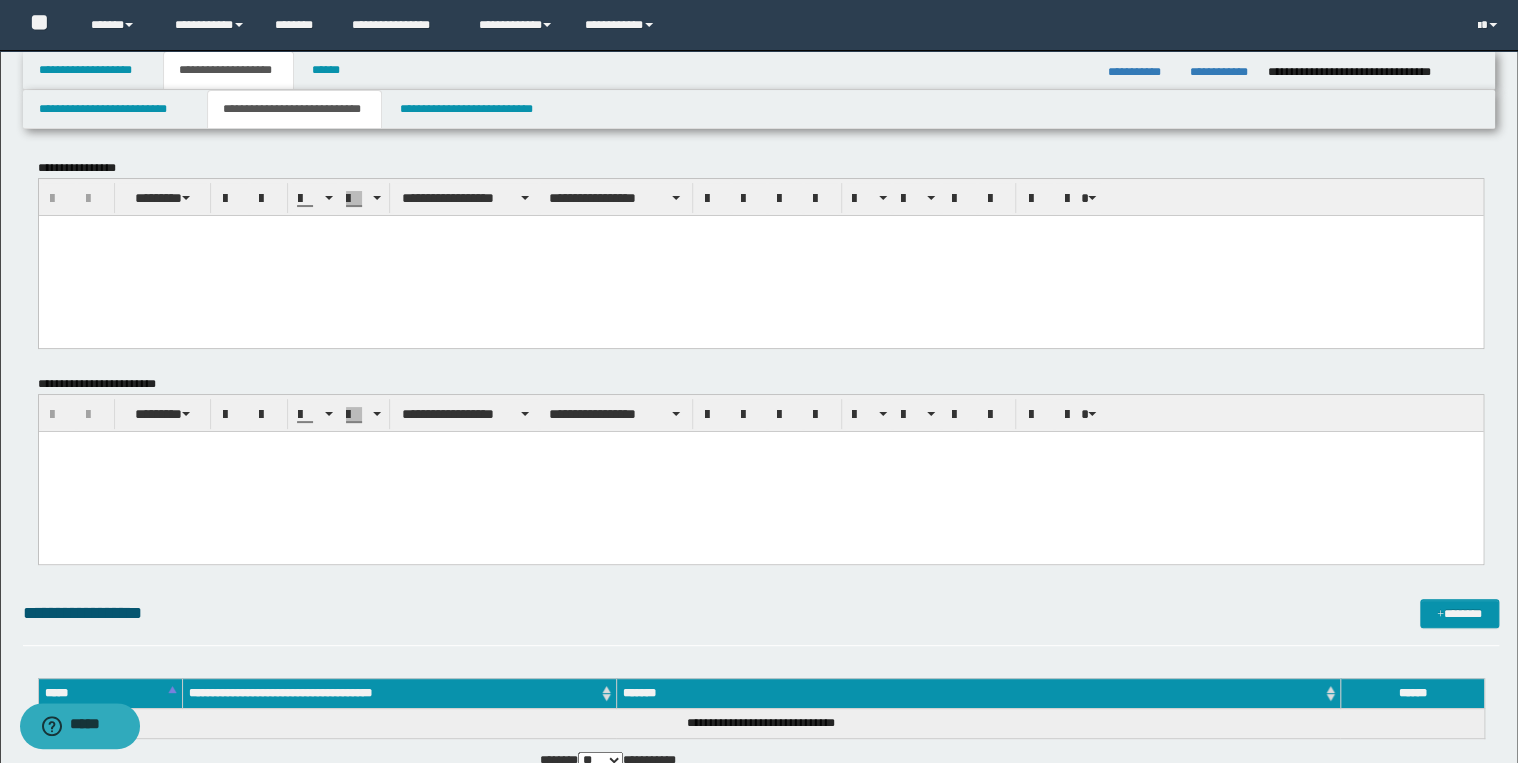 click at bounding box center (760, 255) 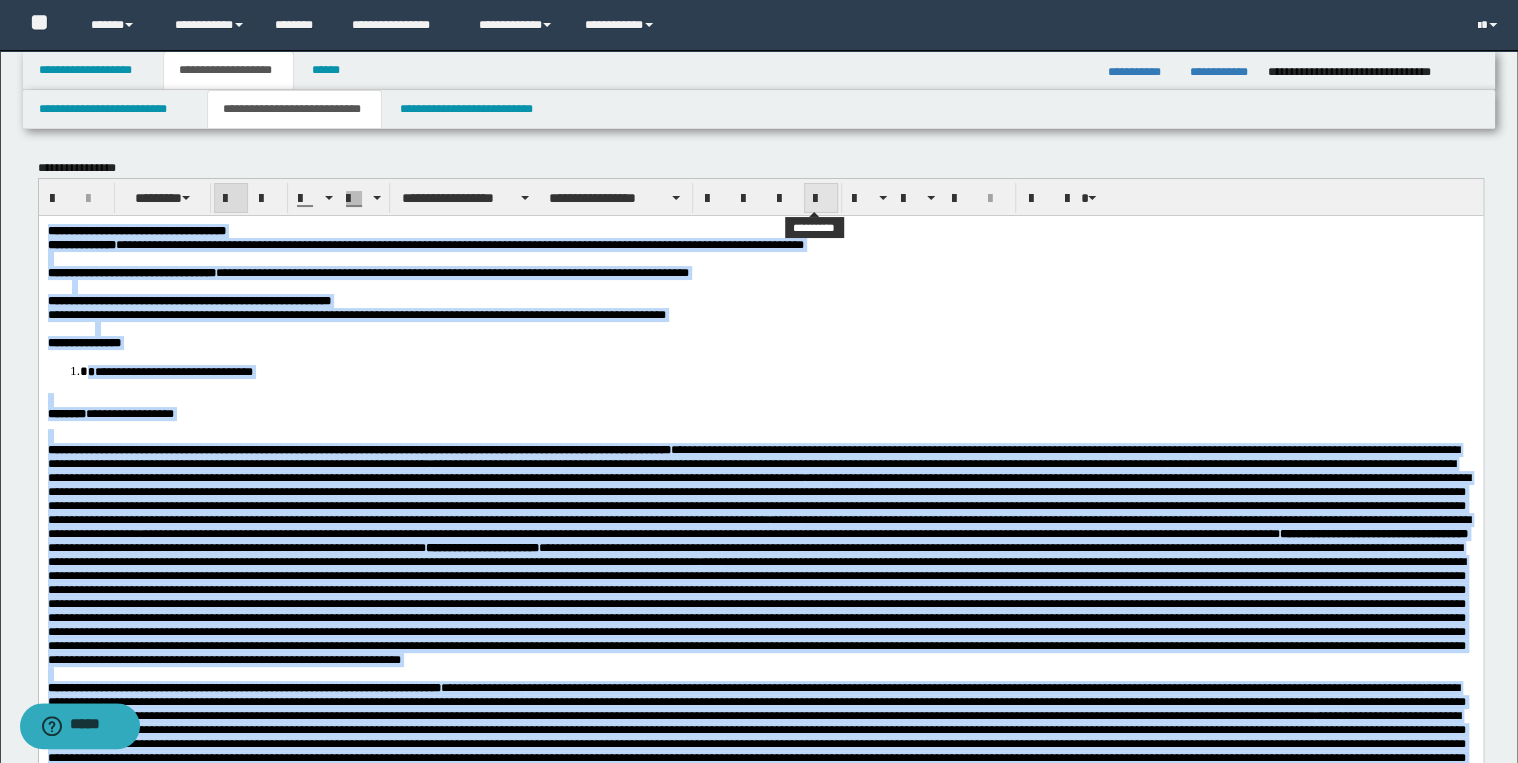 click at bounding box center [821, 199] 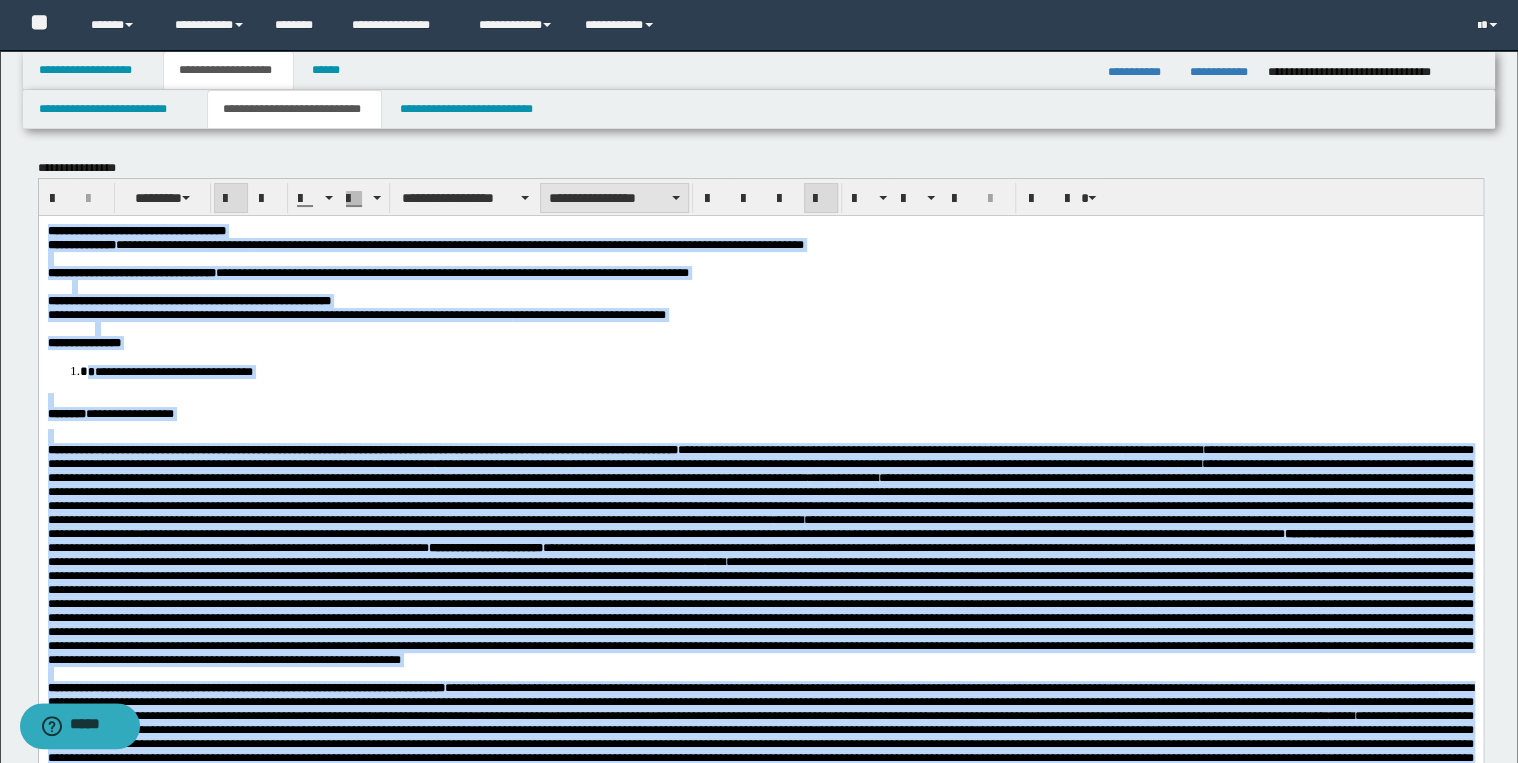 click on "**********" at bounding box center (614, 198) 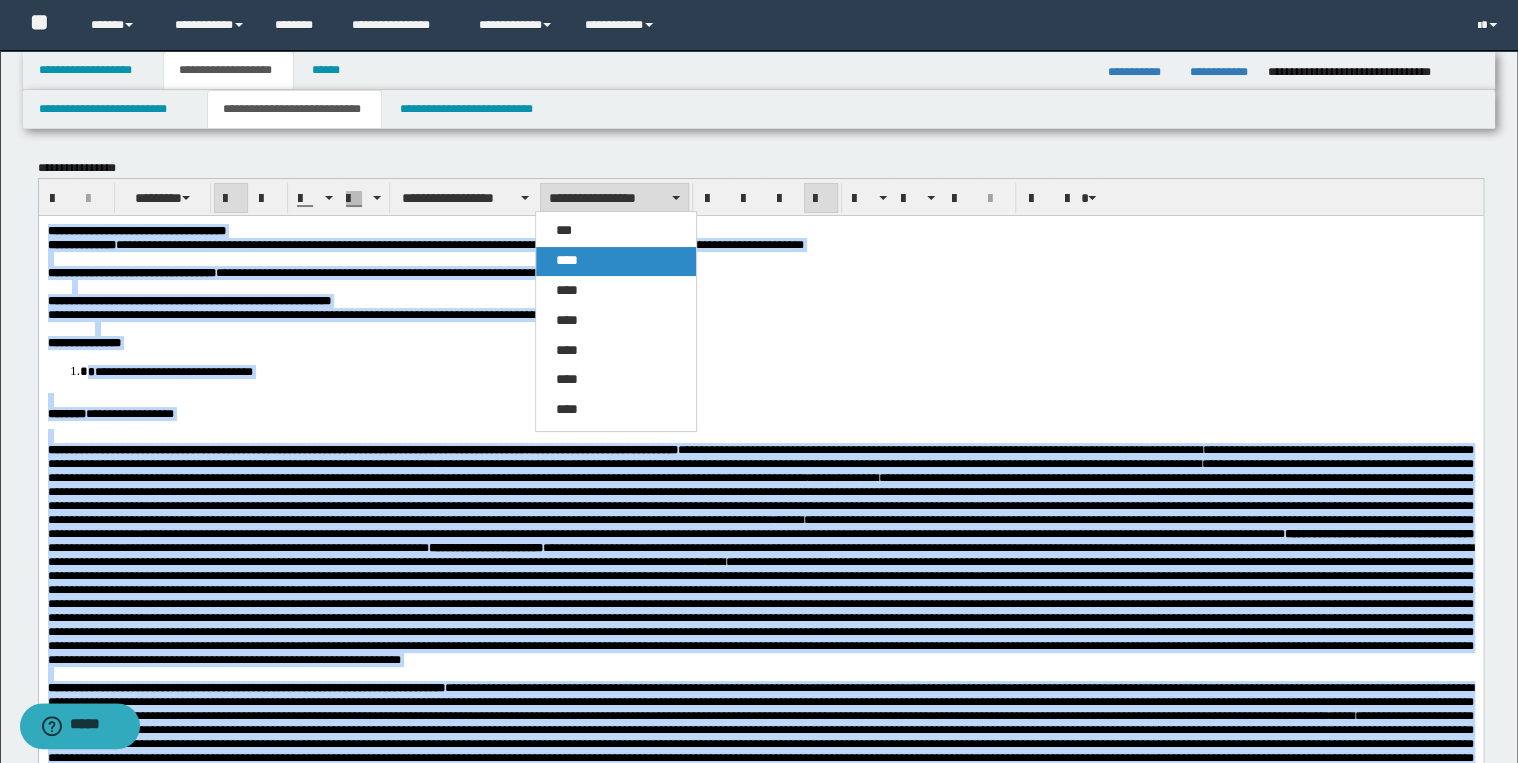 click on "****" at bounding box center (616, 261) 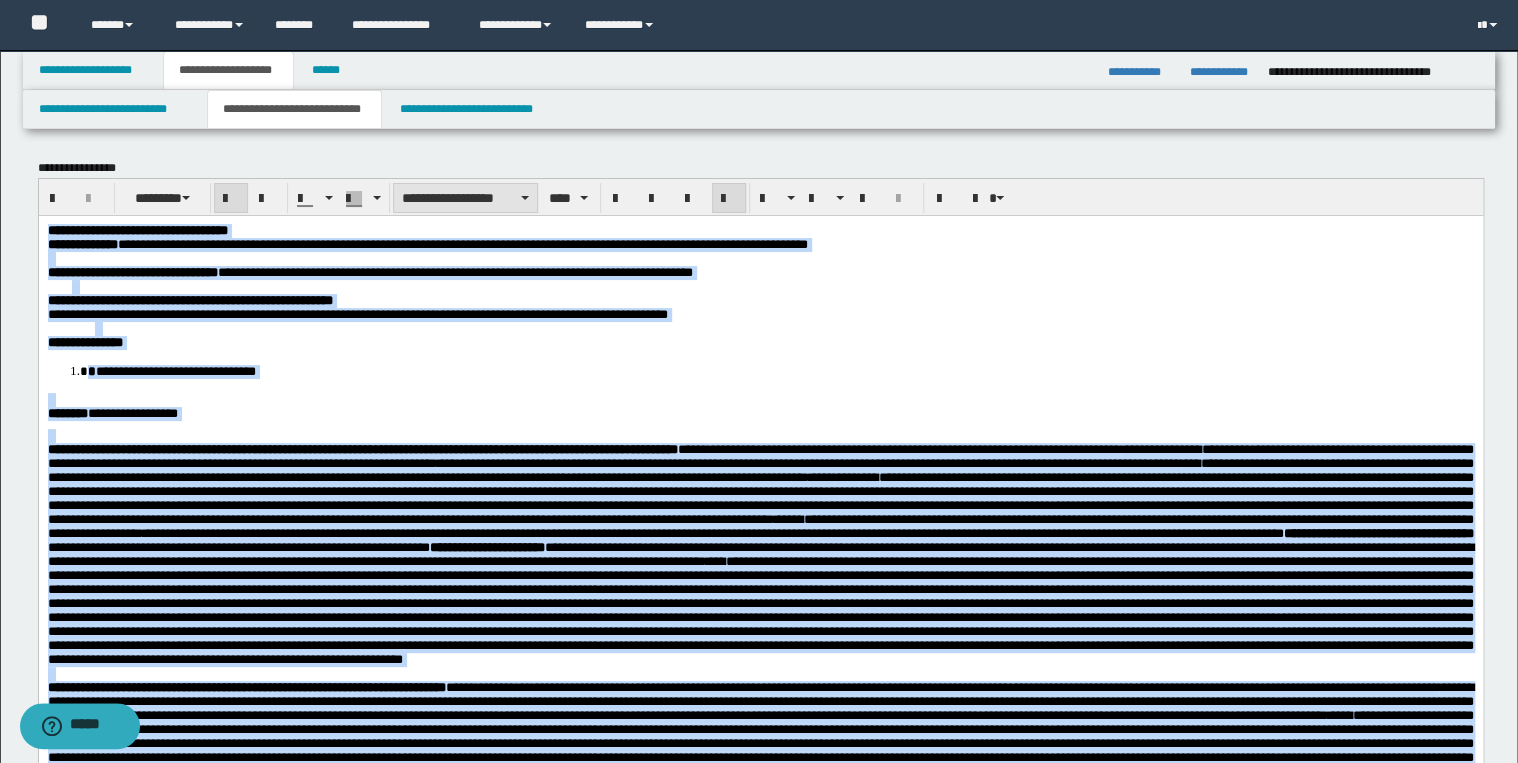 click on "**********" at bounding box center [465, 198] 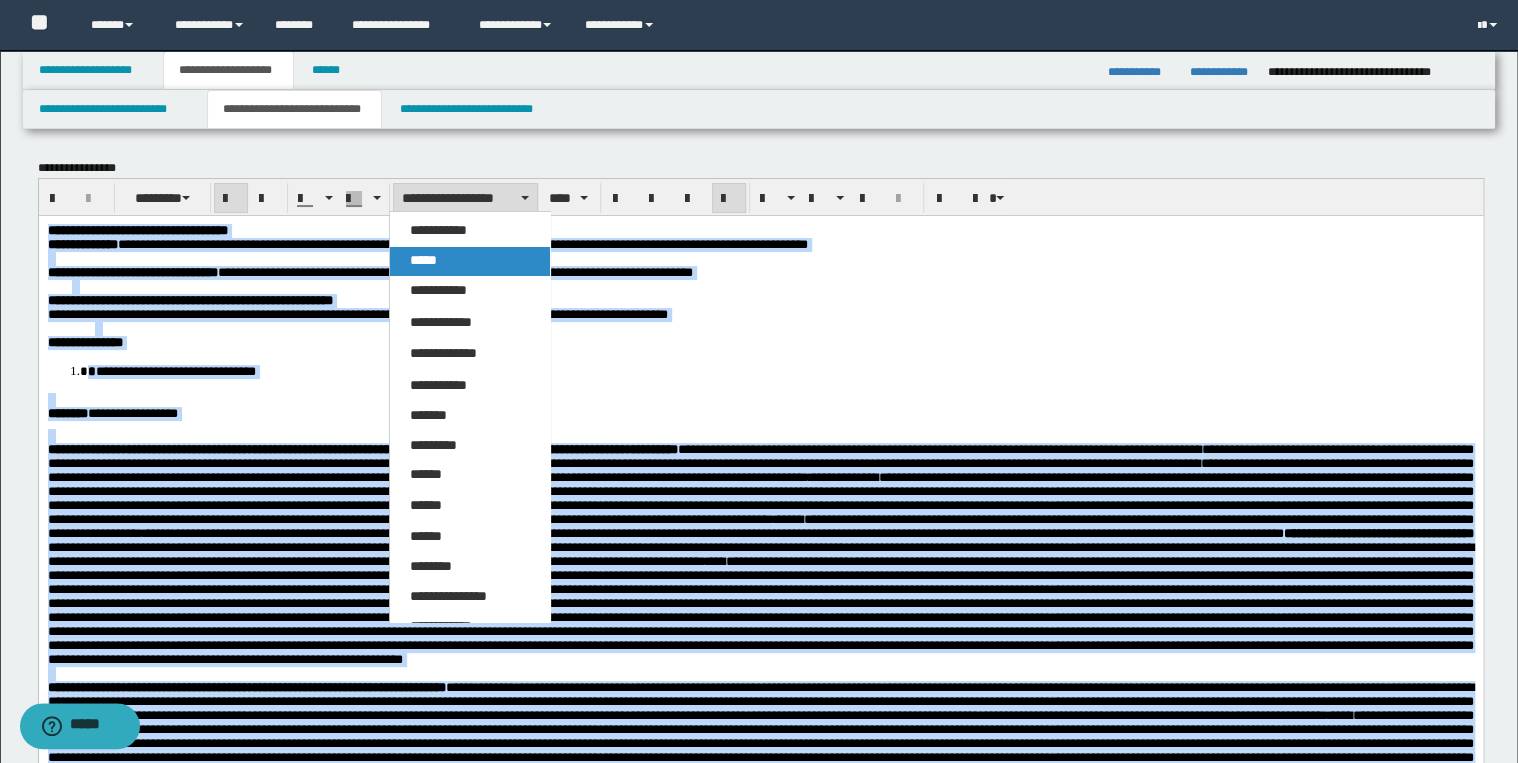 click on "*****" at bounding box center (470, 261) 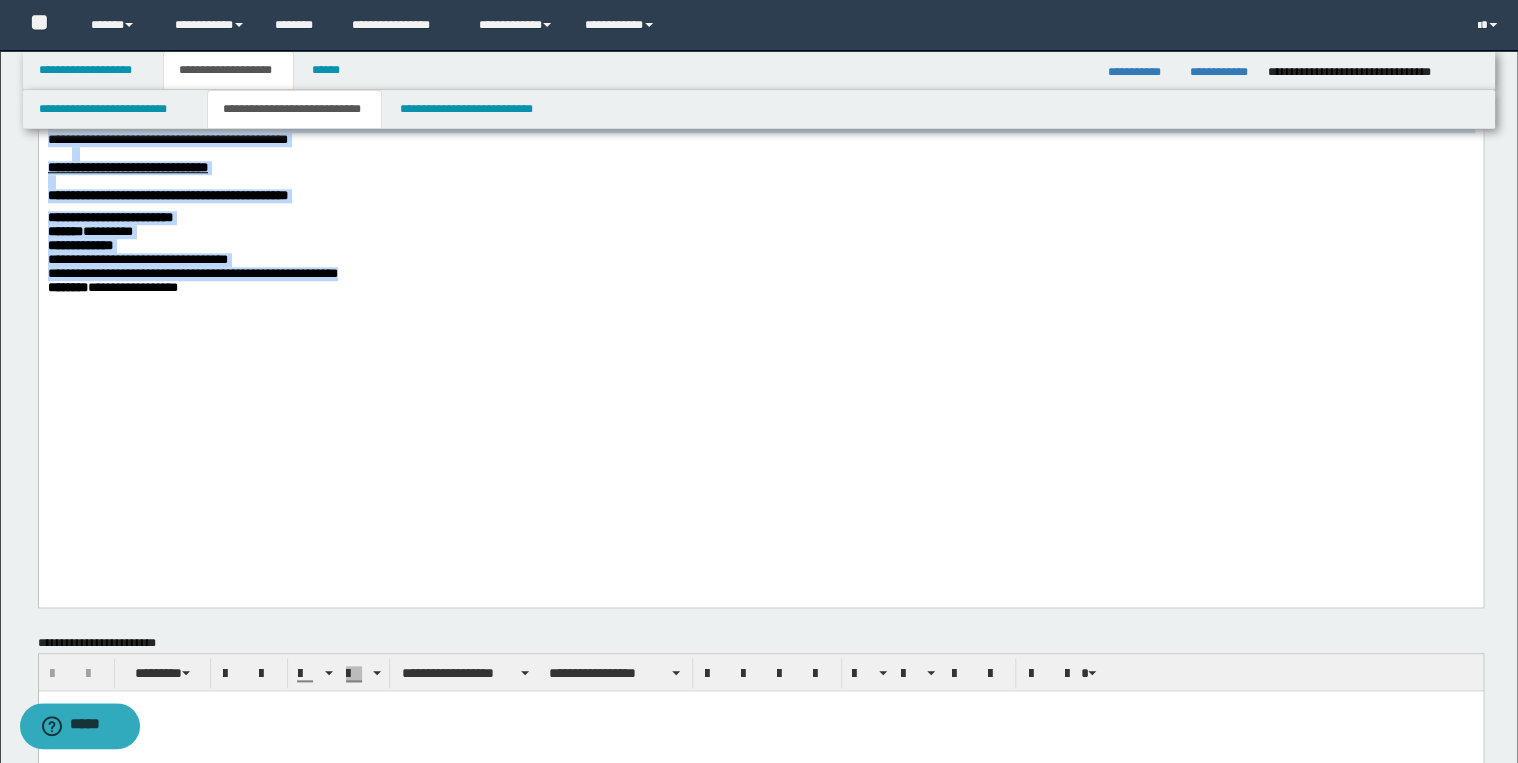scroll, scrollTop: 960, scrollLeft: 0, axis: vertical 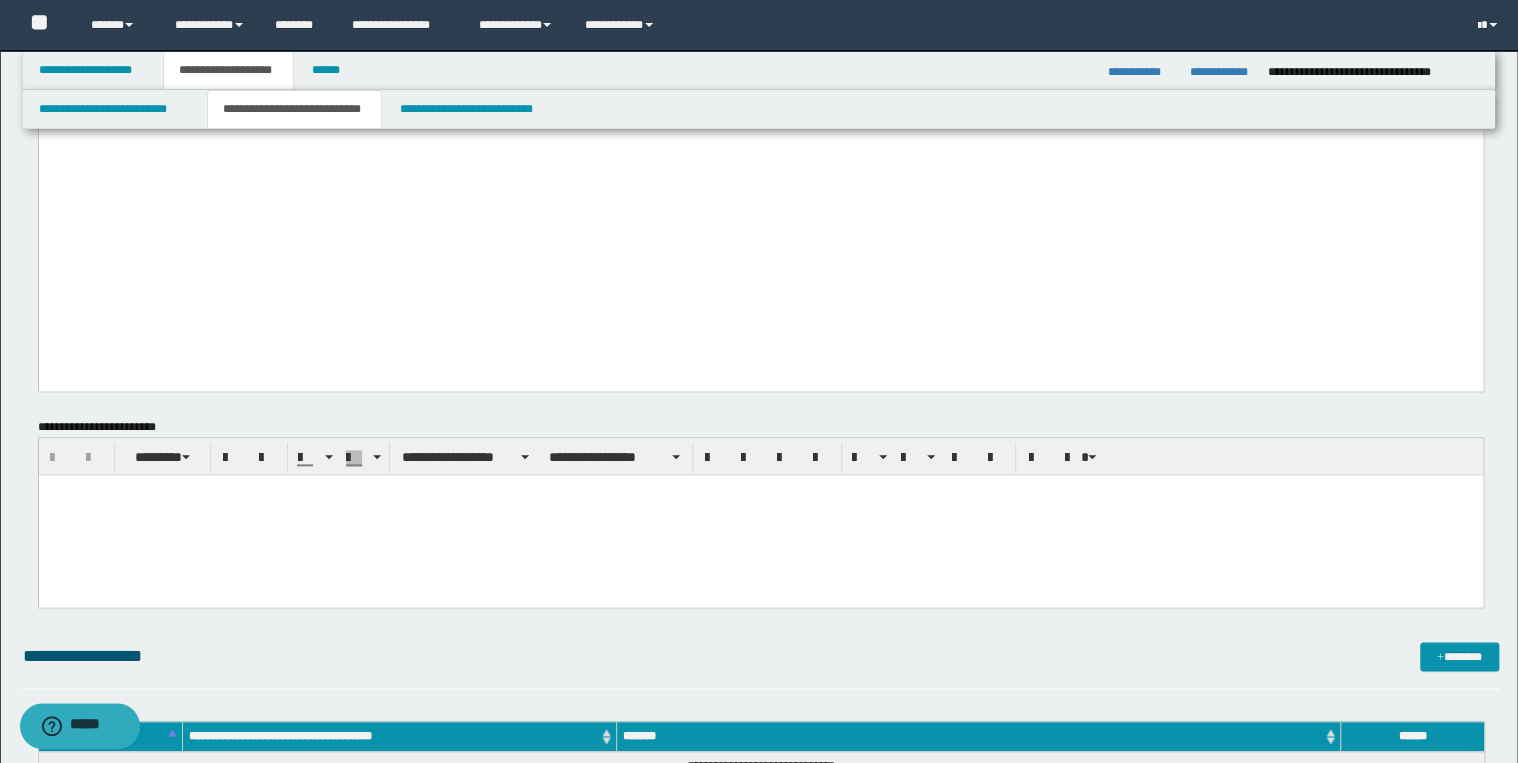 click at bounding box center [760, 514] 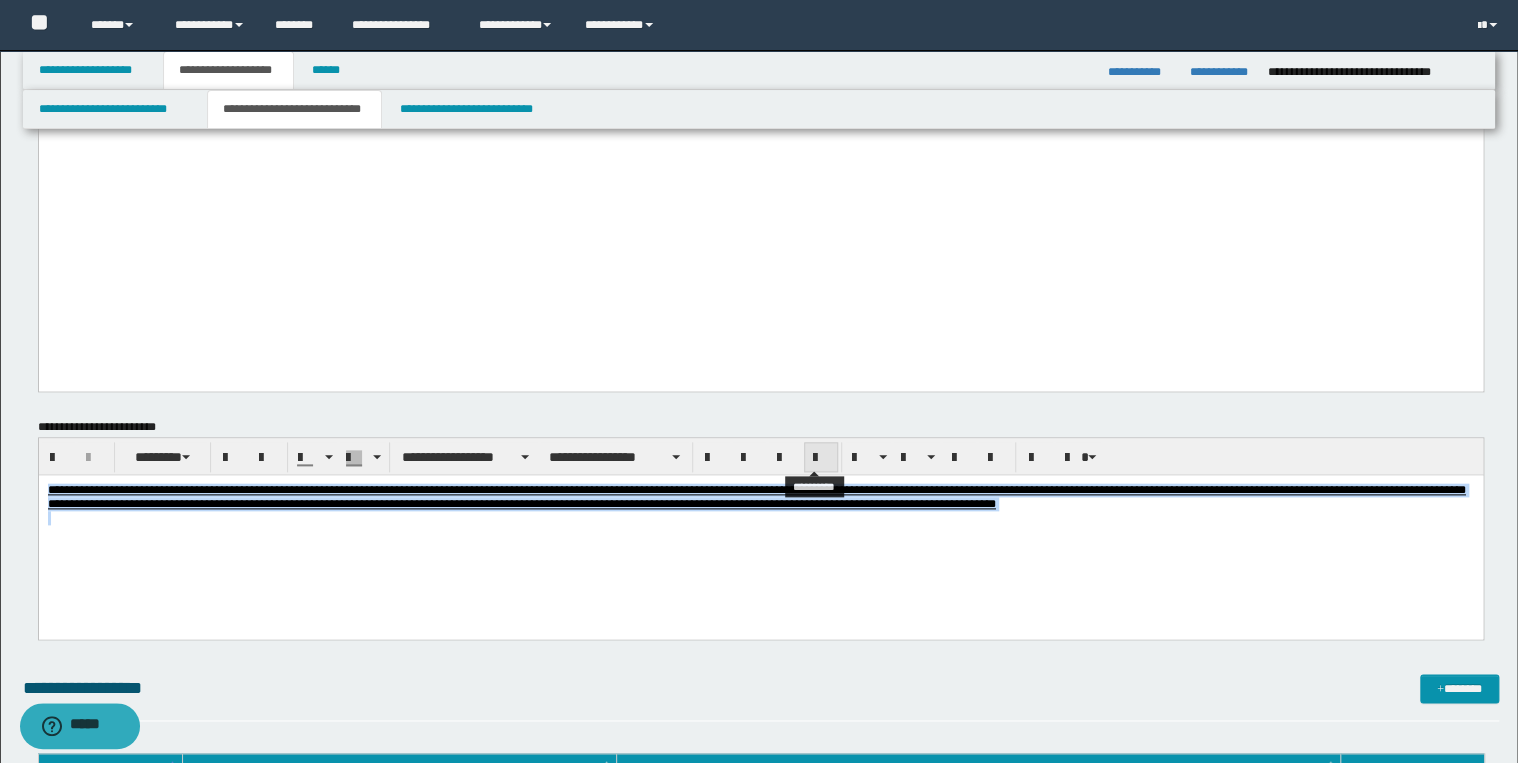 click at bounding box center (821, 458) 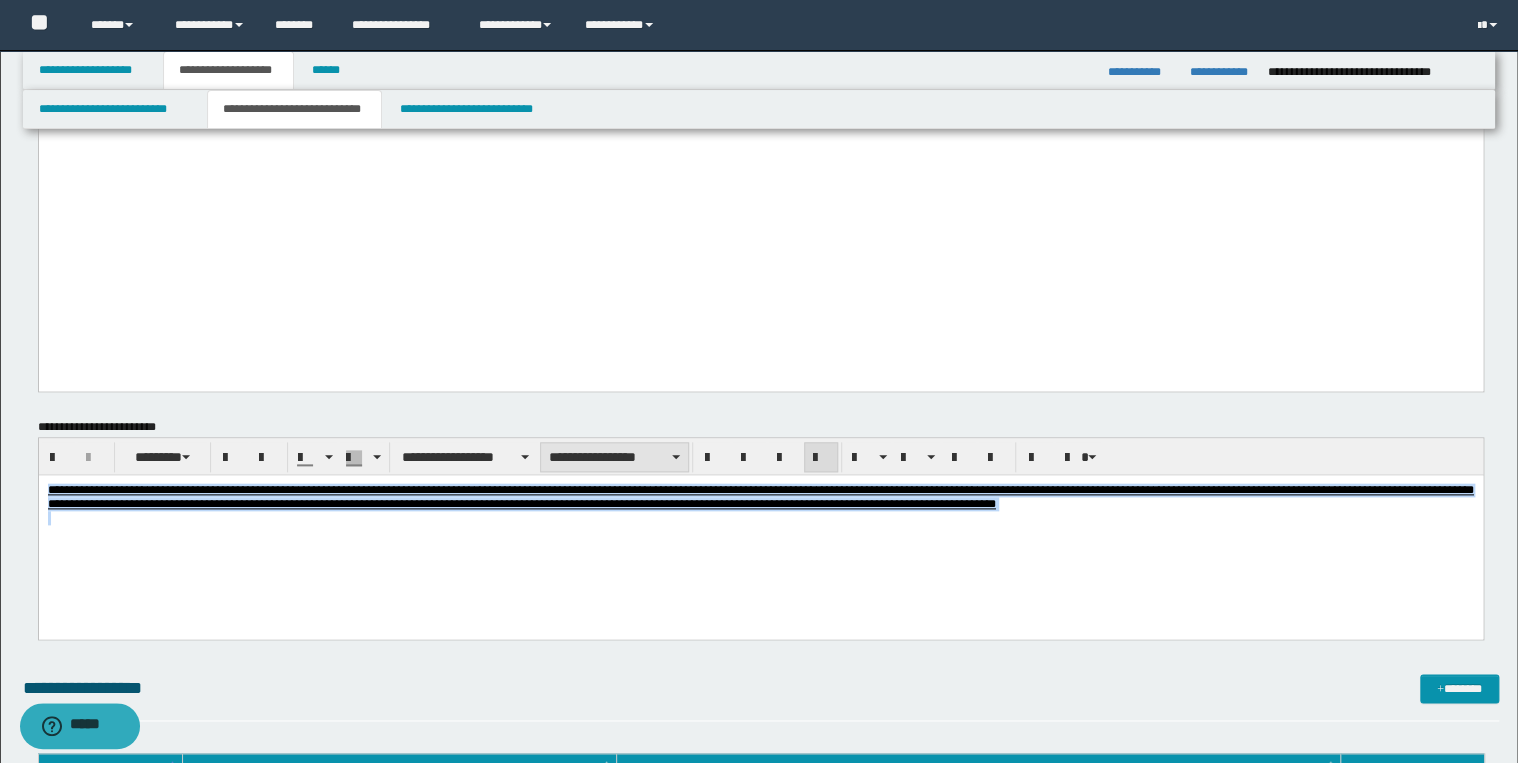click on "**********" at bounding box center (614, 457) 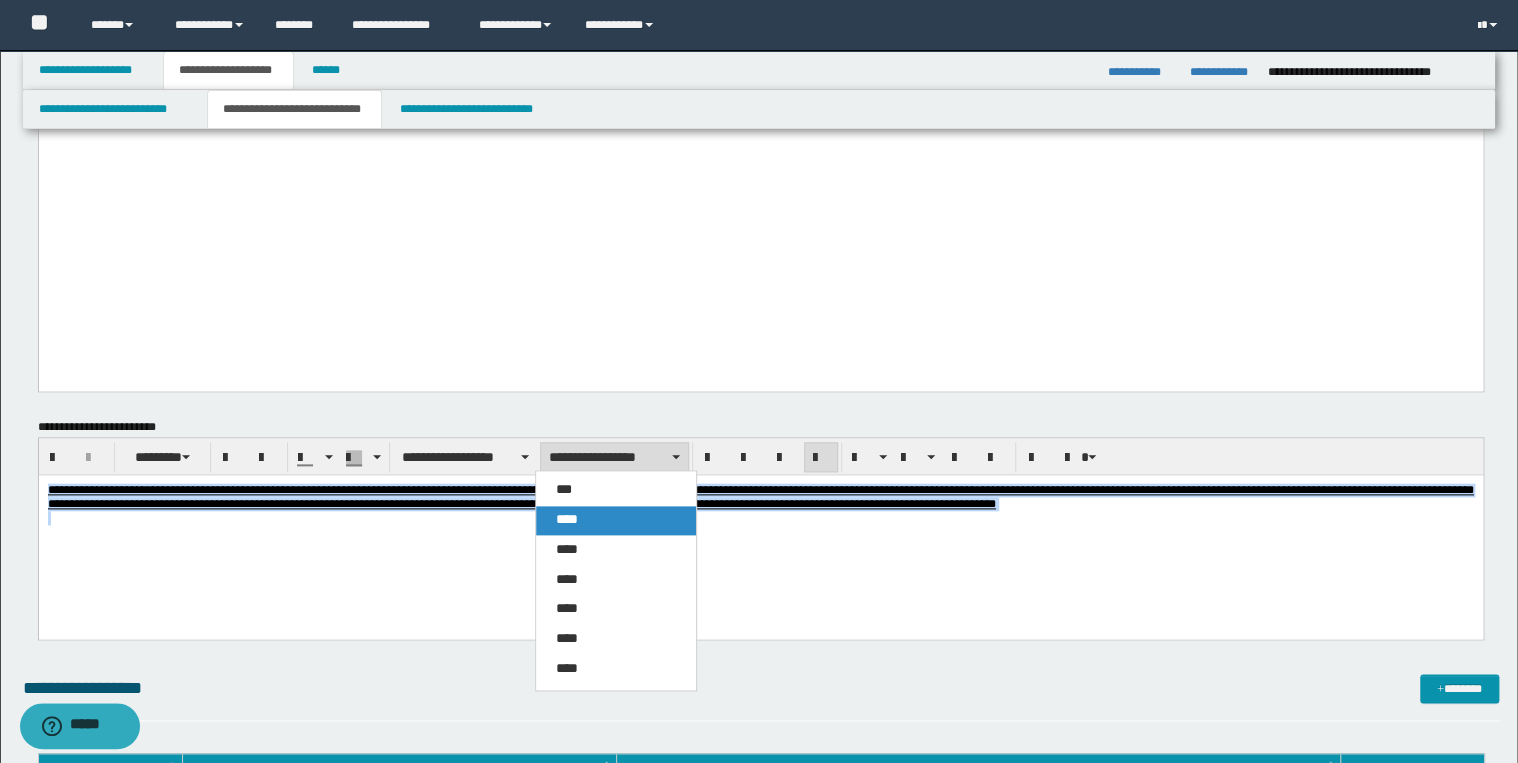 drag, startPoint x: 608, startPoint y: 513, endPoint x: 521, endPoint y: 465, distance: 99.36297 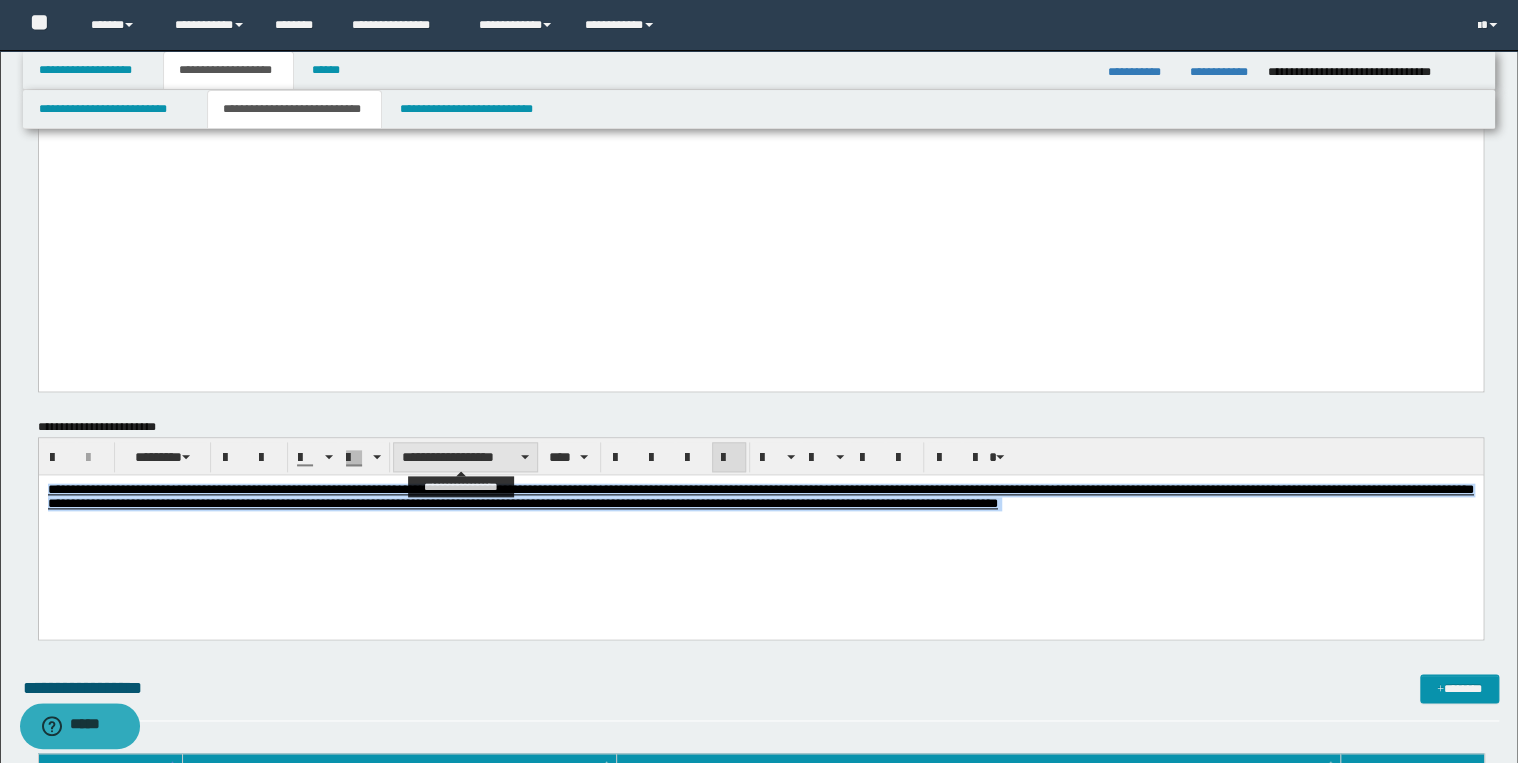 click on "**********" at bounding box center (465, 457) 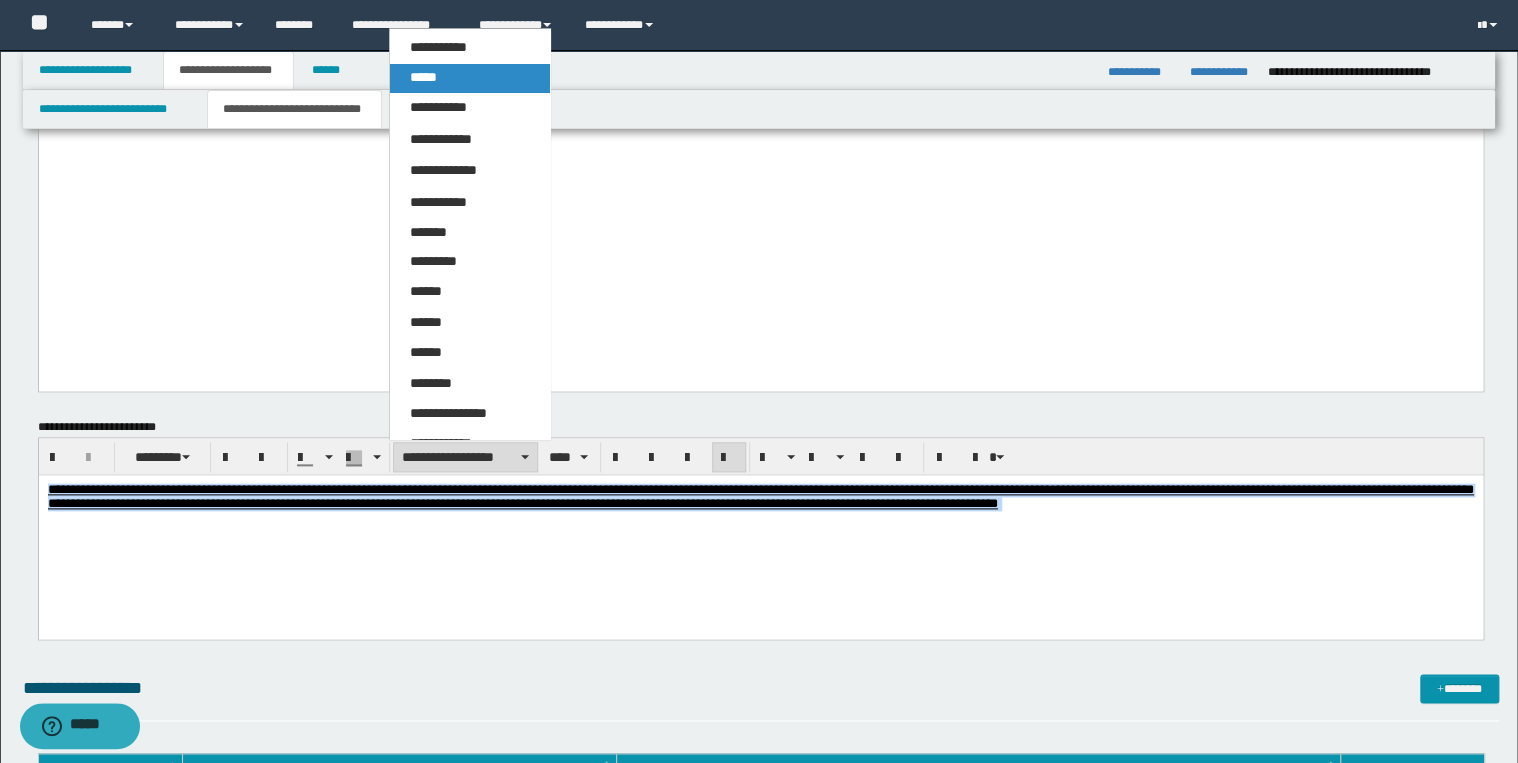 click on "*****" at bounding box center [470, 78] 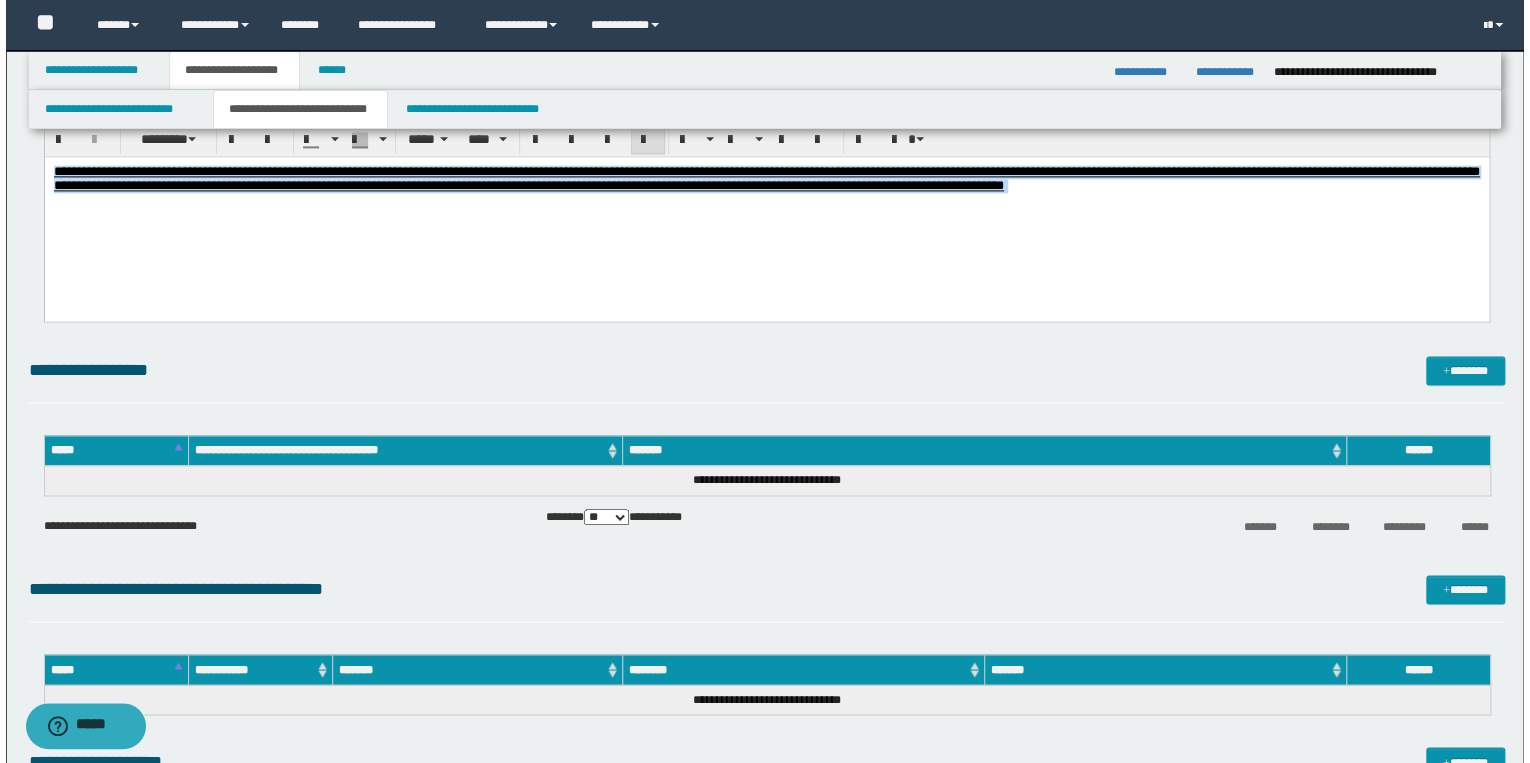 scroll, scrollTop: 1280, scrollLeft: 0, axis: vertical 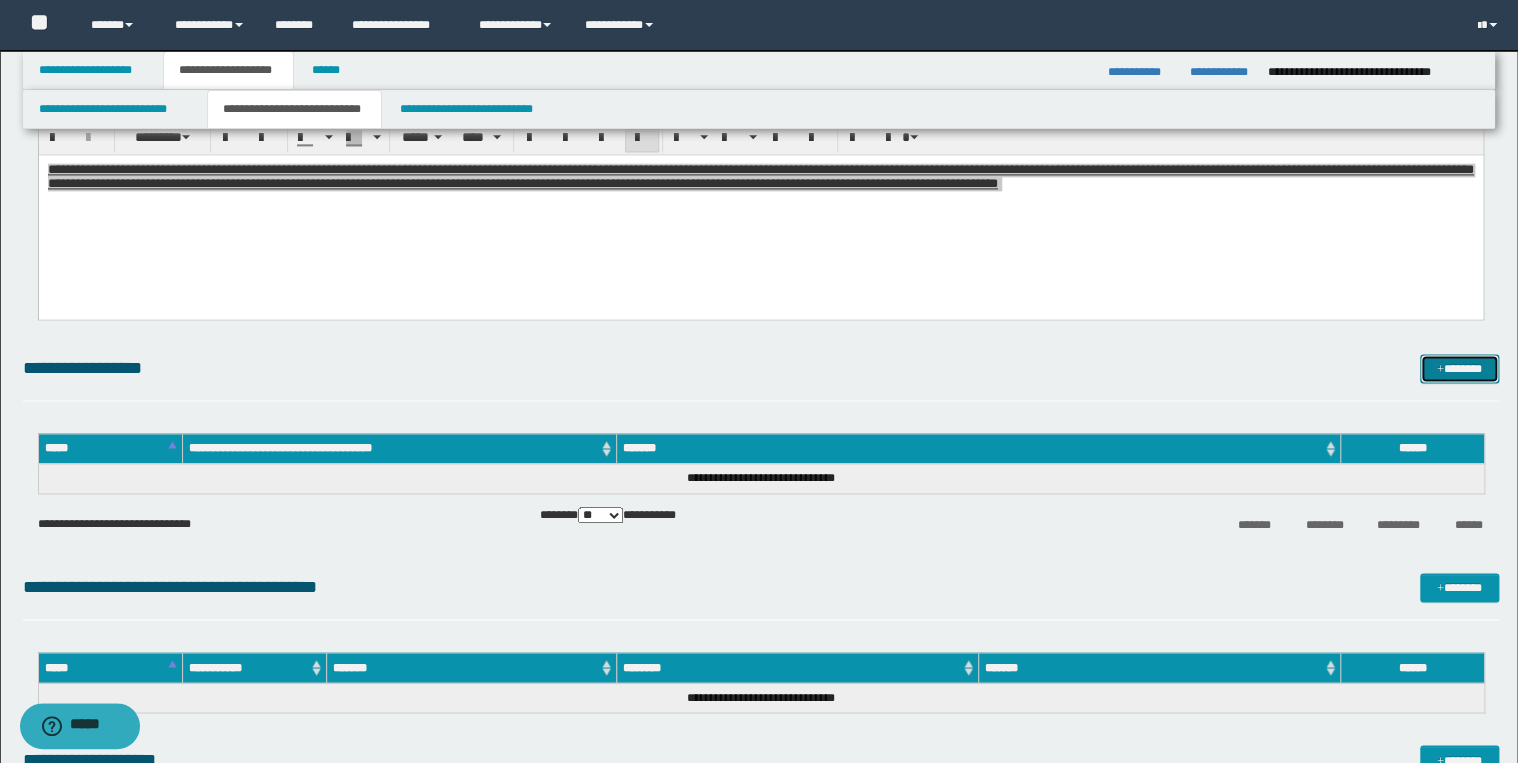 click on "*******" at bounding box center [1459, 369] 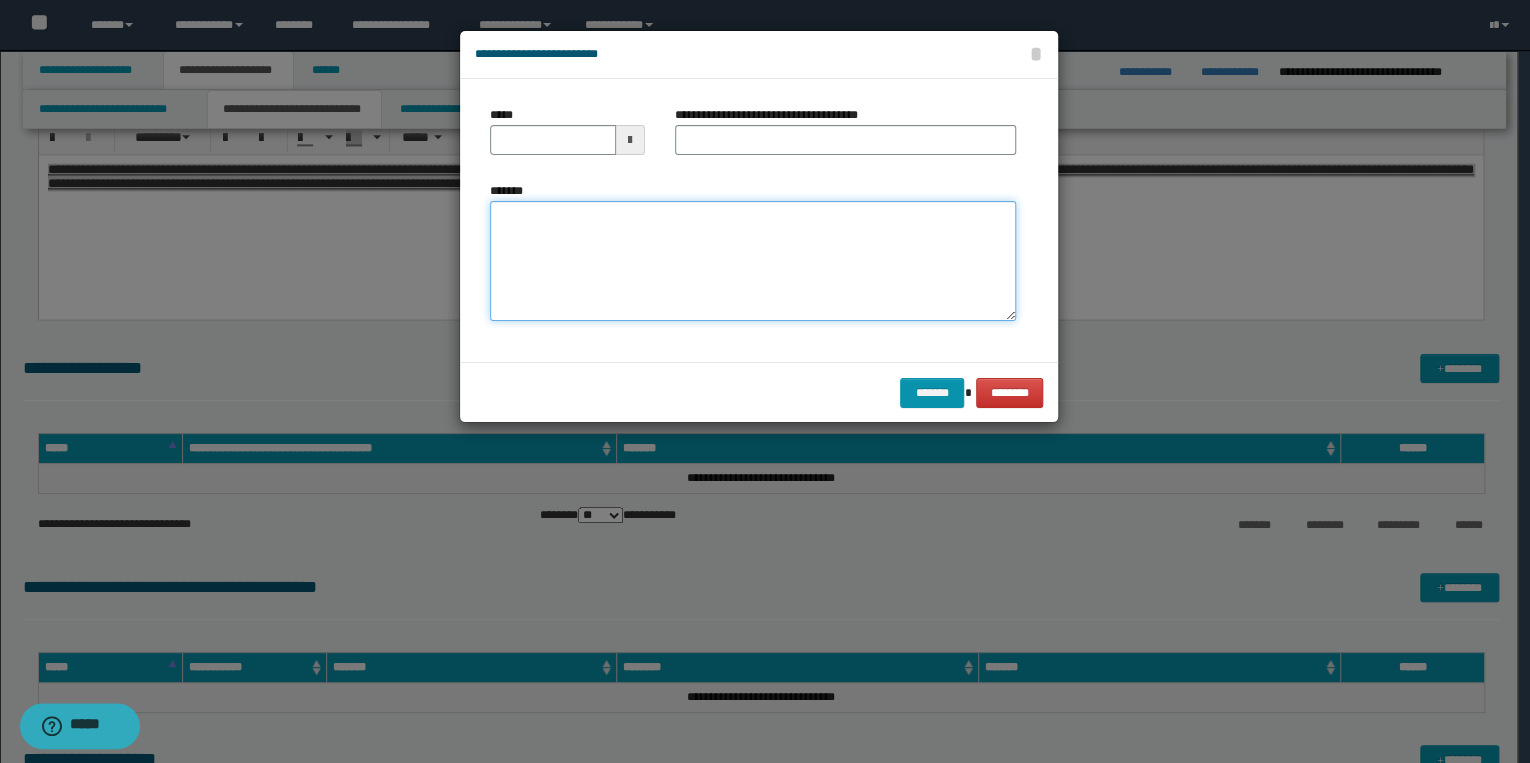 click on "*******" at bounding box center [753, 261] 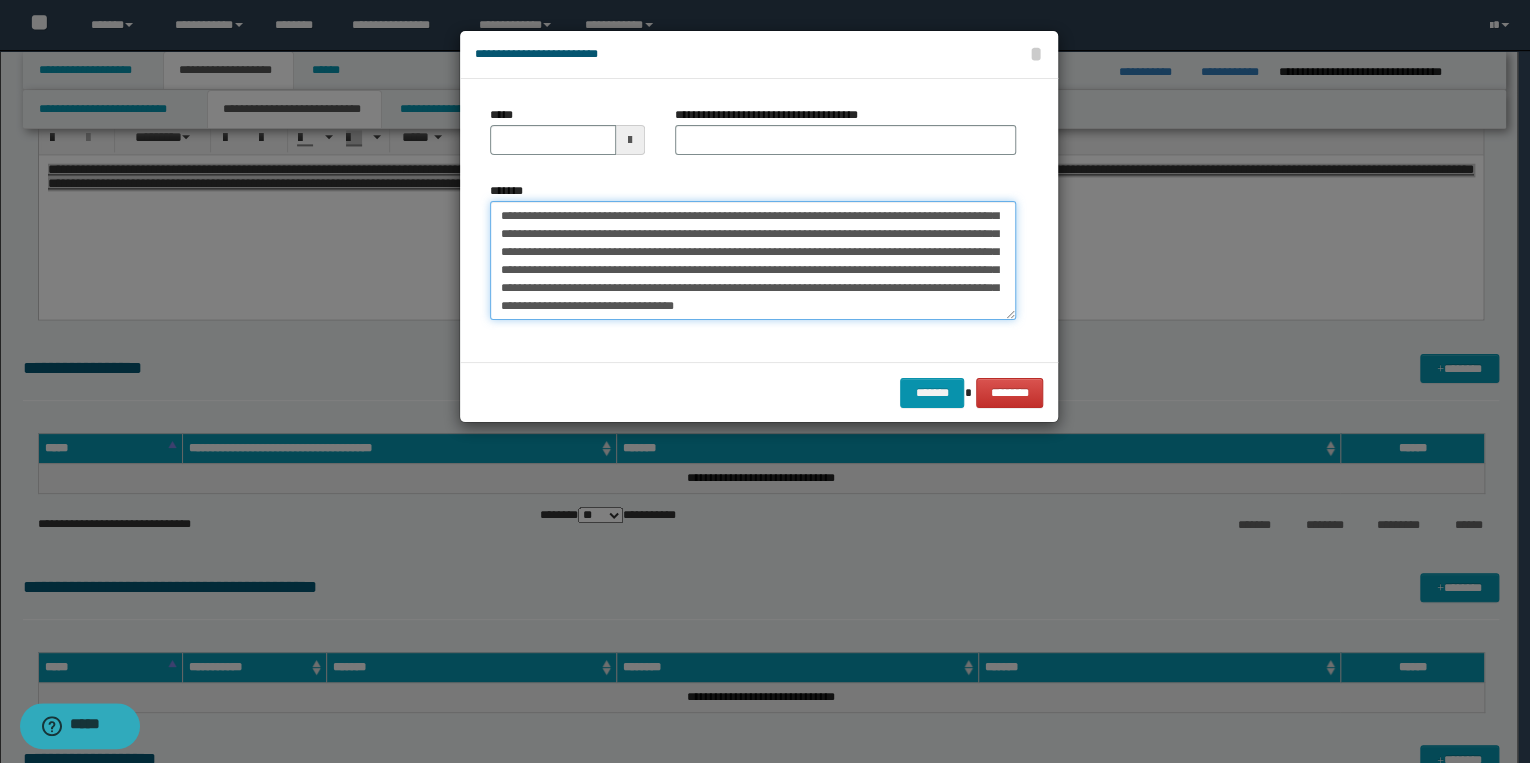 scroll, scrollTop: 0, scrollLeft: 0, axis: both 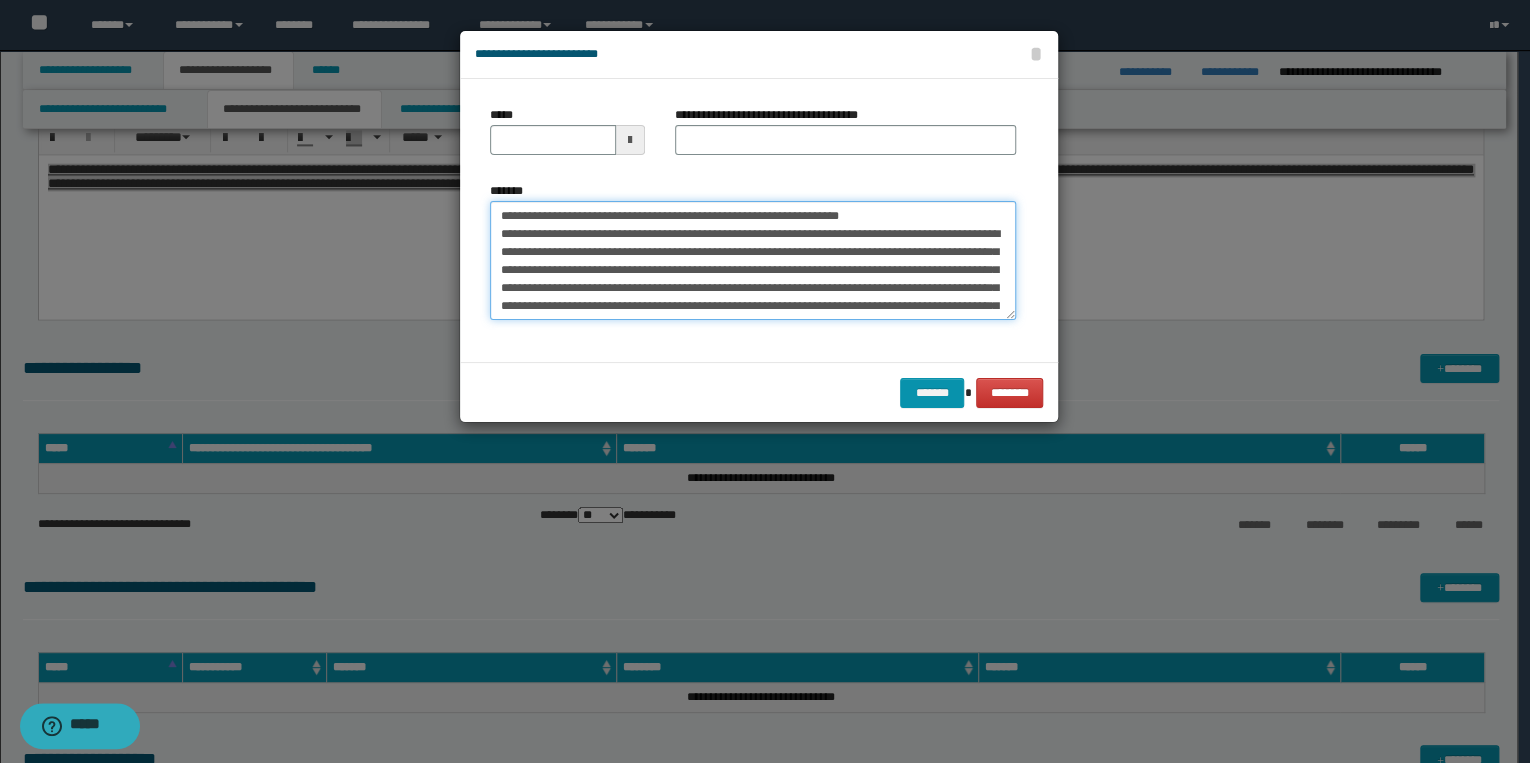 drag, startPoint x: 561, startPoint y: 213, endPoint x: 495, endPoint y: 219, distance: 66.27216 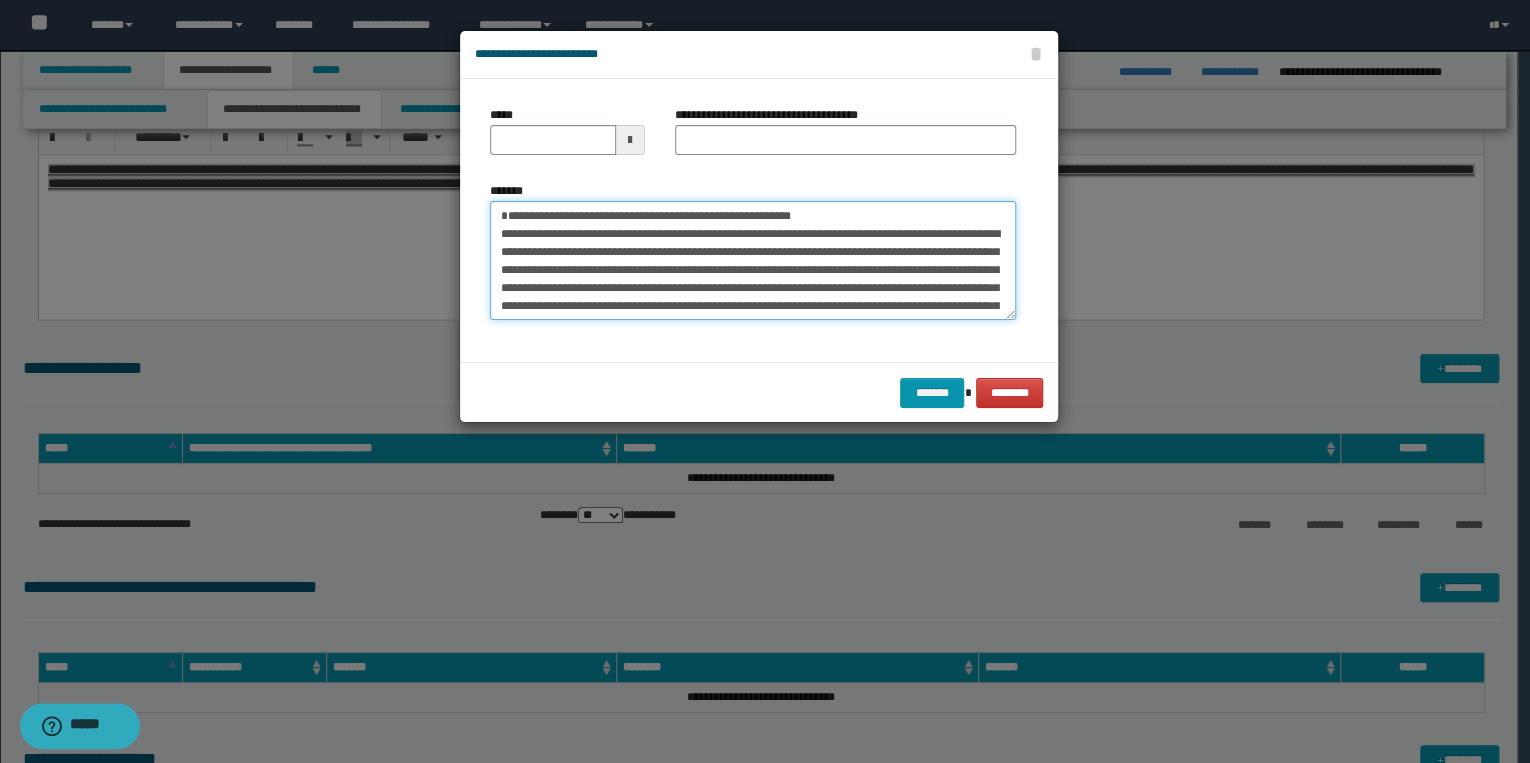 type 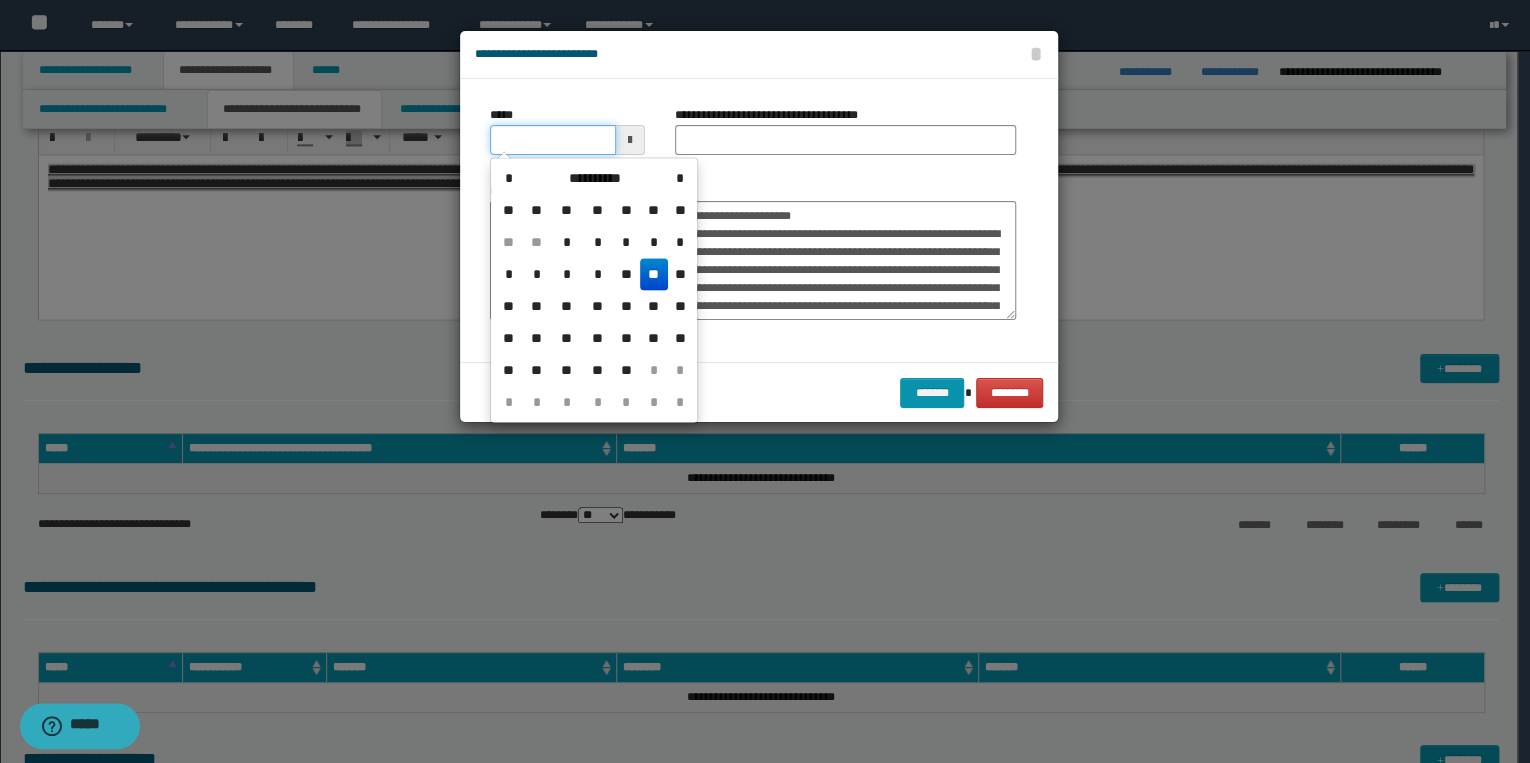click on "*****" at bounding box center (553, 140) 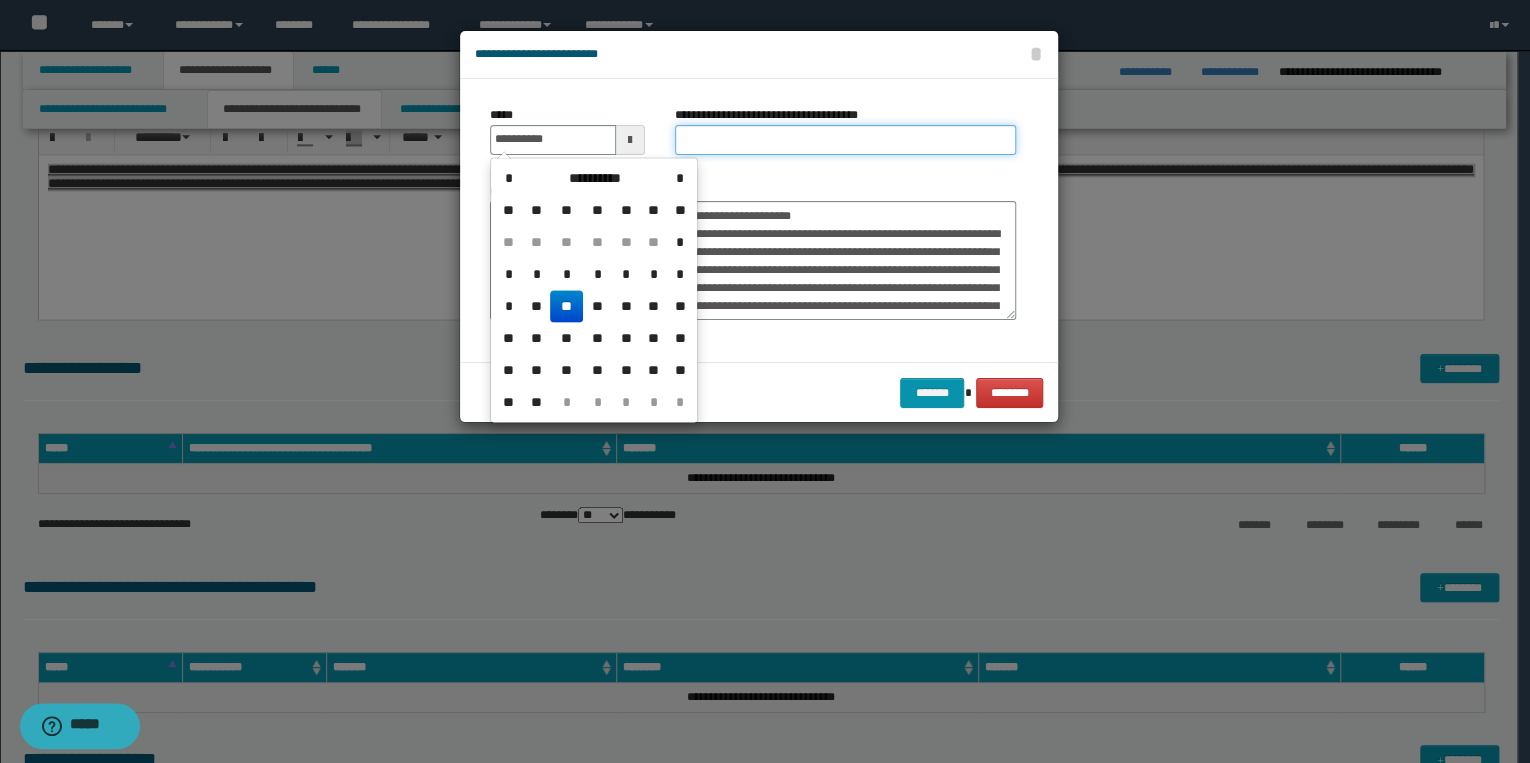 type on "**********" 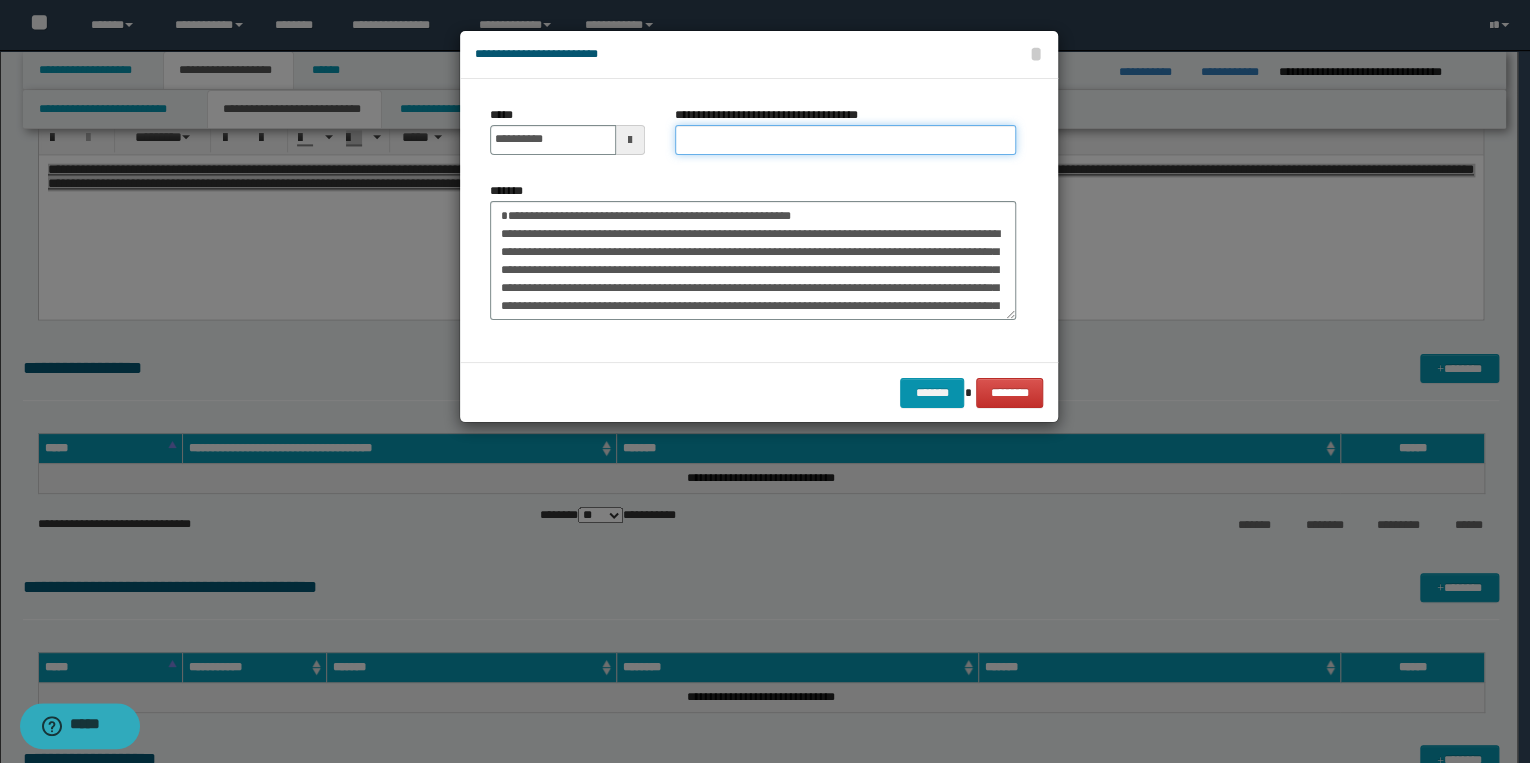 click on "**********" at bounding box center [845, 140] 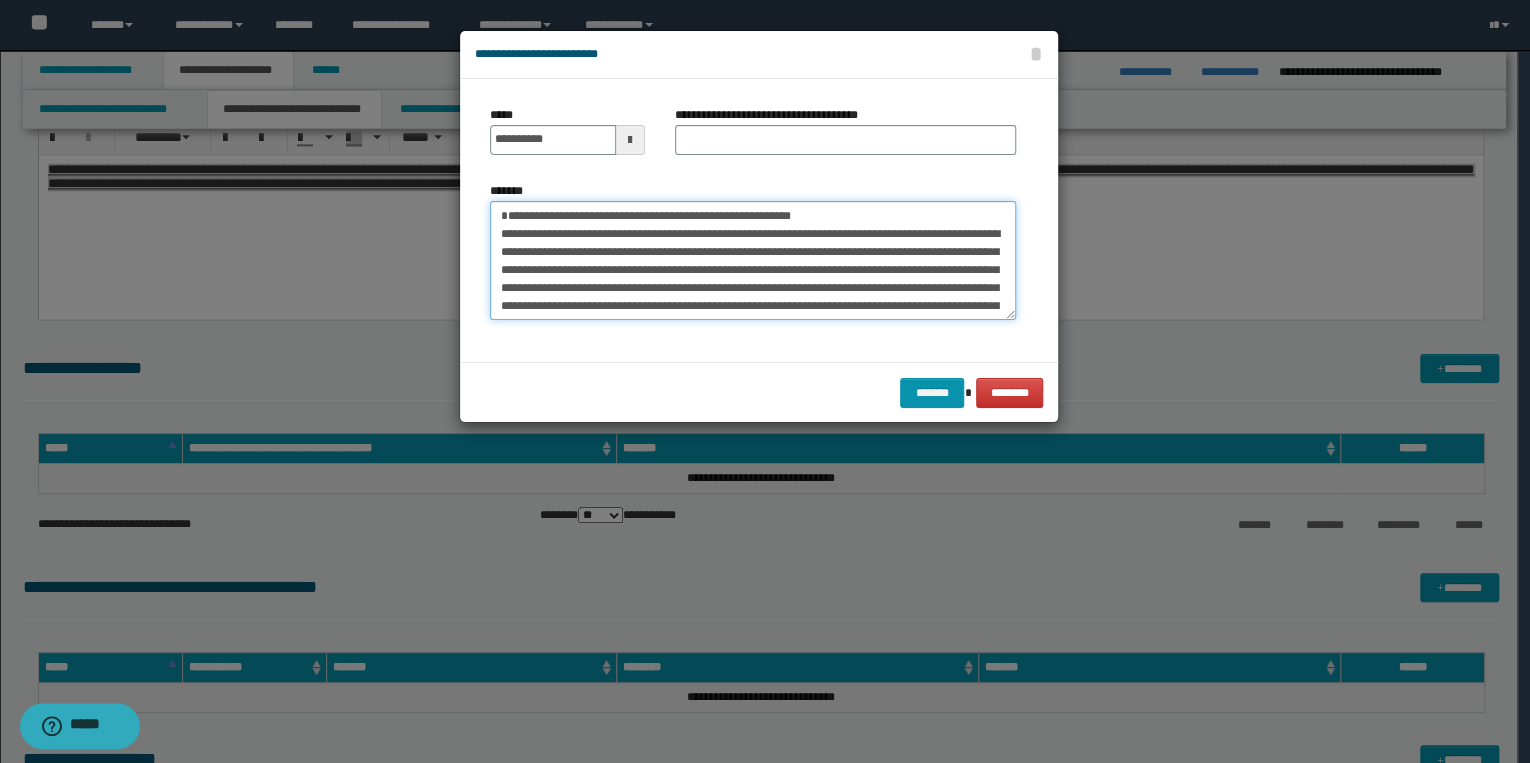 drag, startPoint x: 498, startPoint y: 213, endPoint x: 823, endPoint y: 219, distance: 325.0554 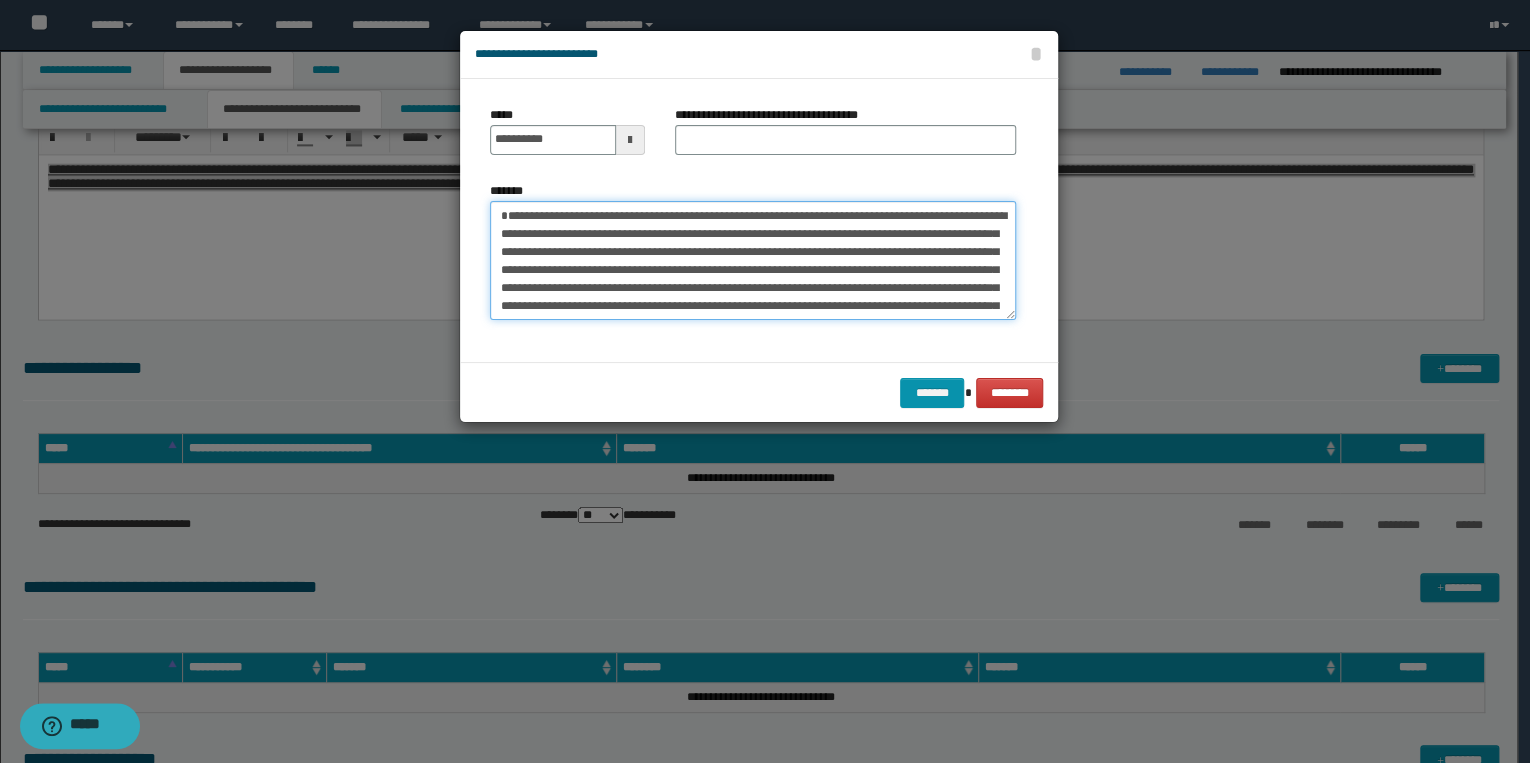 type on "**********" 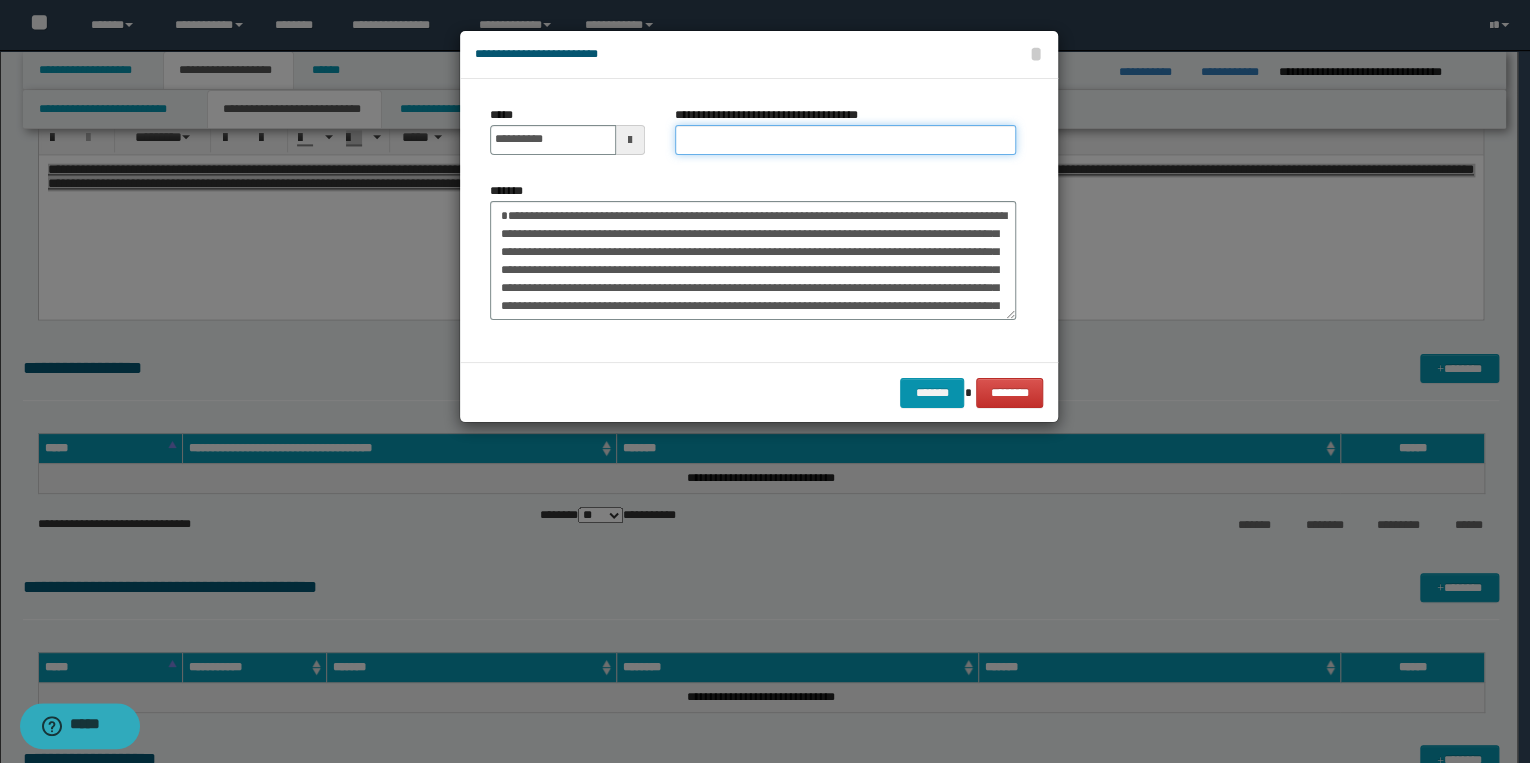 click on "**********" at bounding box center [845, 140] 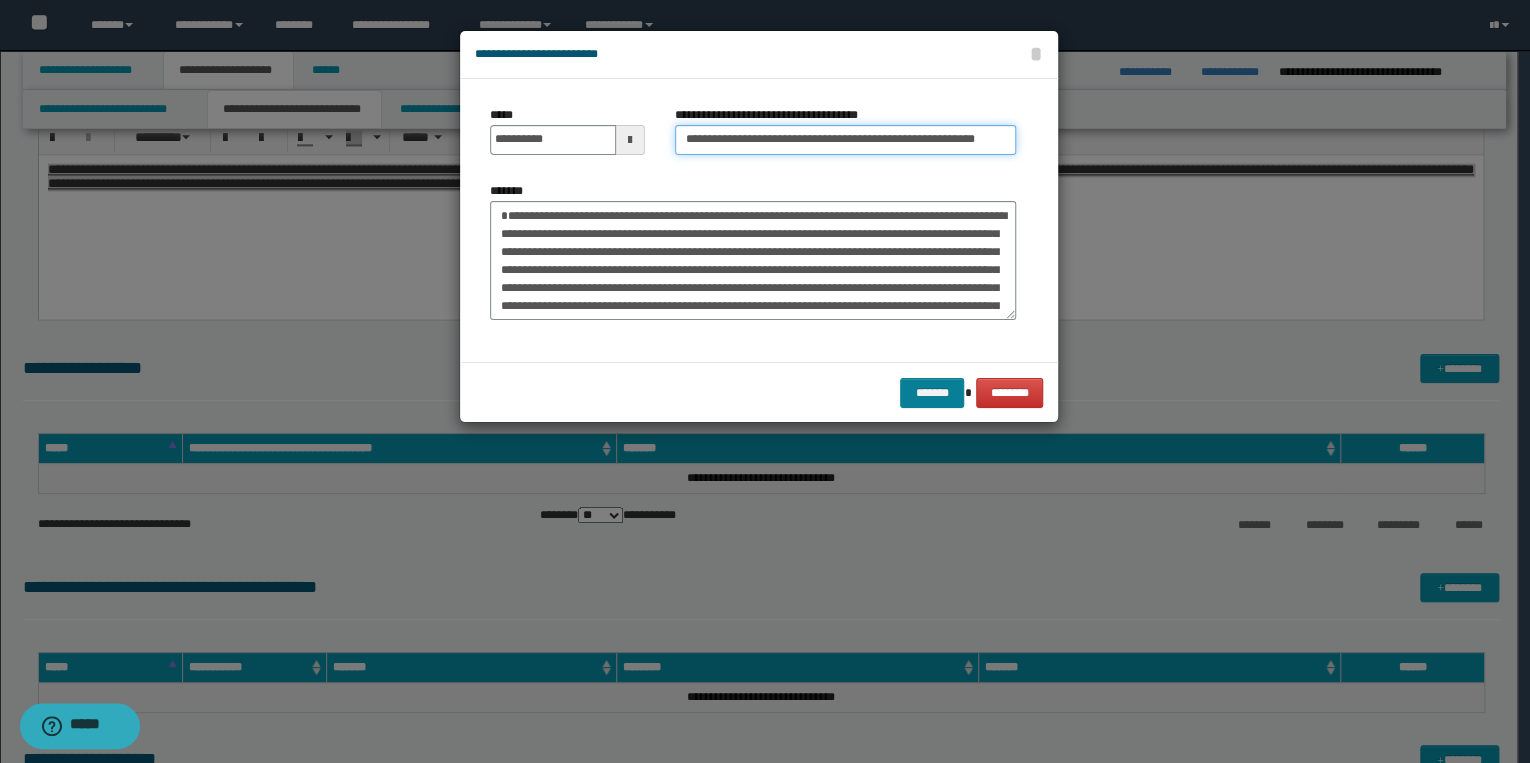 type on "**********" 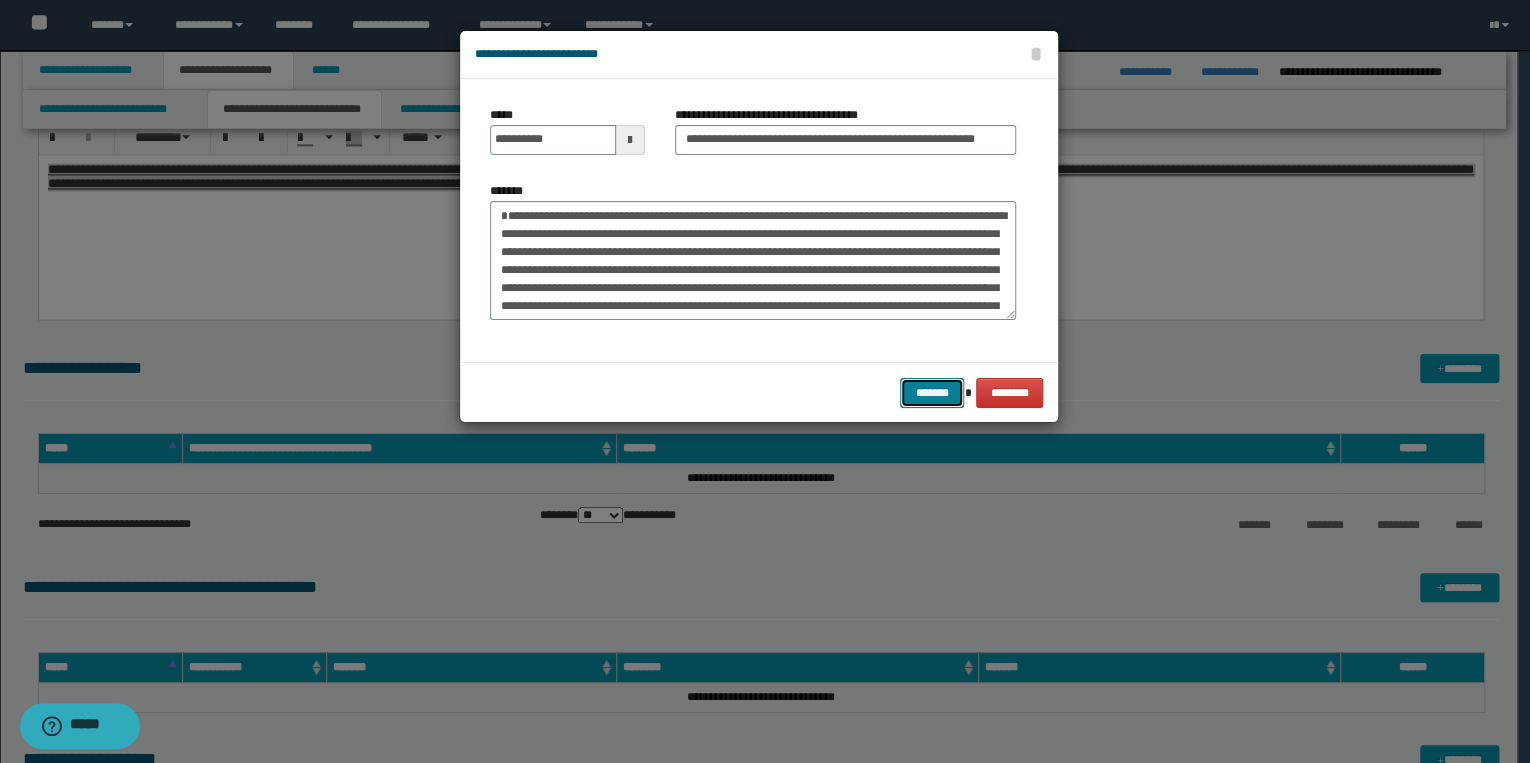 click on "*******" at bounding box center (932, 393) 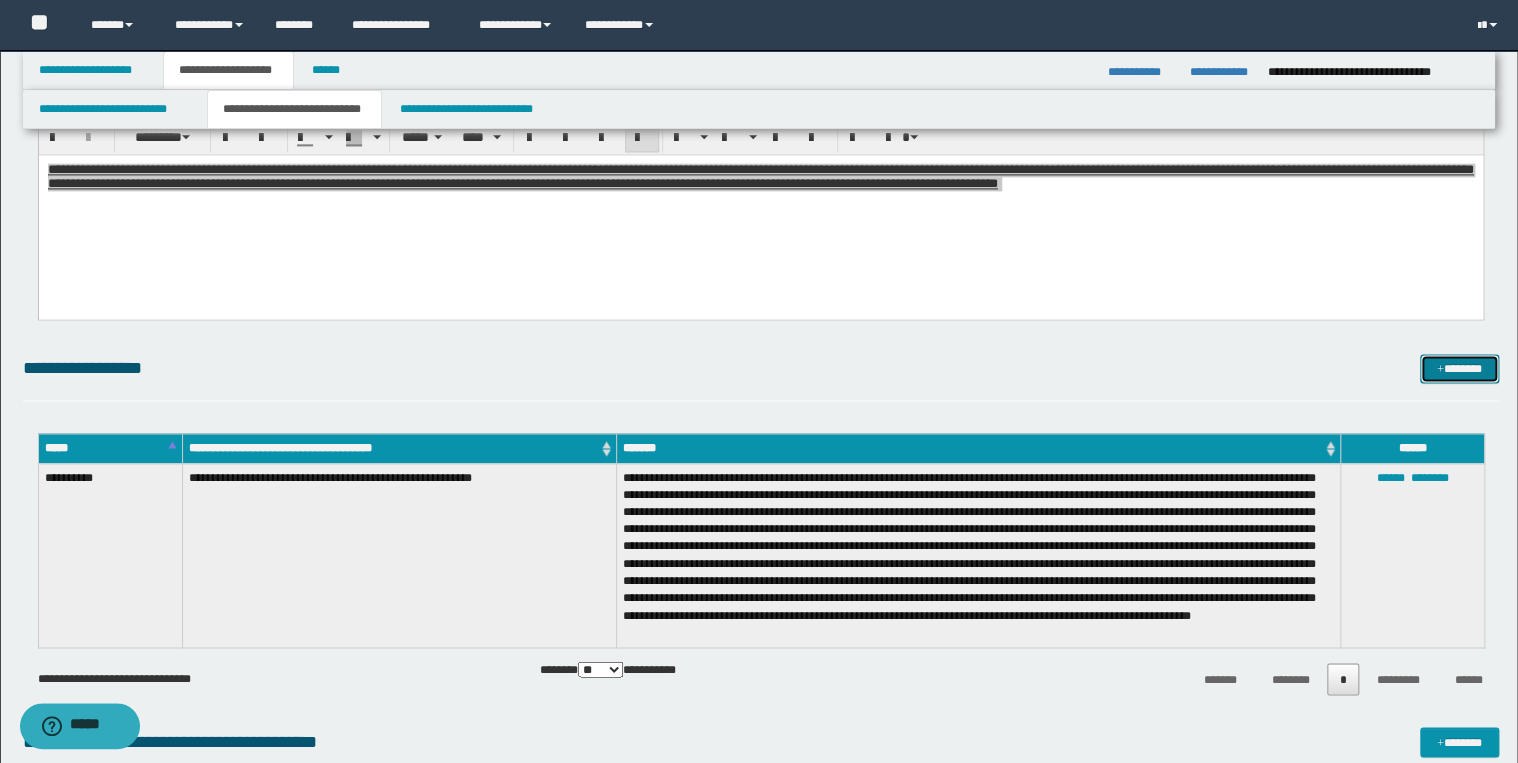 click at bounding box center (1440, 370) 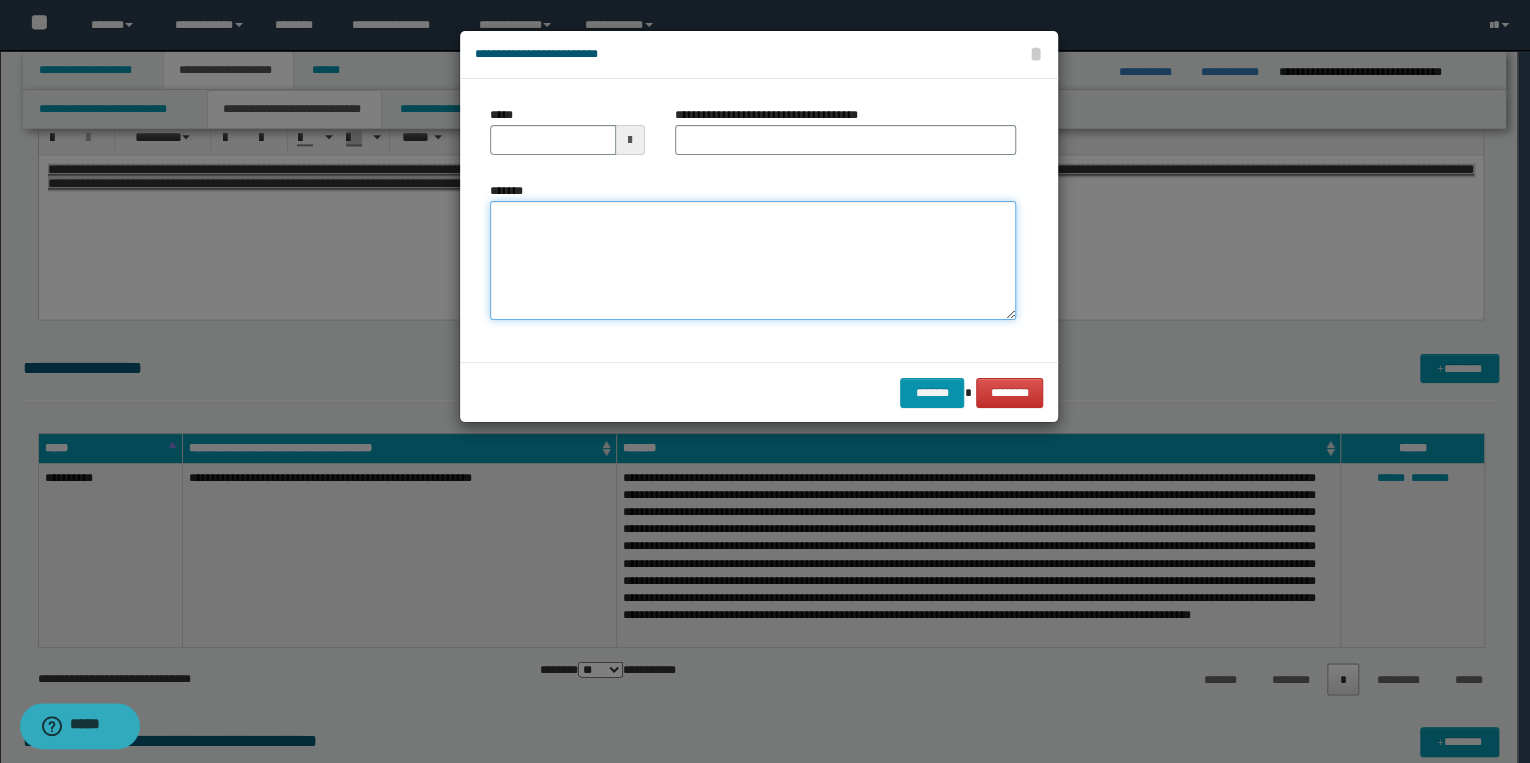 click on "*******" at bounding box center [753, 261] 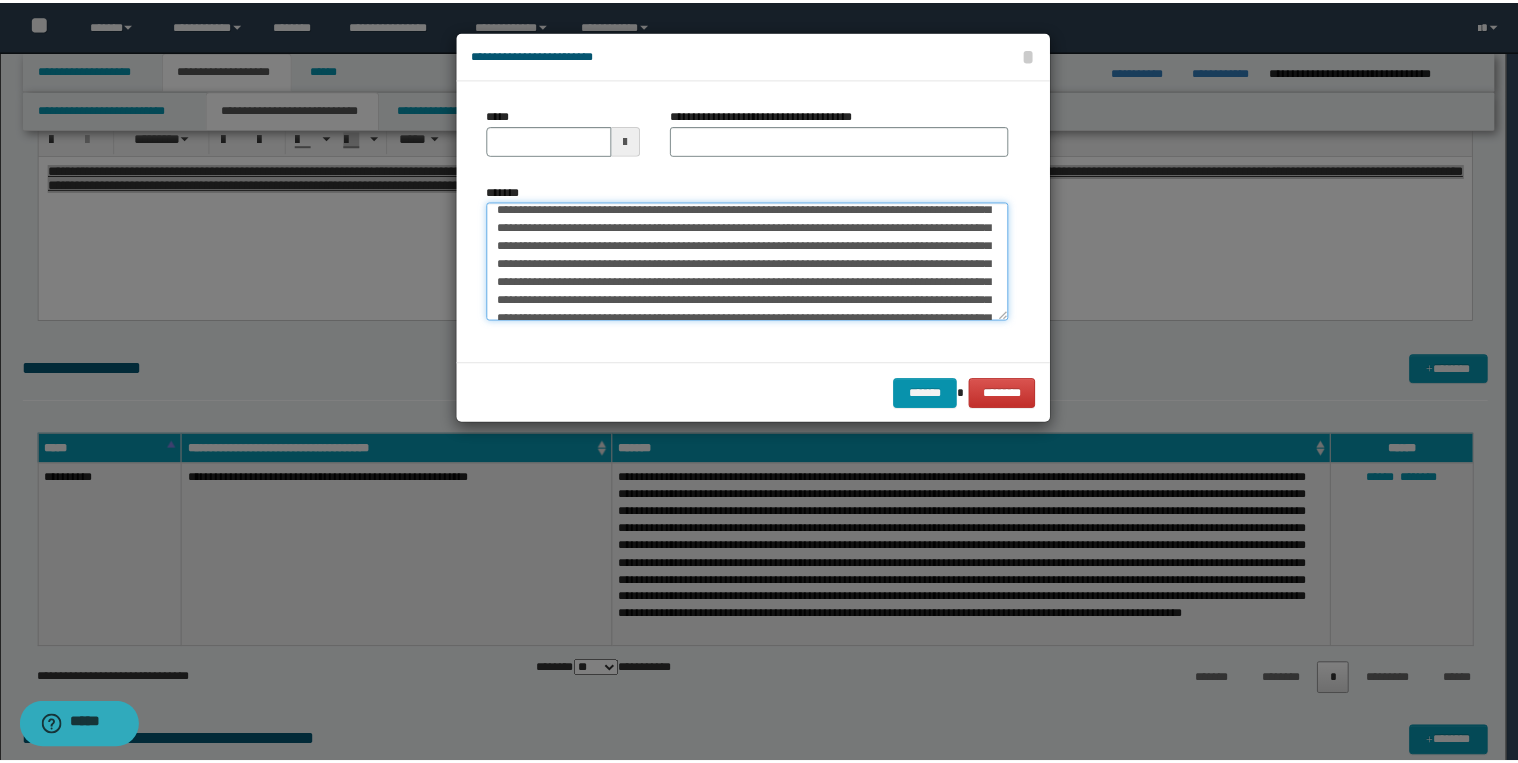 scroll, scrollTop: 0, scrollLeft: 0, axis: both 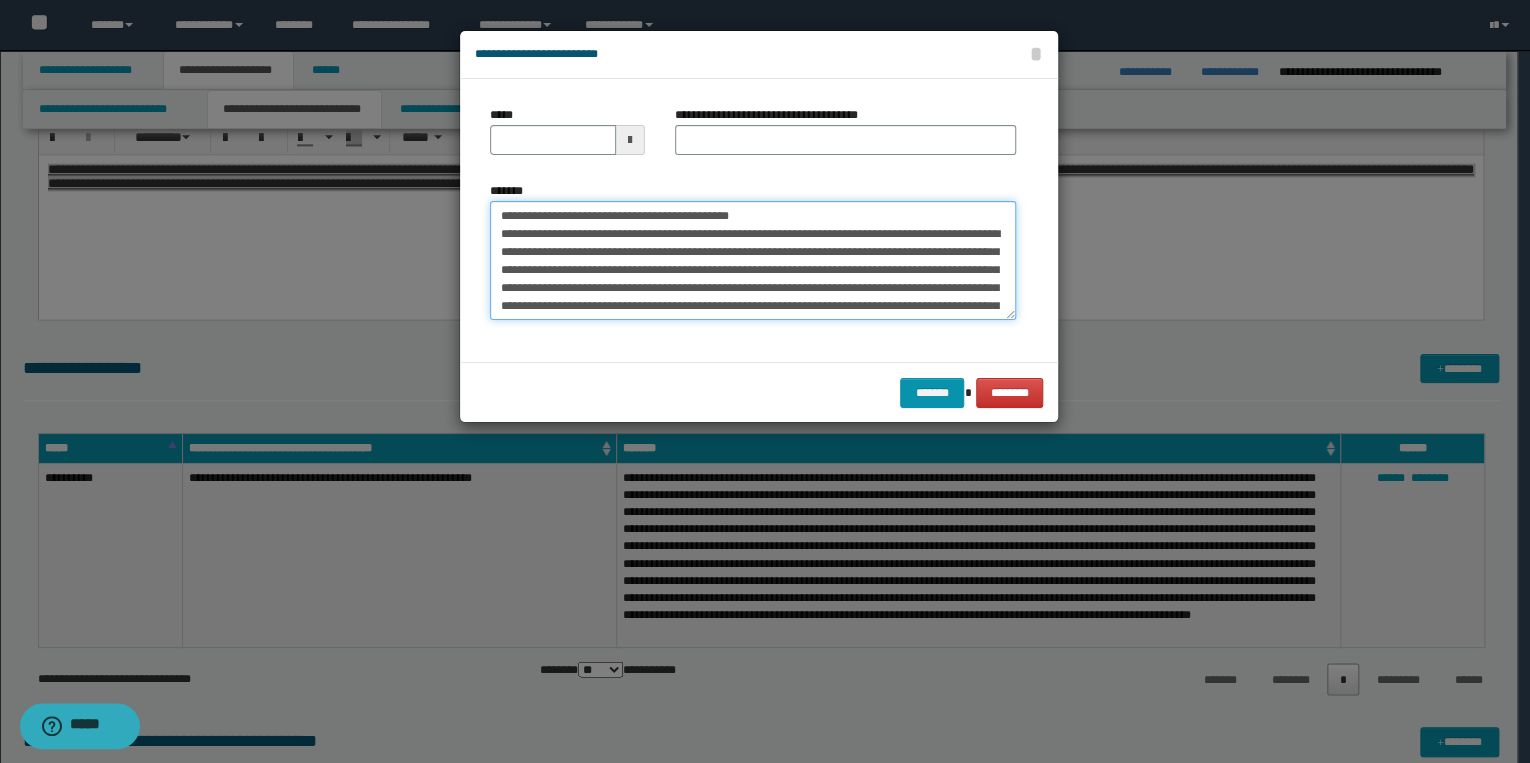 drag, startPoint x: 562, startPoint y: 217, endPoint x: 500, endPoint y: 212, distance: 62.201286 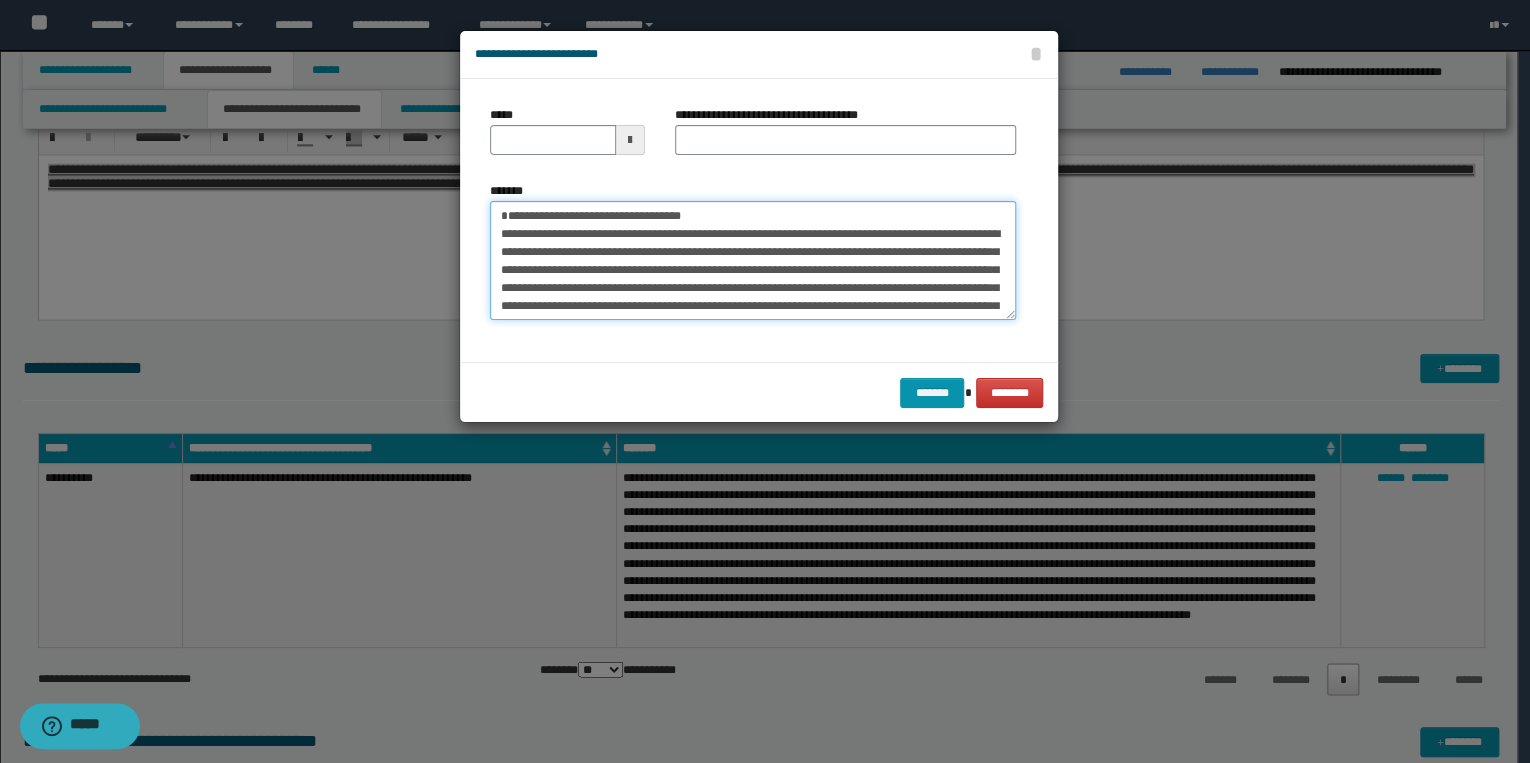 type 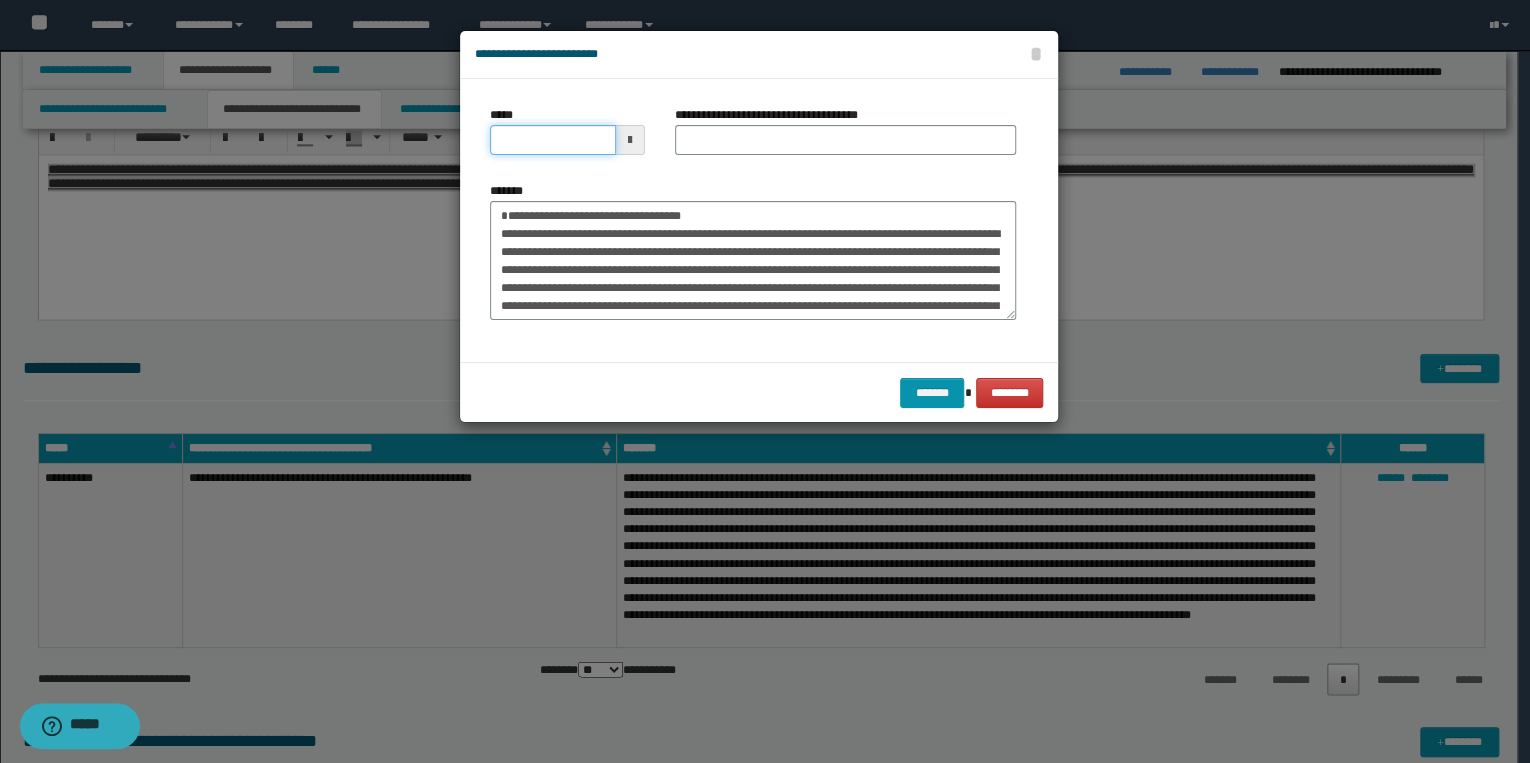 click on "*****" at bounding box center (553, 140) 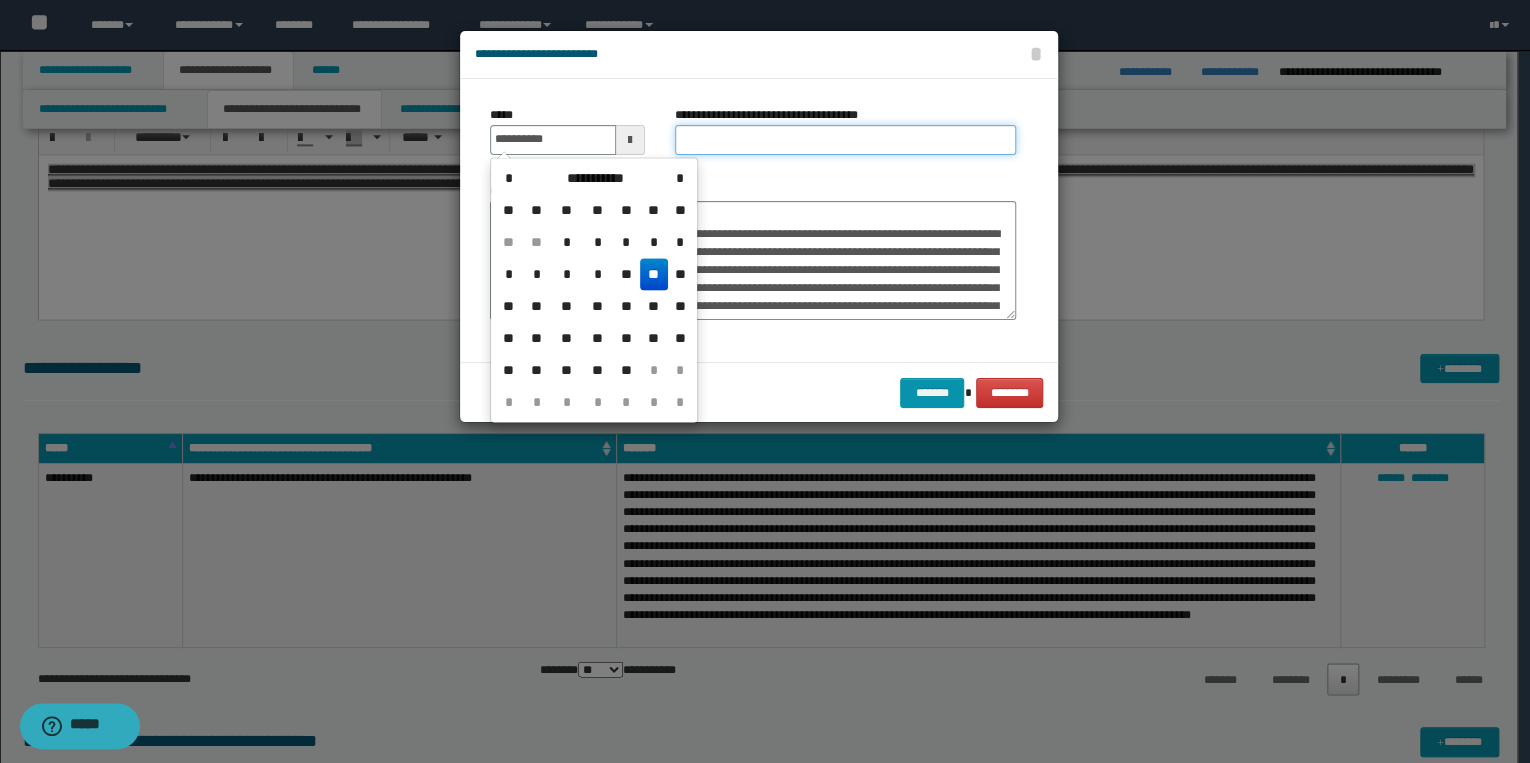 type on "**********" 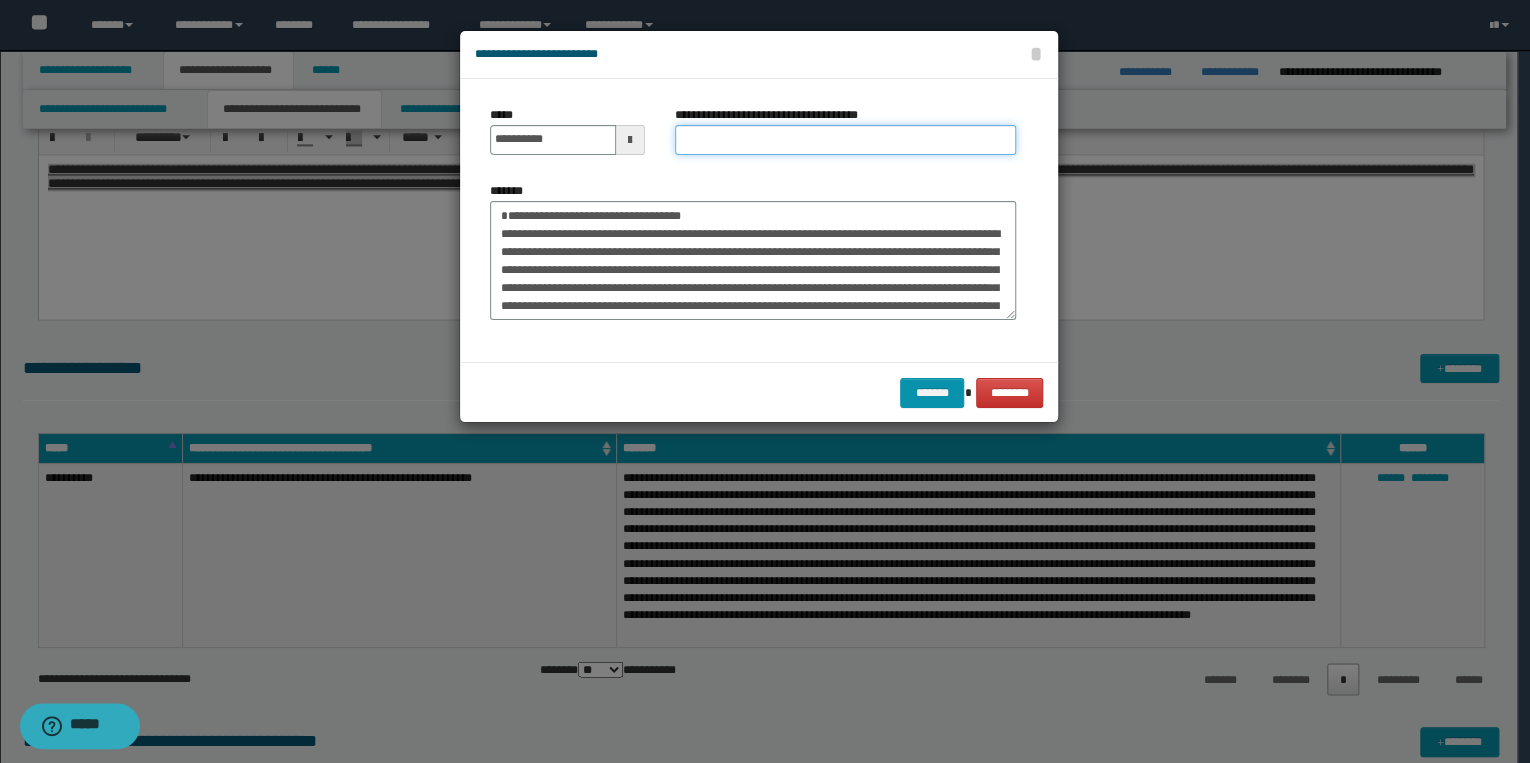 click on "**********" at bounding box center (845, 140) 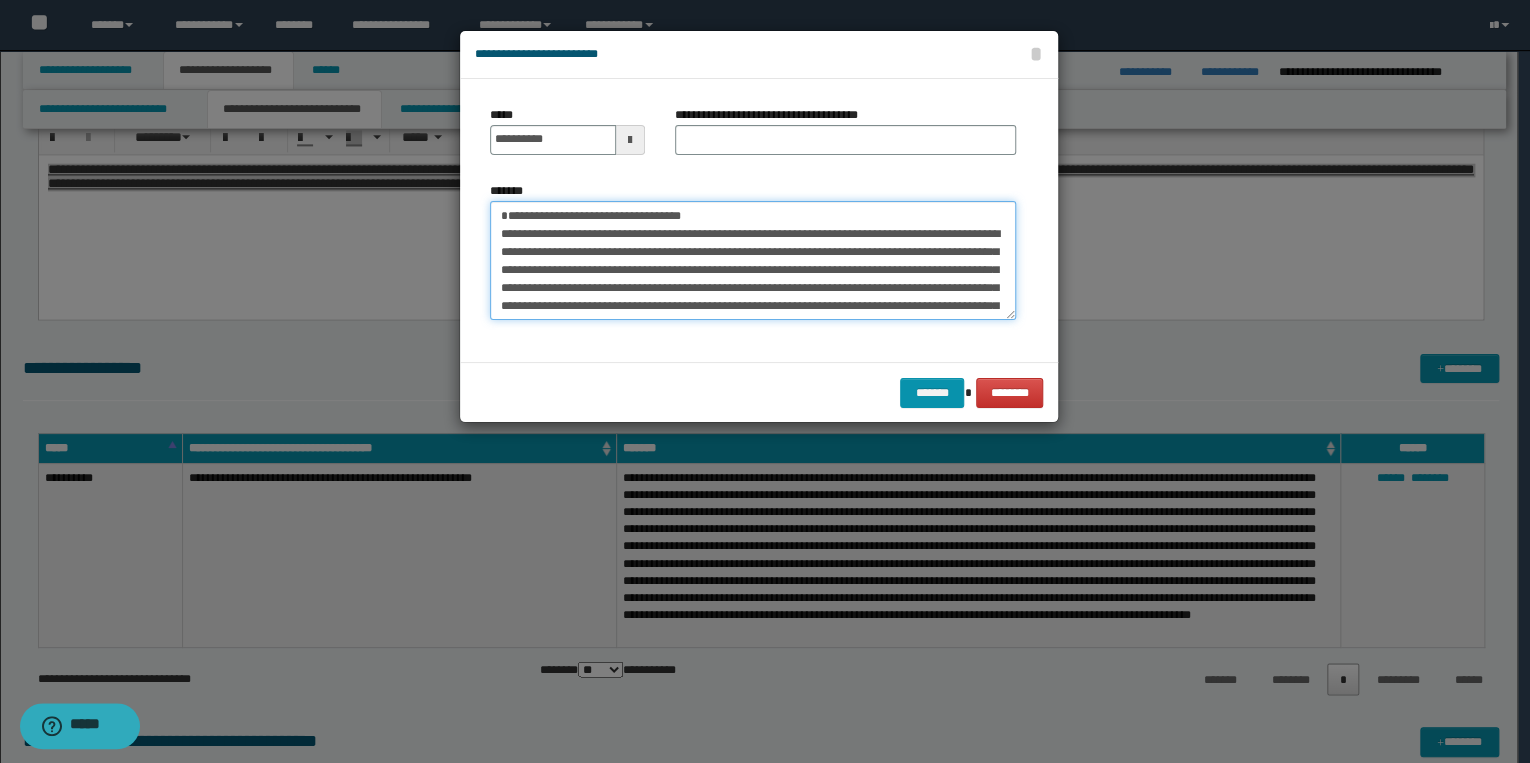 drag, startPoint x: 500, startPoint y: 215, endPoint x: 700, endPoint y: 212, distance: 200.02249 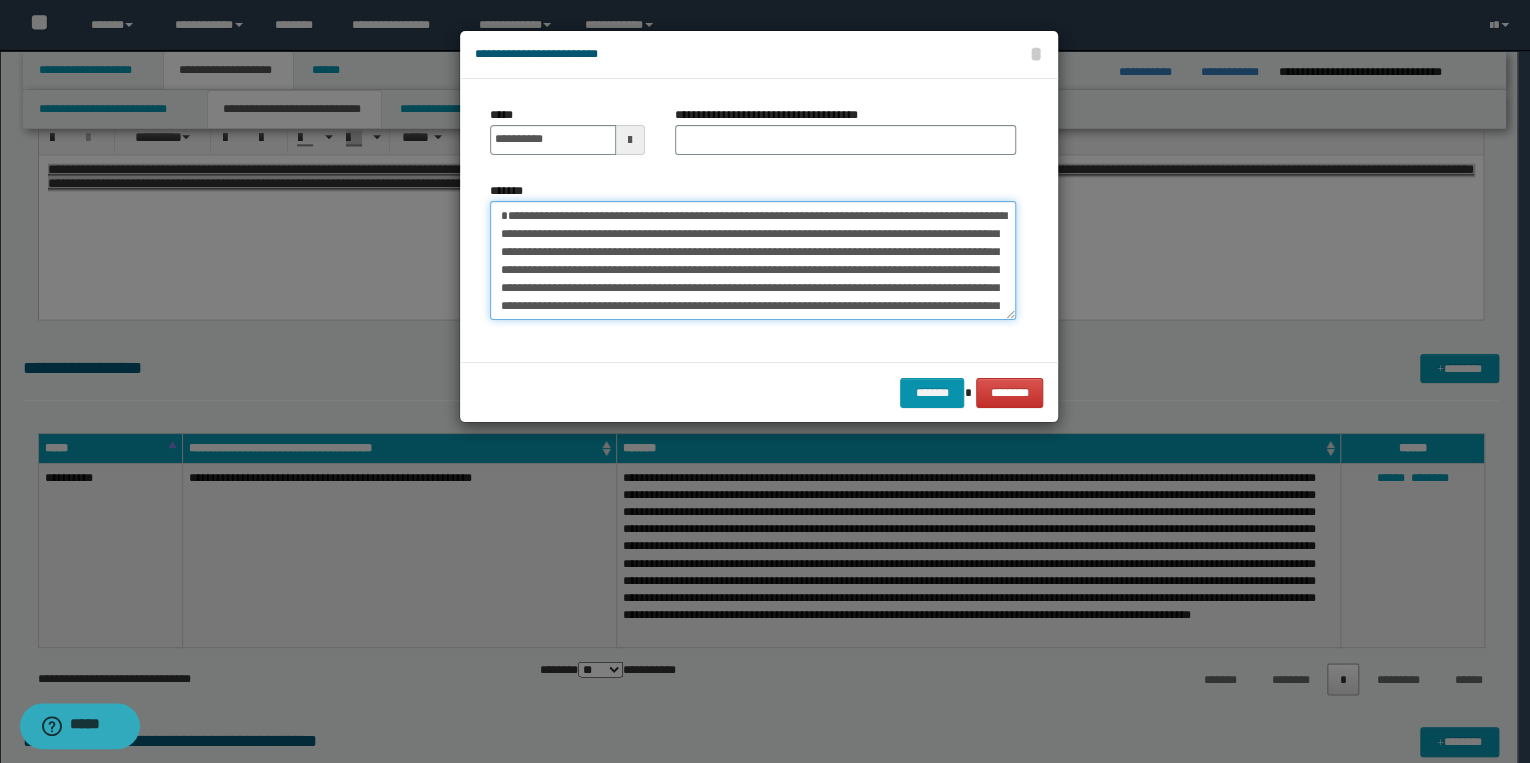 type on "**********" 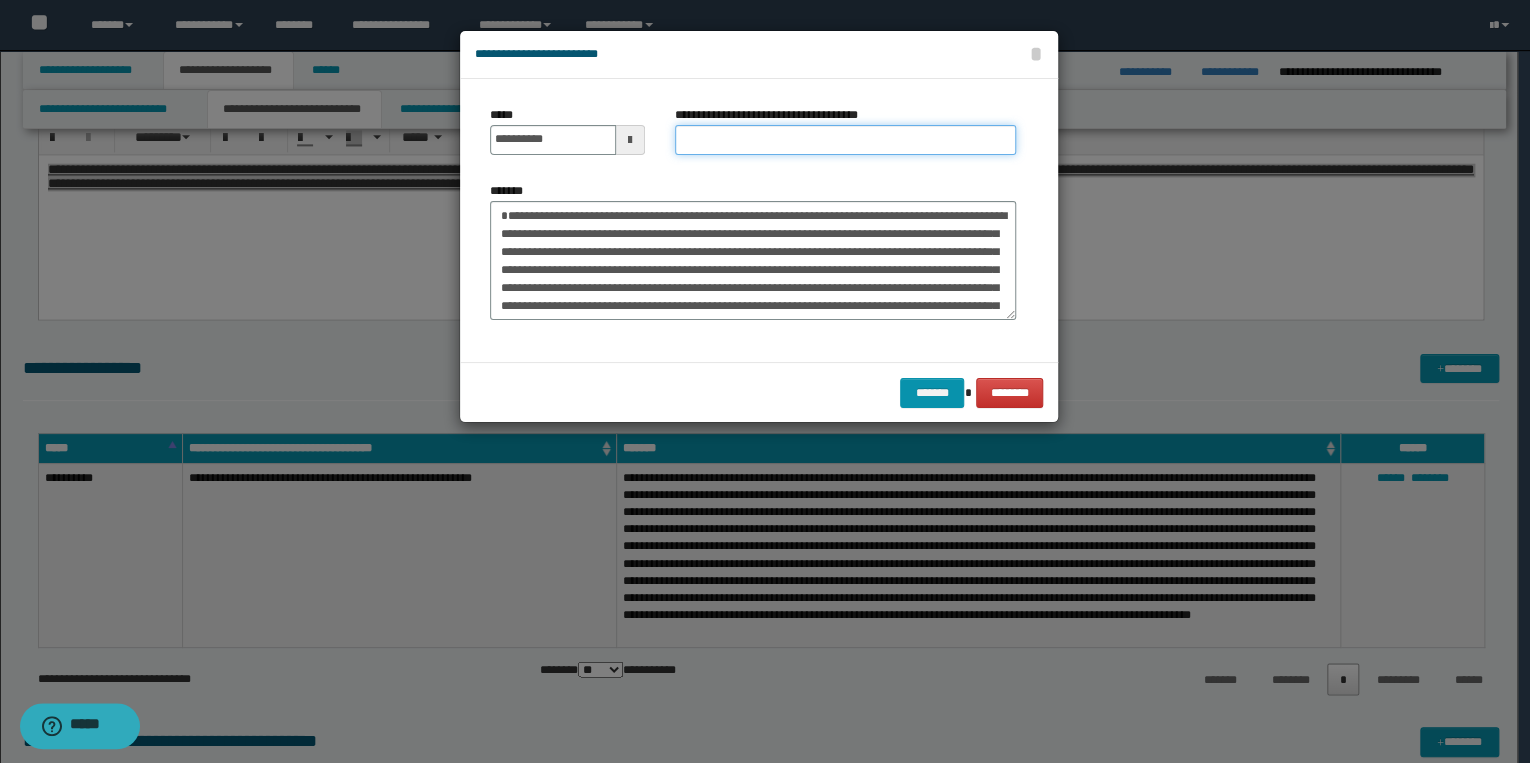 click on "**********" at bounding box center [845, 140] 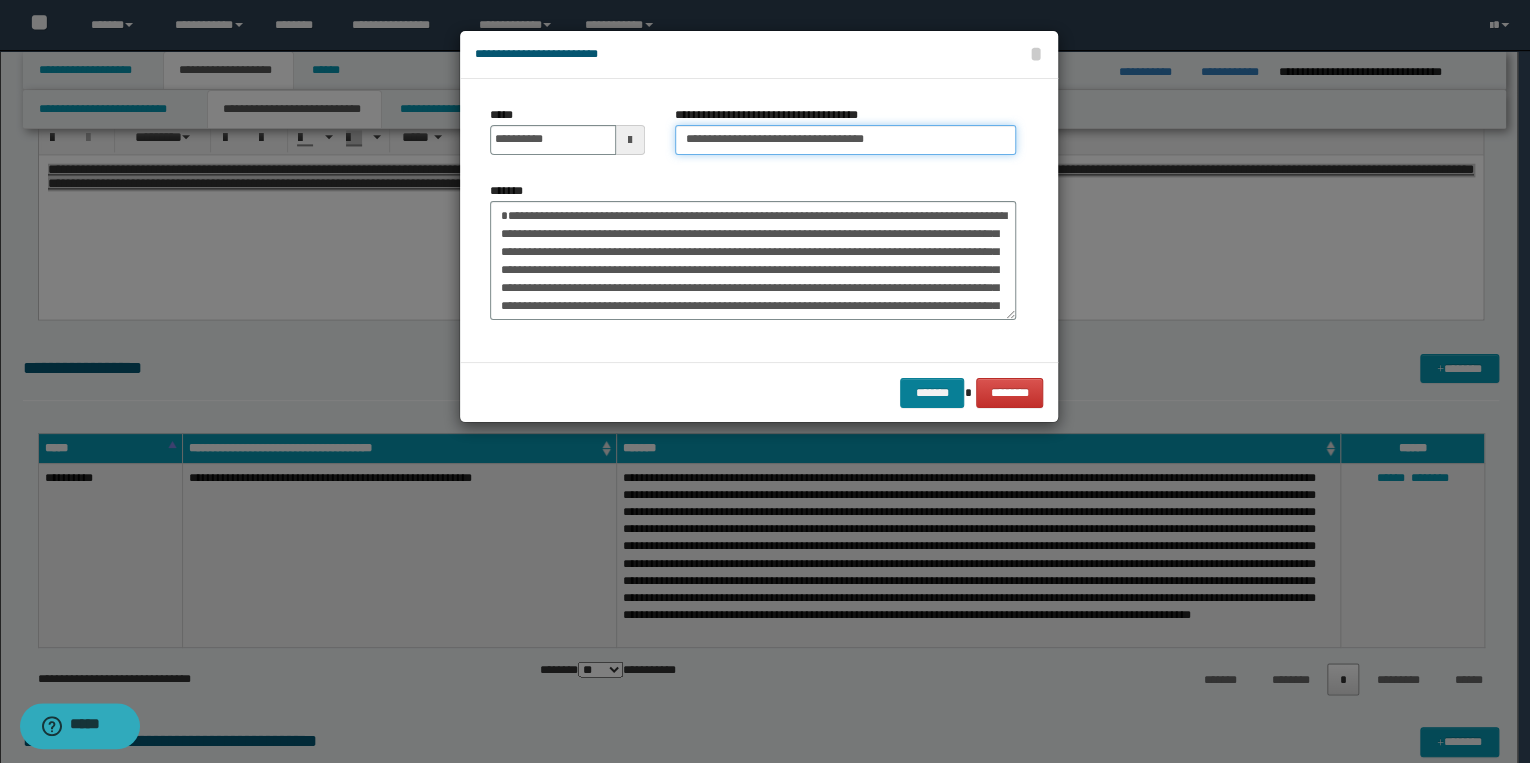 type on "**********" 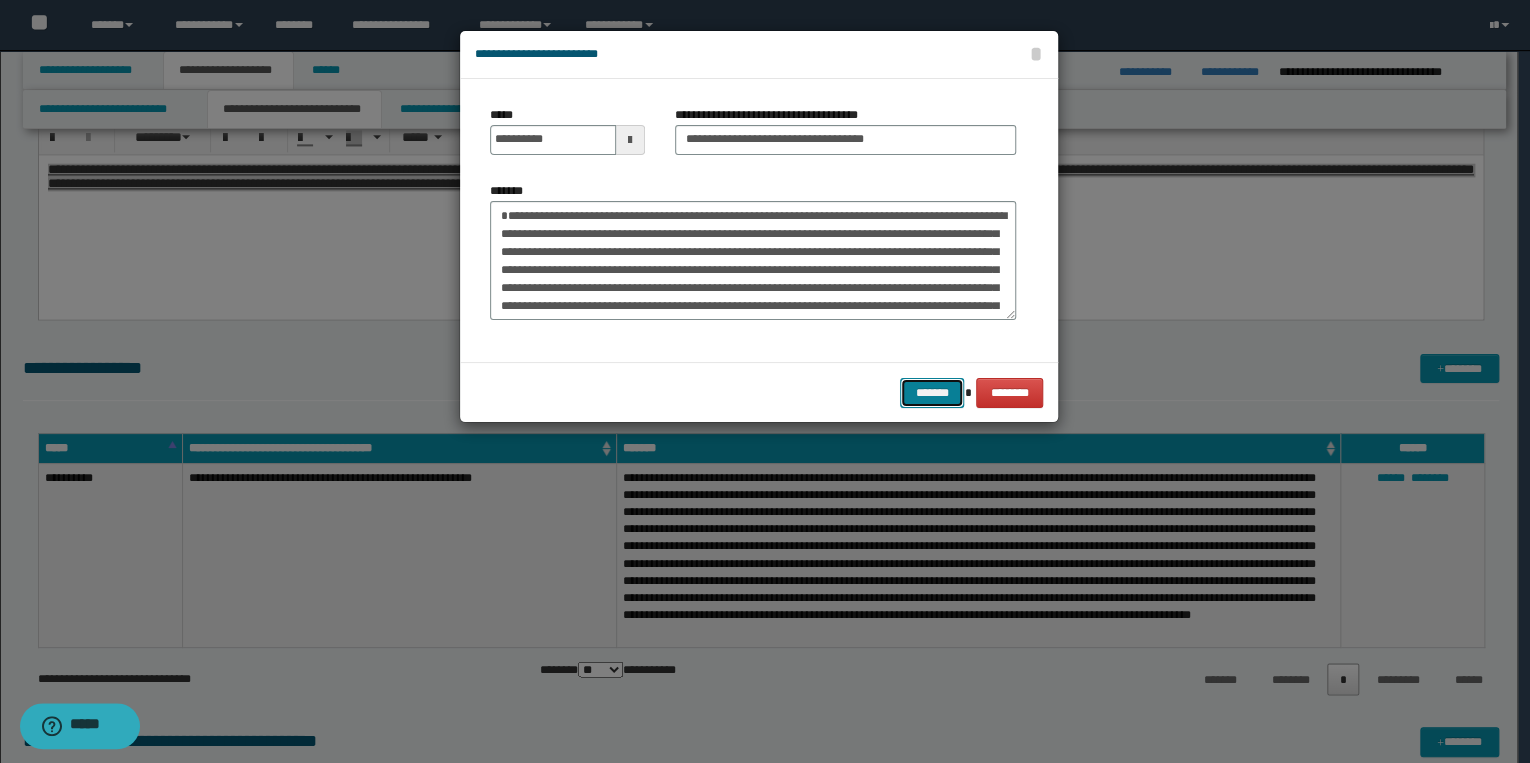 click on "*******" at bounding box center [932, 393] 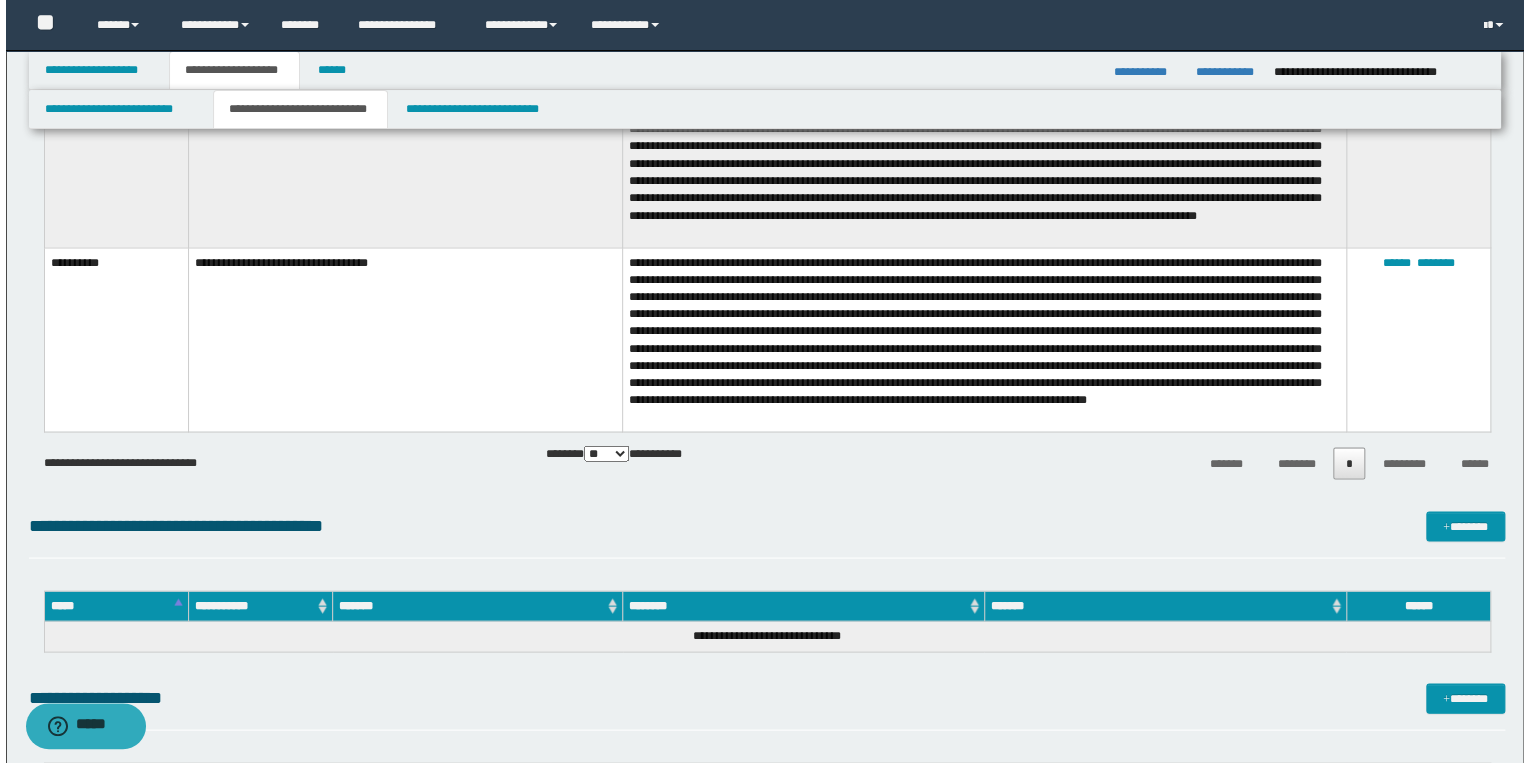 scroll, scrollTop: 2000, scrollLeft: 0, axis: vertical 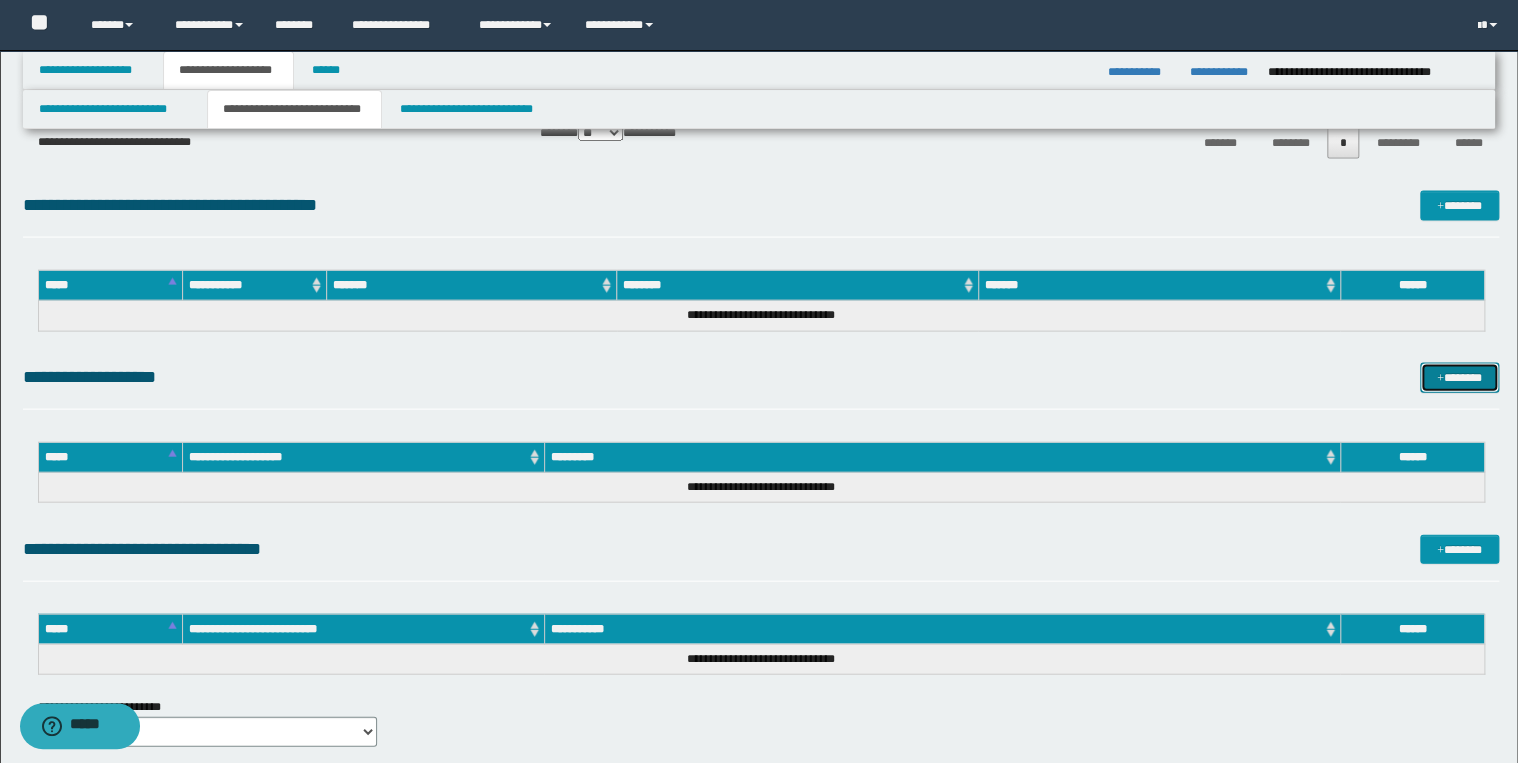 click on "*******" at bounding box center [1459, 378] 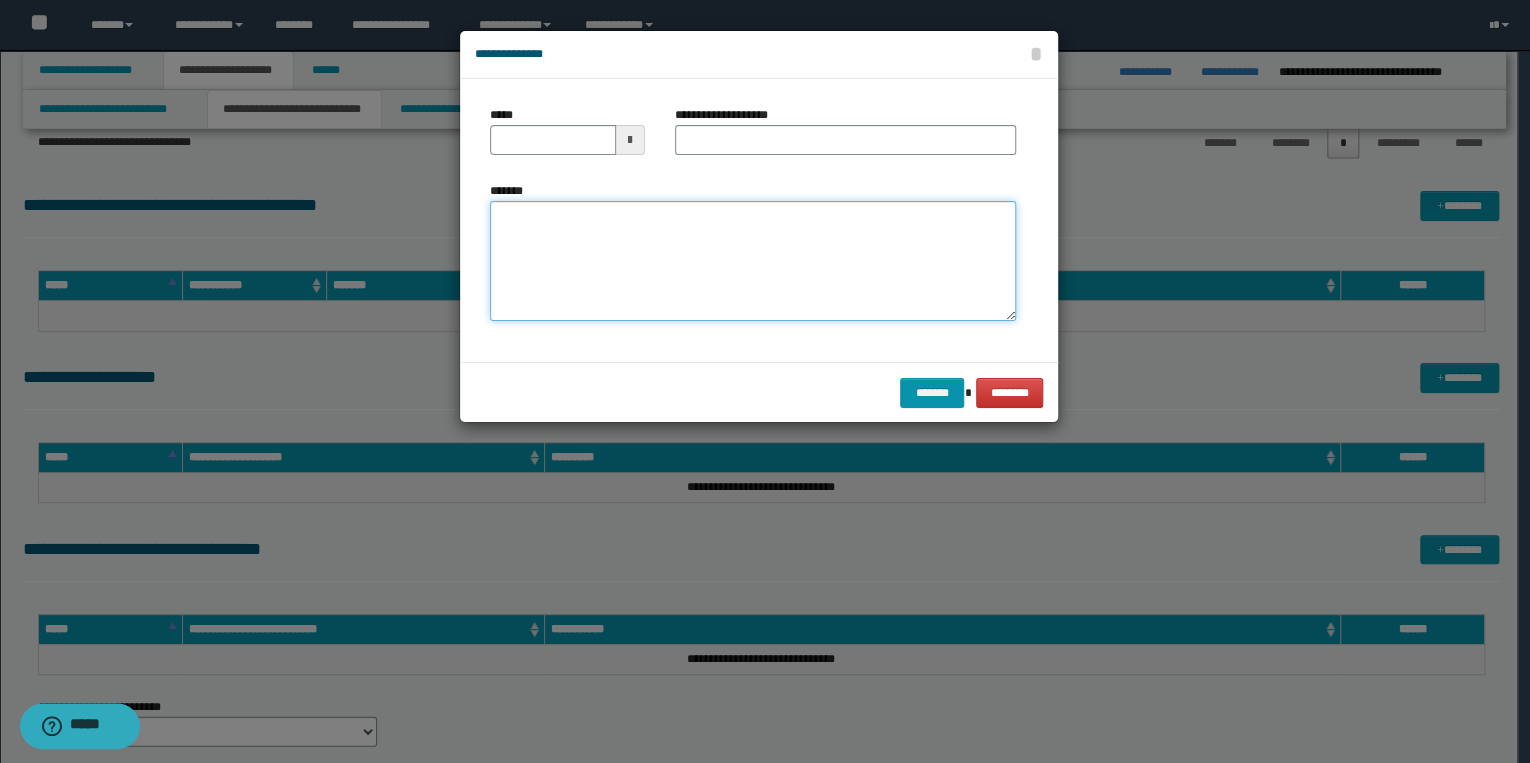 click on "*******" at bounding box center [753, 261] 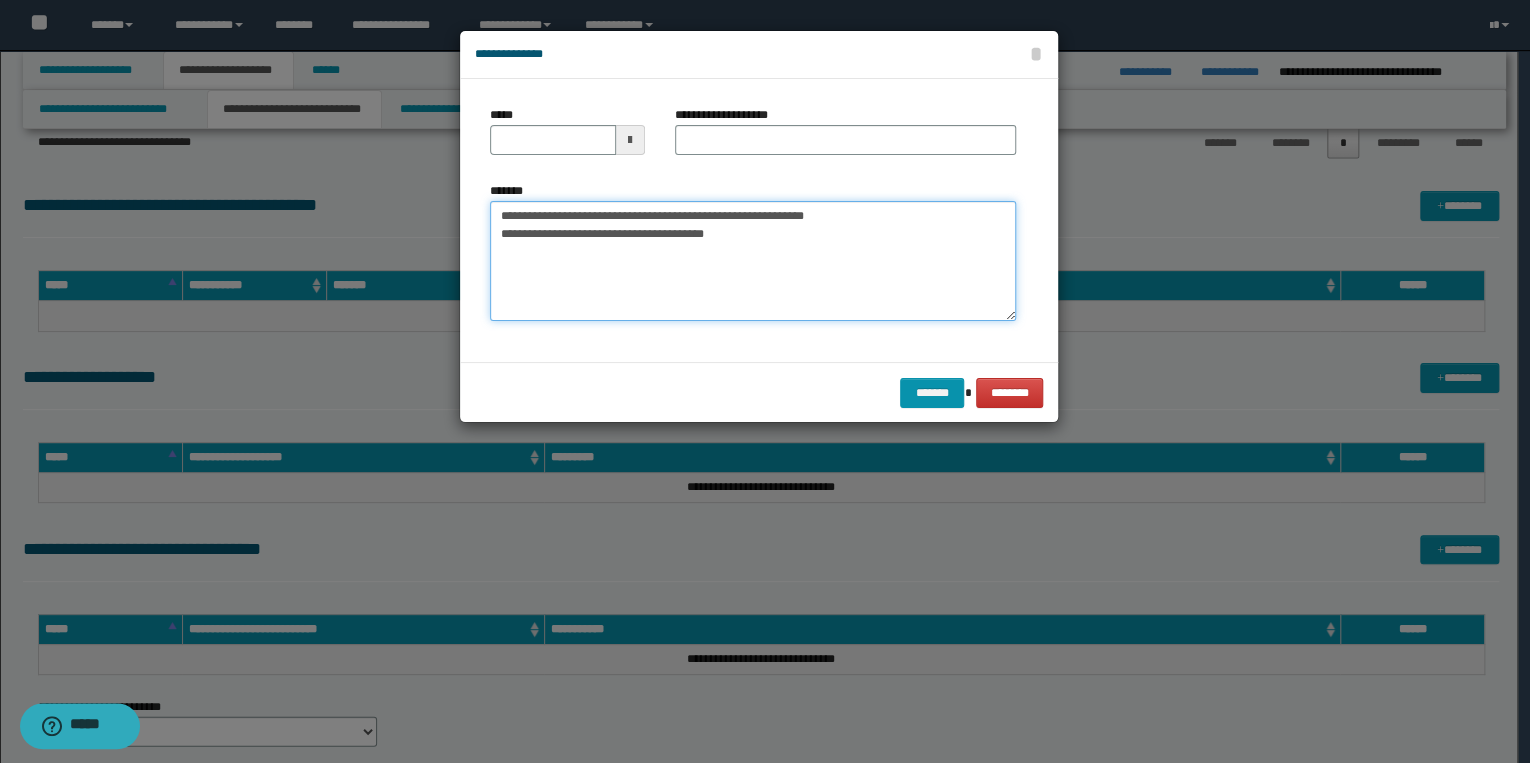 drag, startPoint x: 562, startPoint y: 217, endPoint x: 499, endPoint y: 217, distance: 63 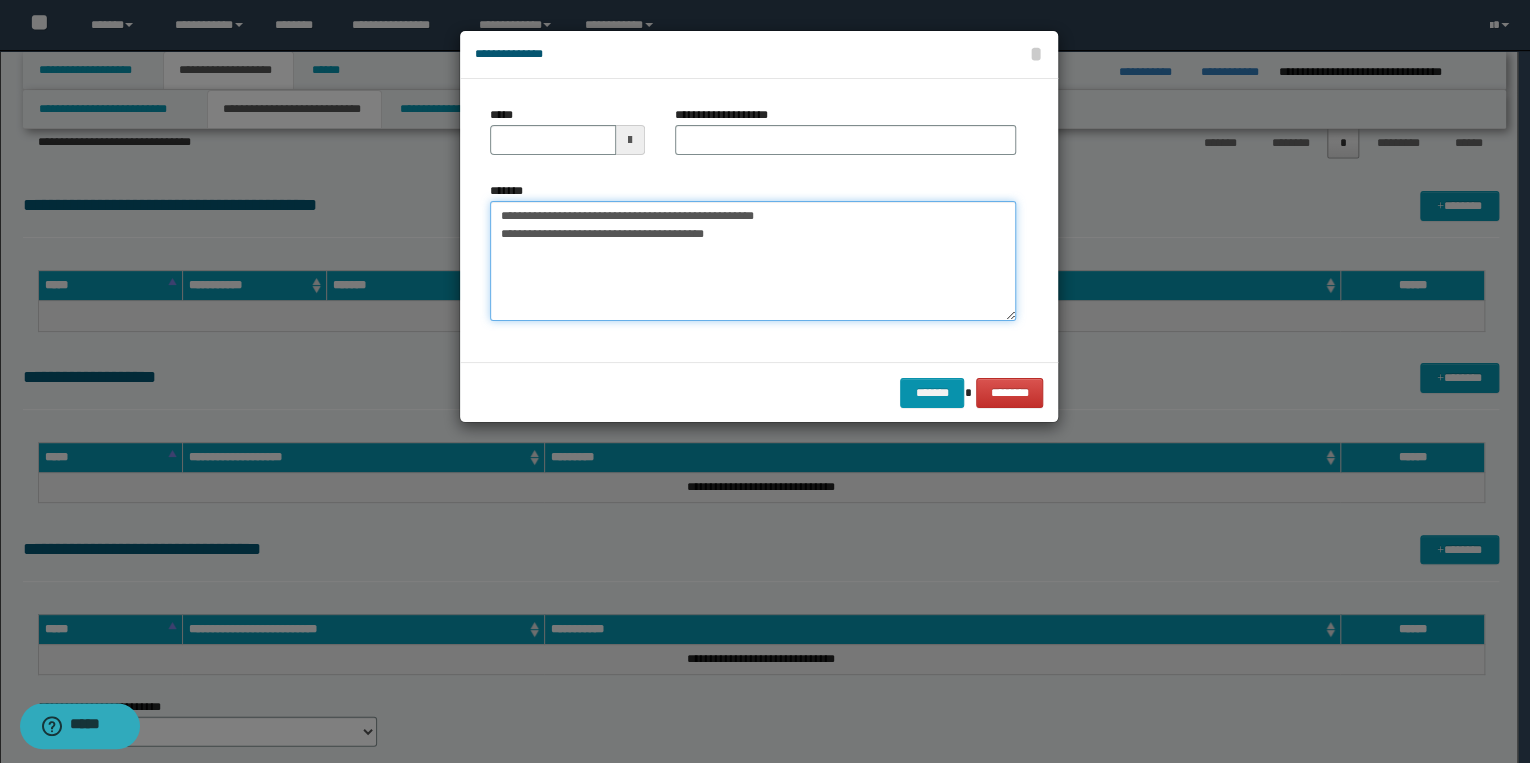 type 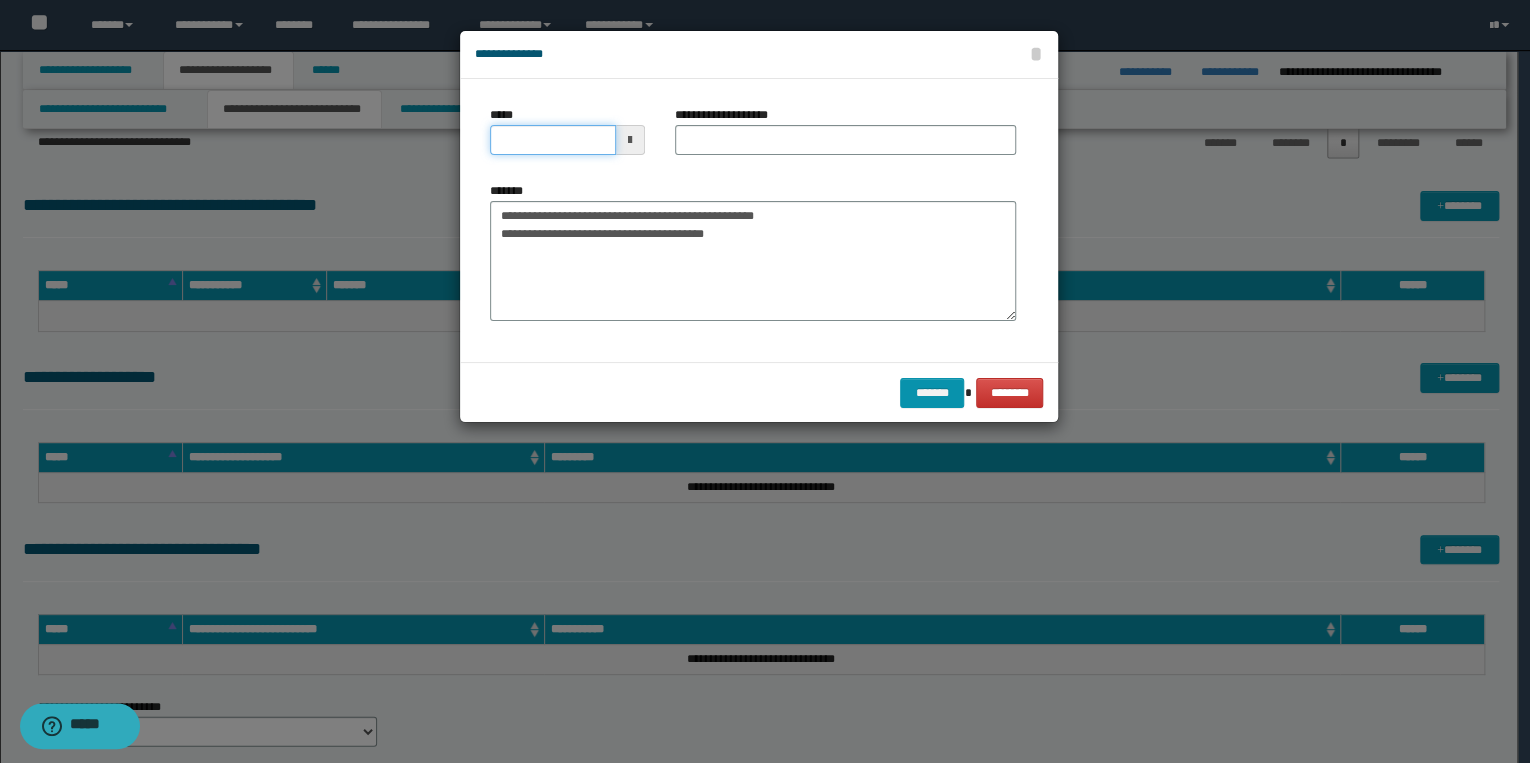 click on "*****" at bounding box center [553, 140] 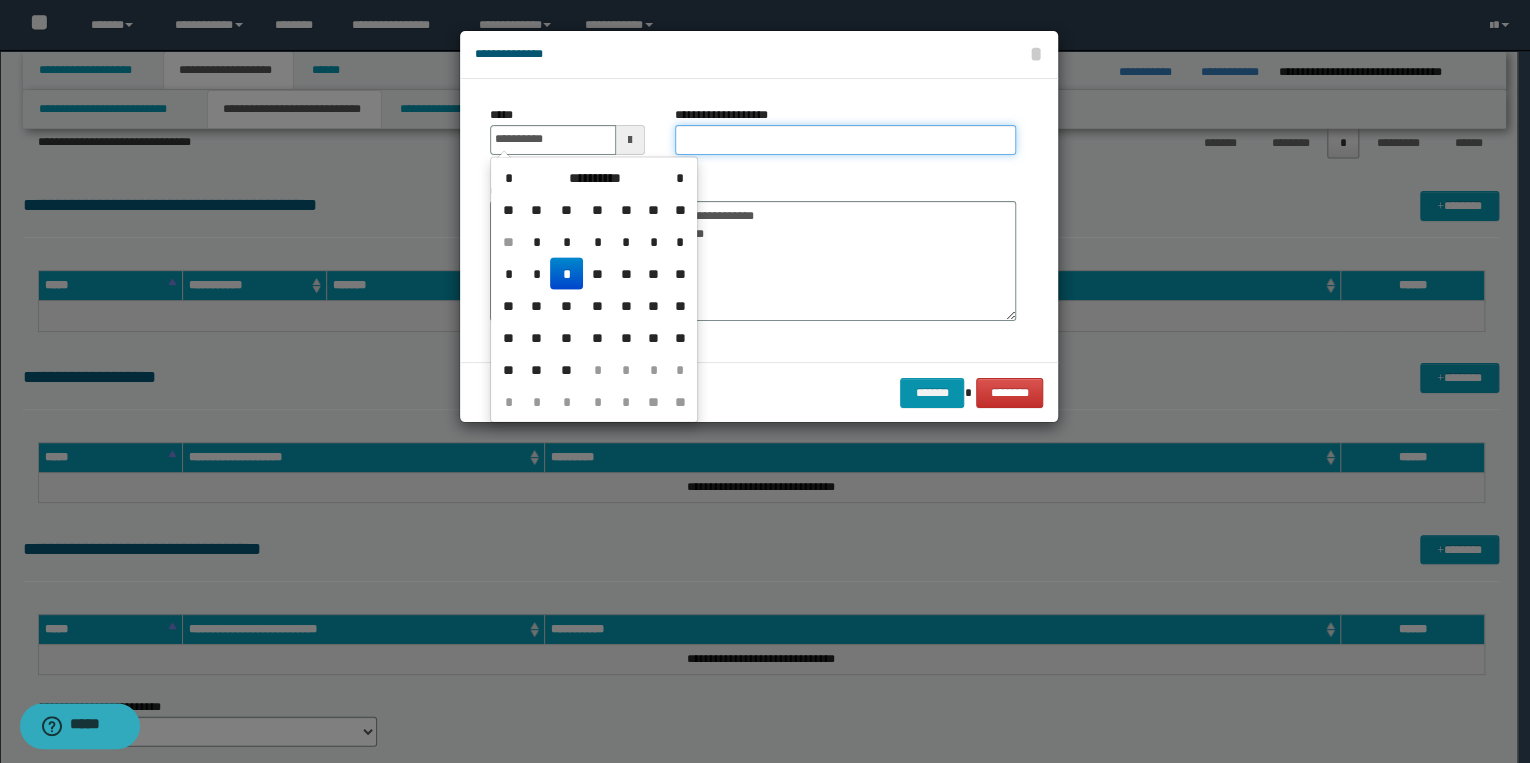 type on "**********" 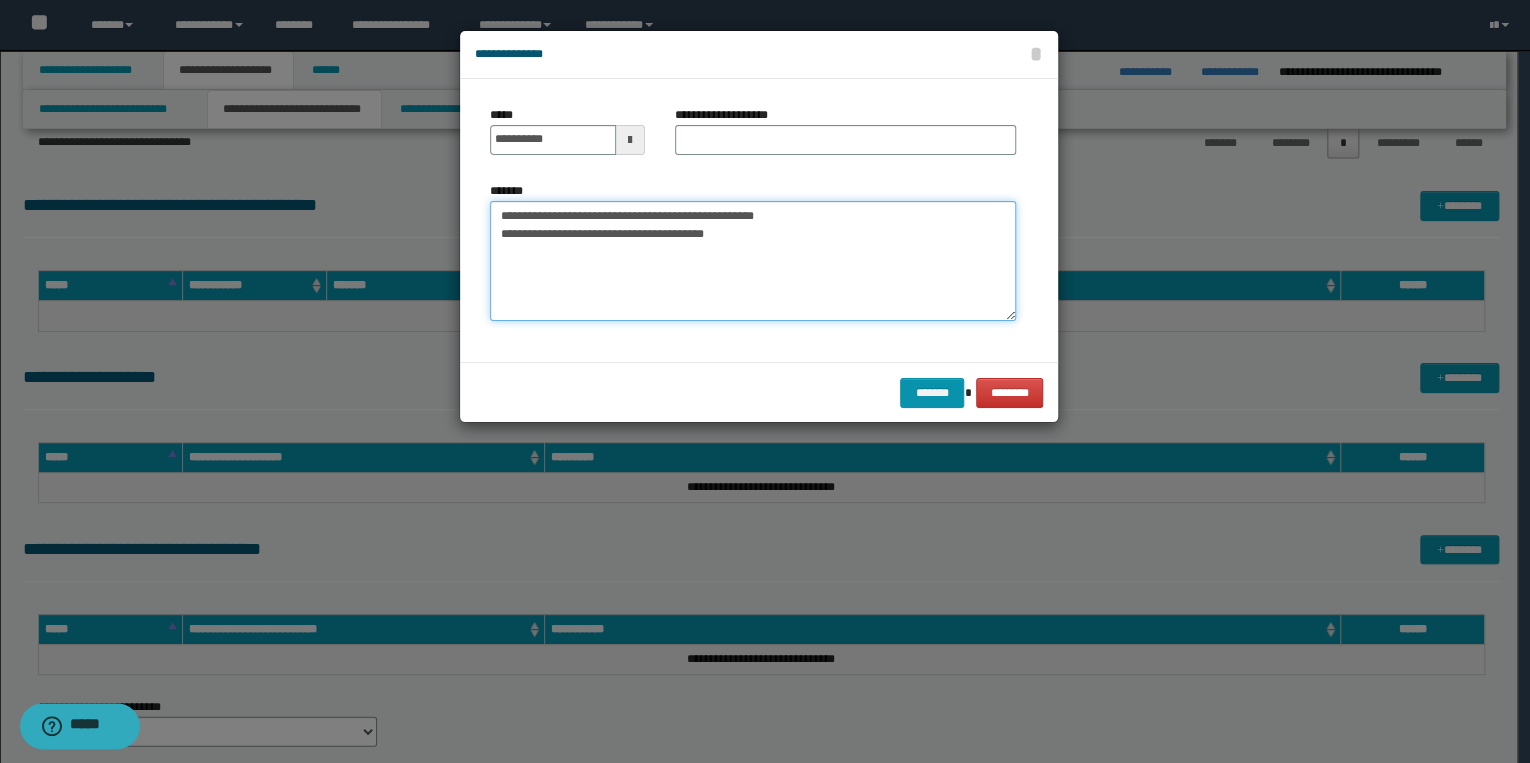 drag, startPoint x: 494, startPoint y: 216, endPoint x: 825, endPoint y: 216, distance: 331 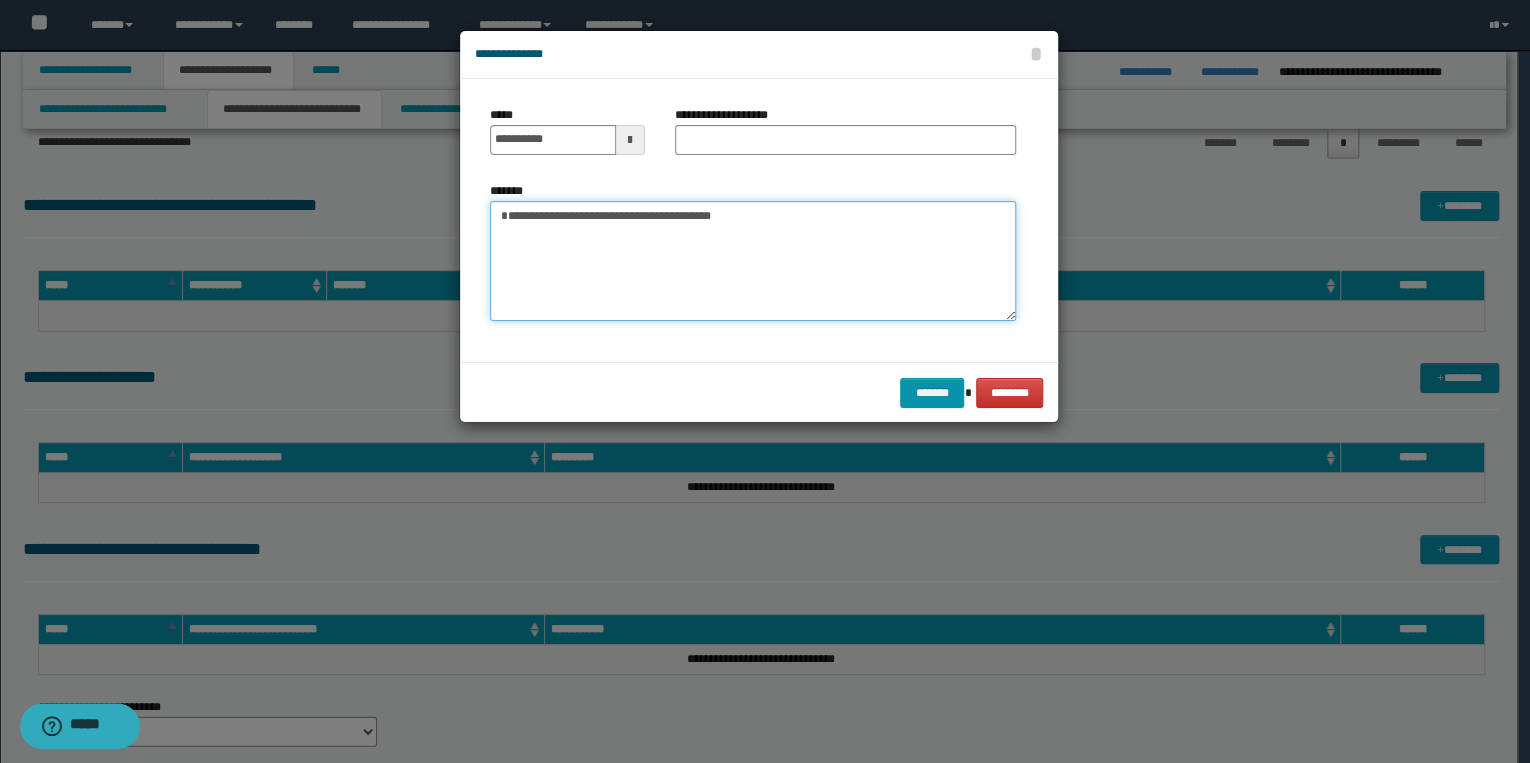 type on "**********" 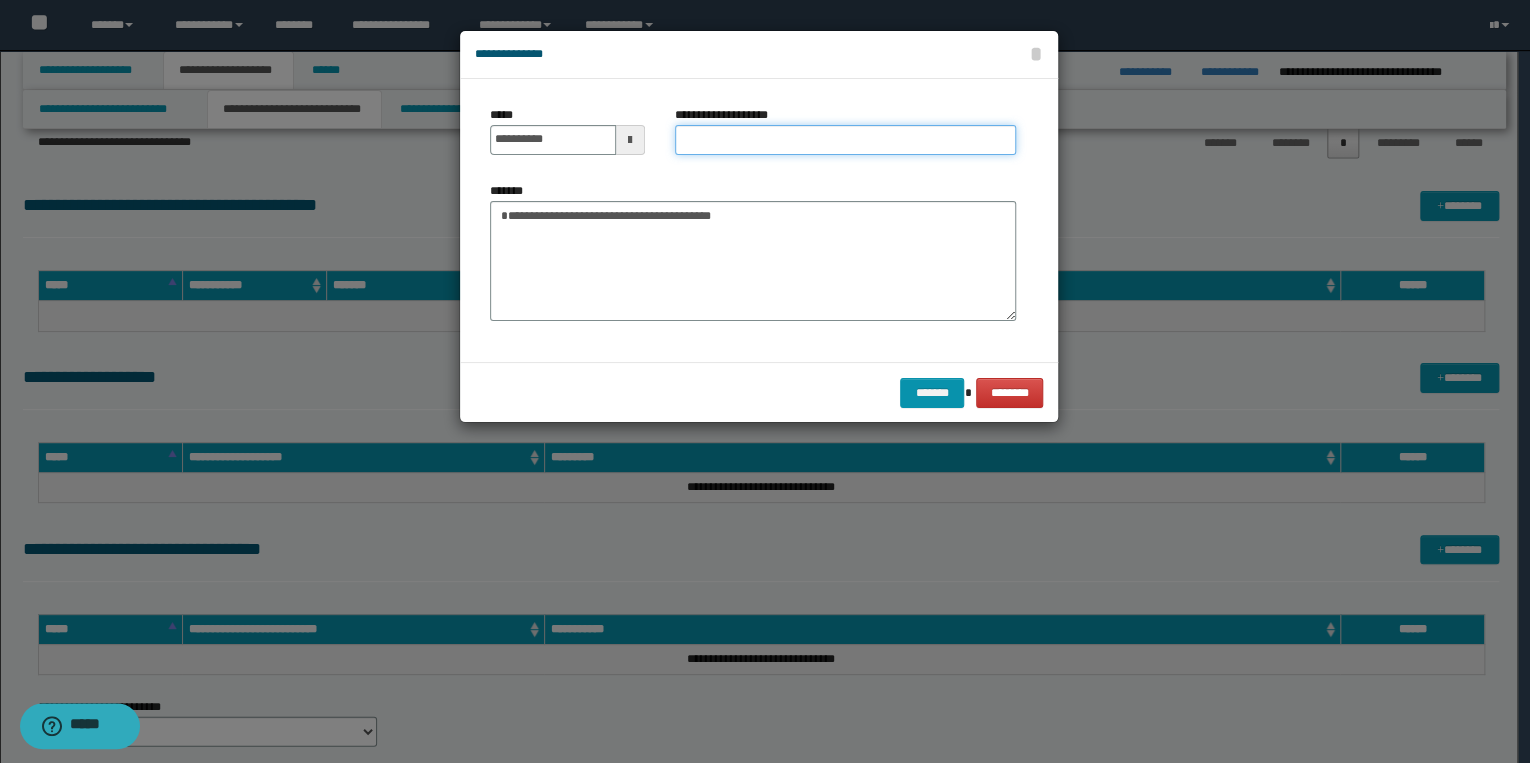 click on "**********" at bounding box center (845, 140) 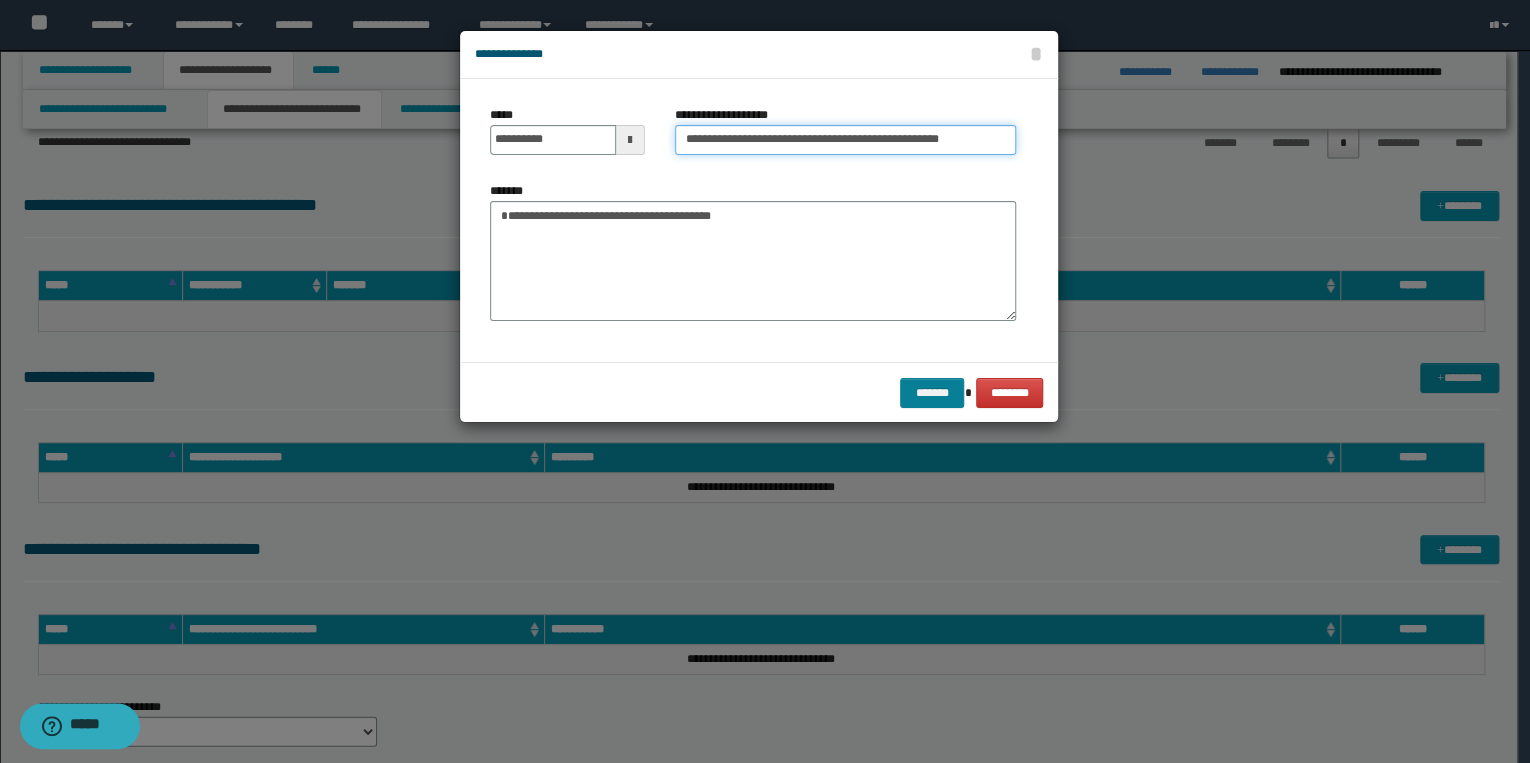 type on "**********" 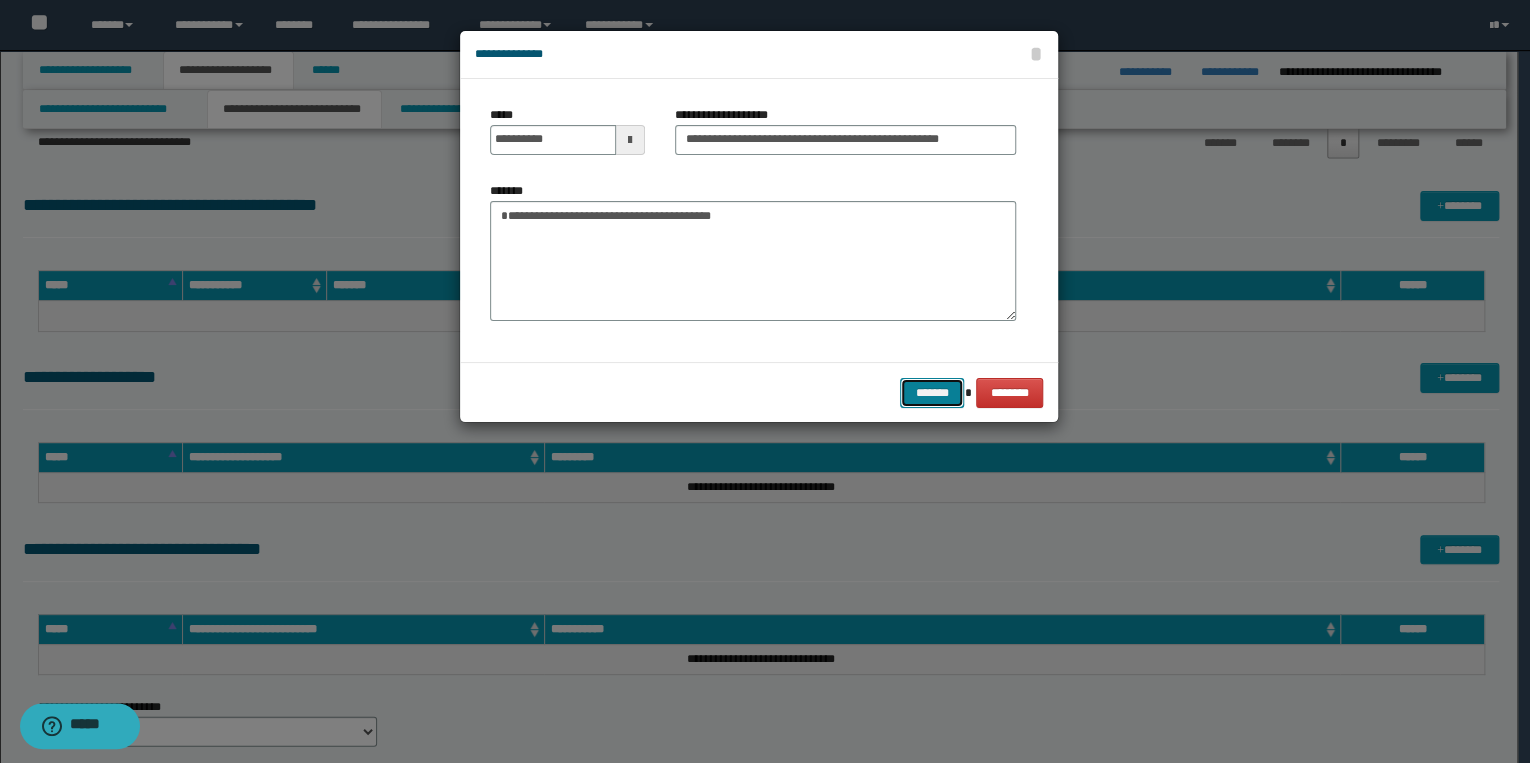 click on "*******" at bounding box center (932, 393) 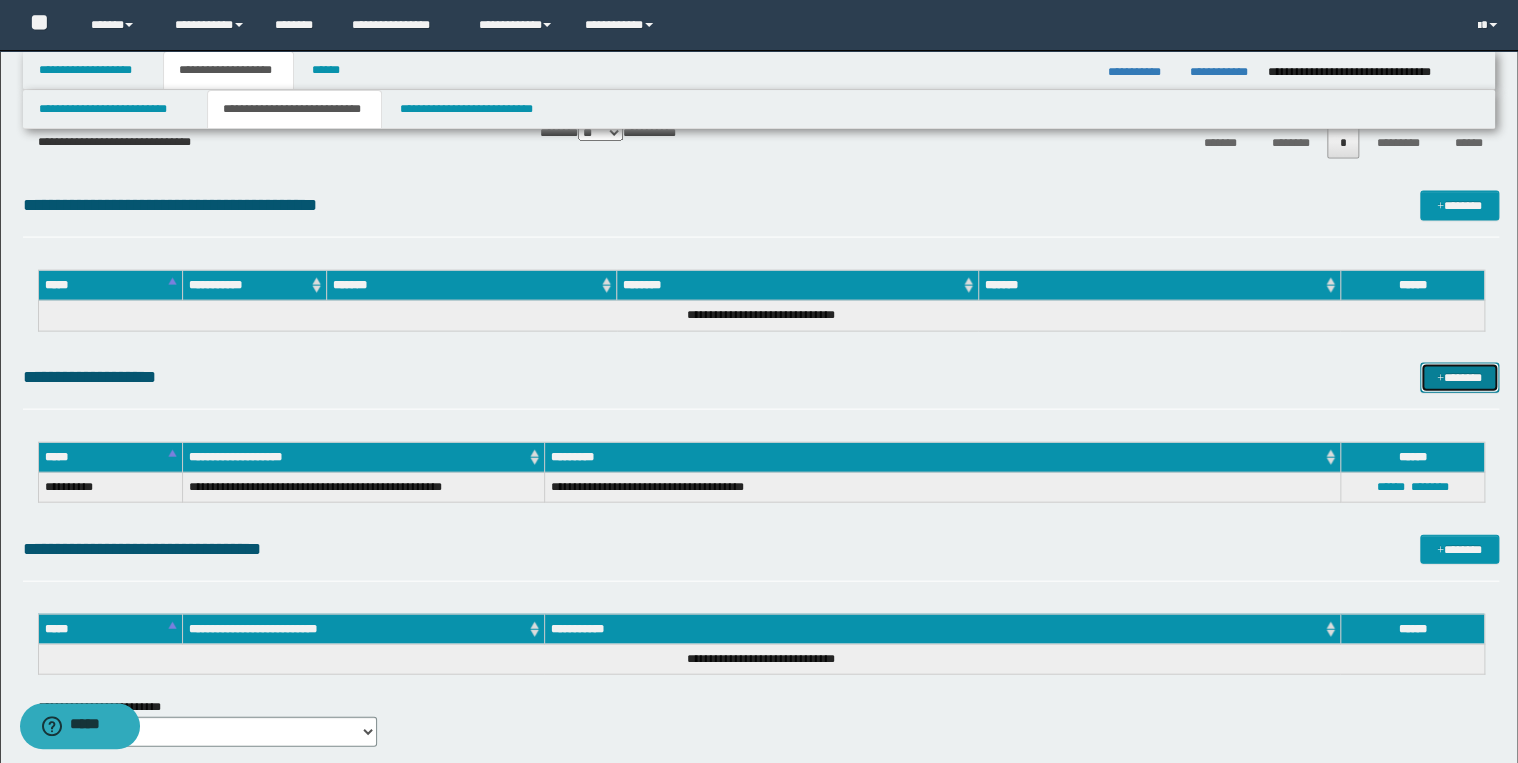 click on "*******" at bounding box center (1459, 378) 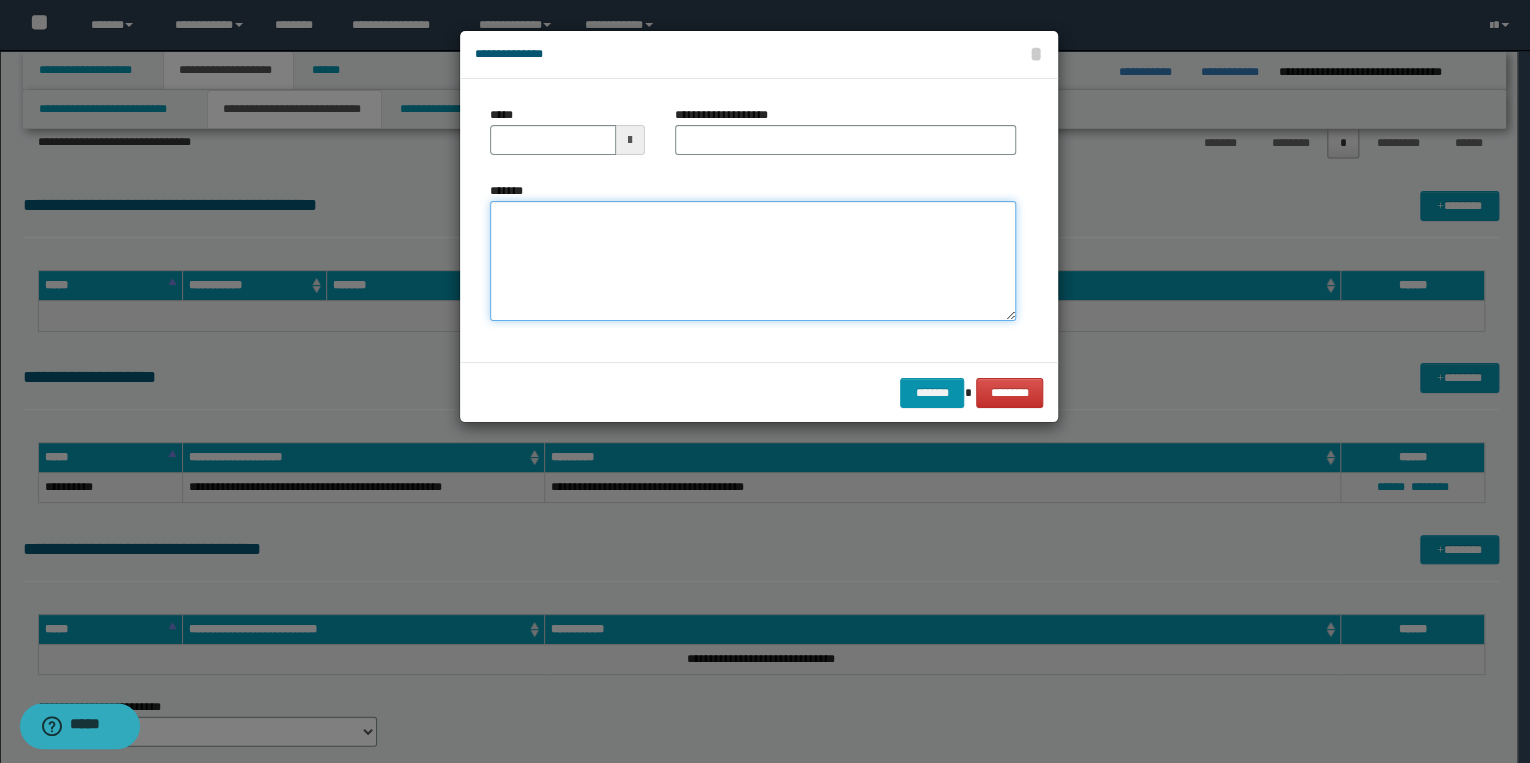 click on "*******" at bounding box center (753, 261) 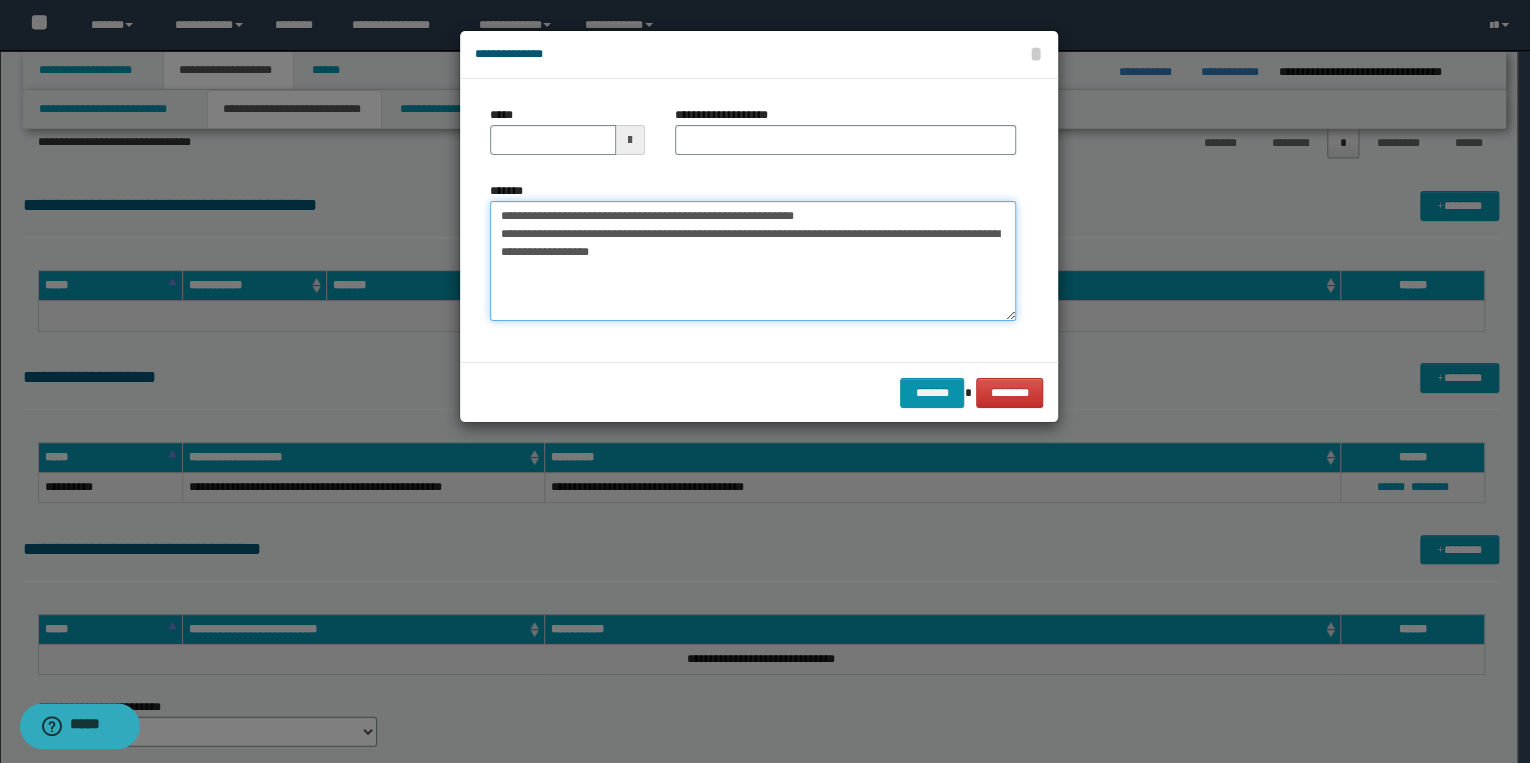 drag, startPoint x: 556, startPoint y: 213, endPoint x: 471, endPoint y: 213, distance: 85 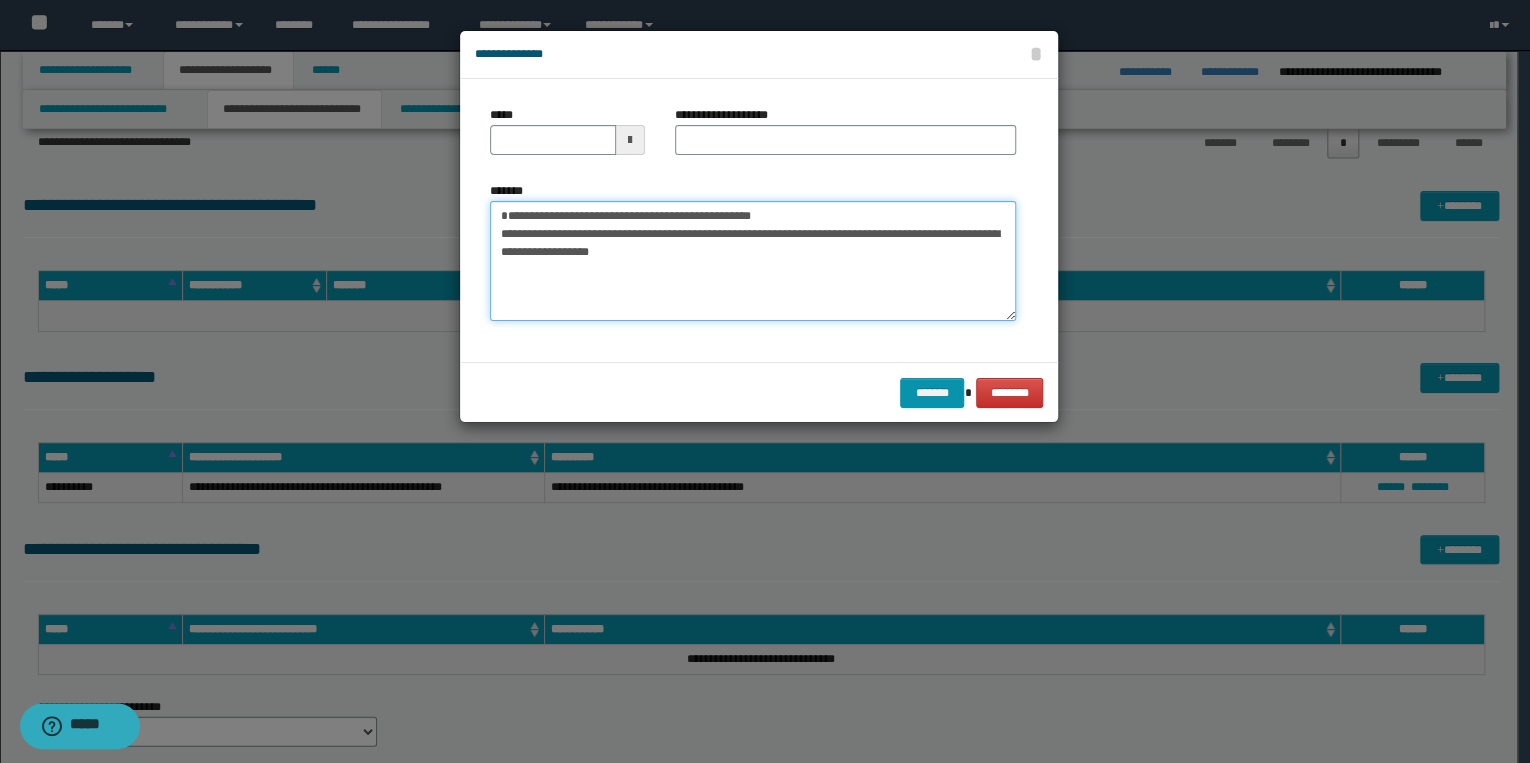 type 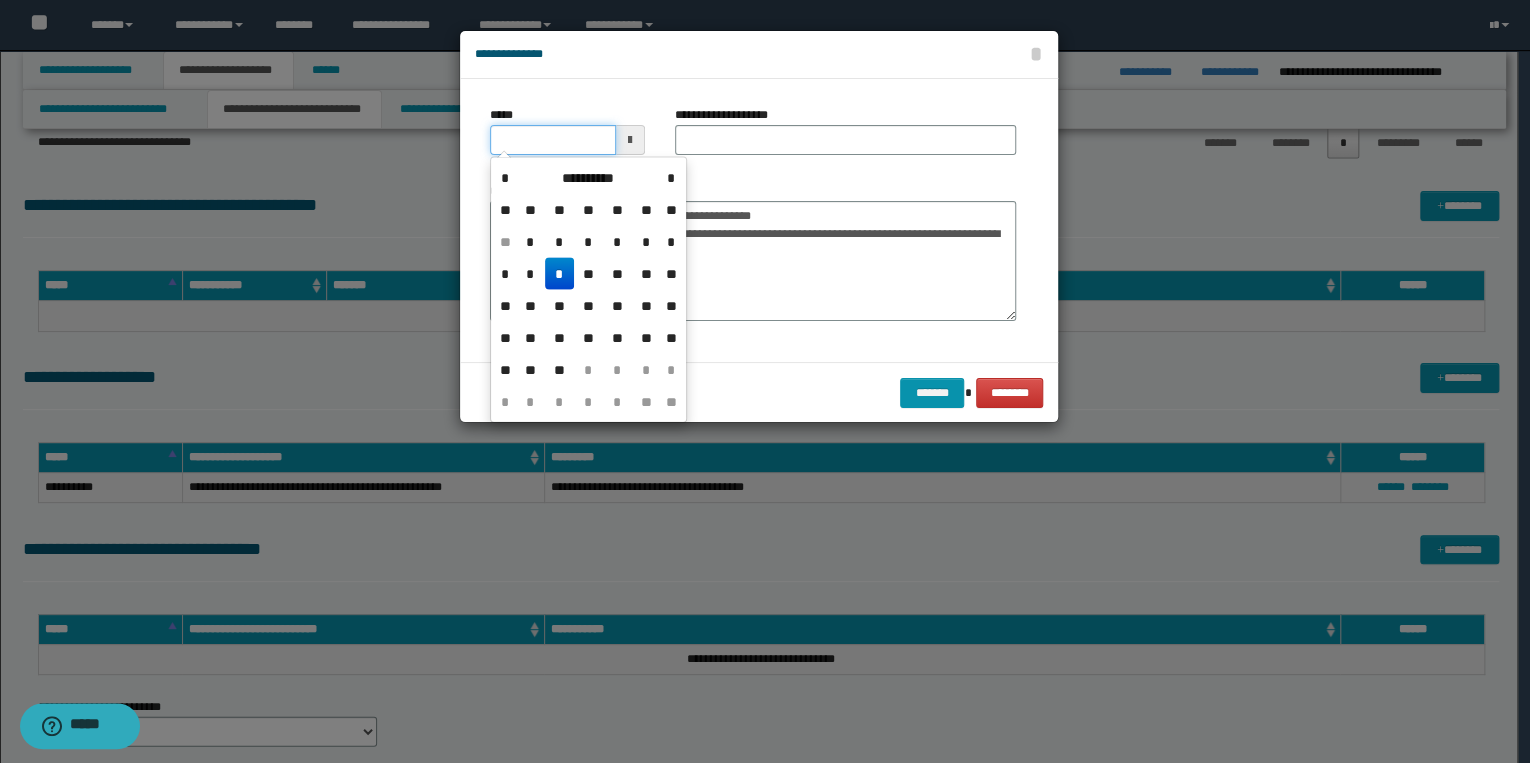 drag, startPoint x: 501, startPoint y: 143, endPoint x: 516, endPoint y: 142, distance: 15.033297 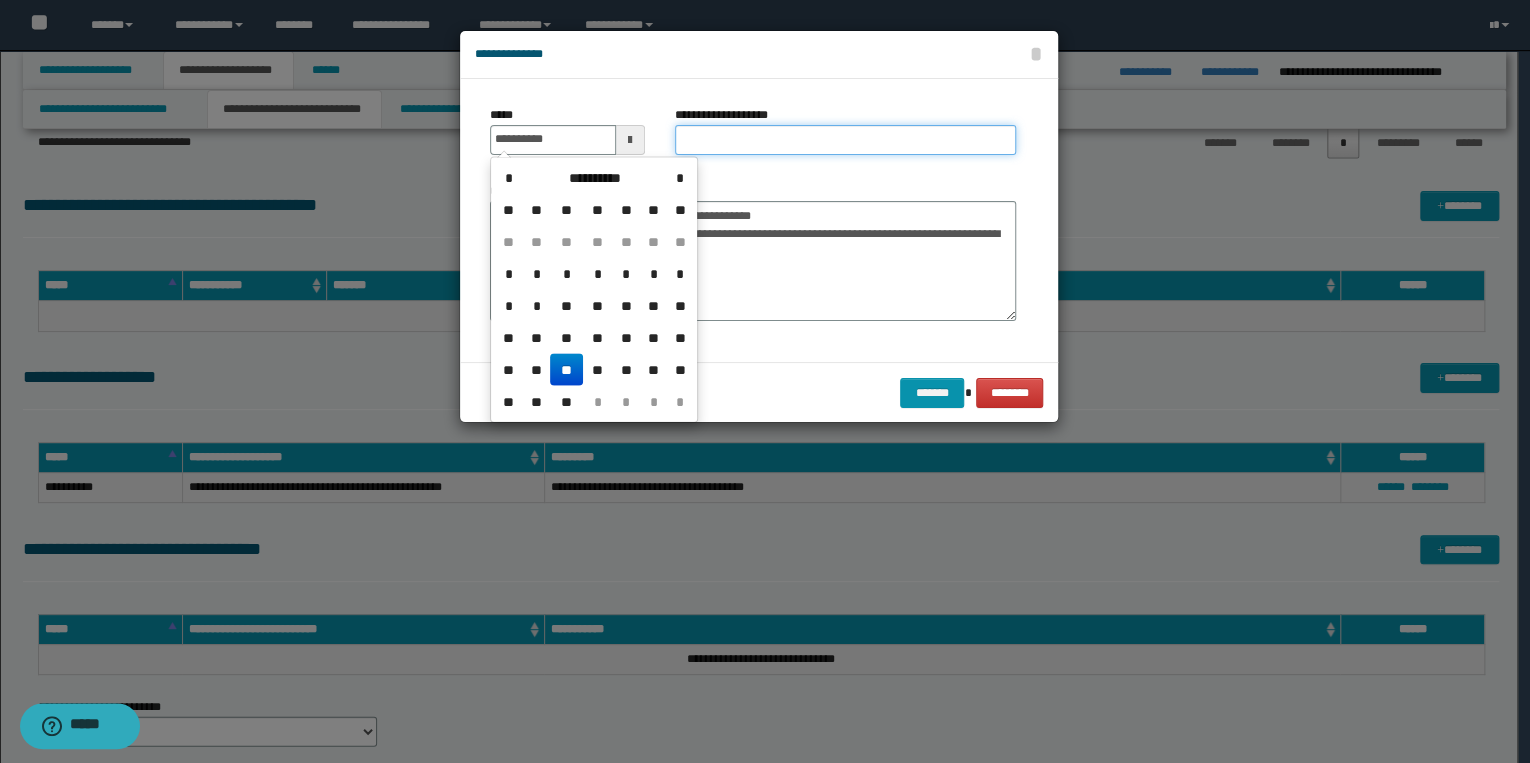 type on "**********" 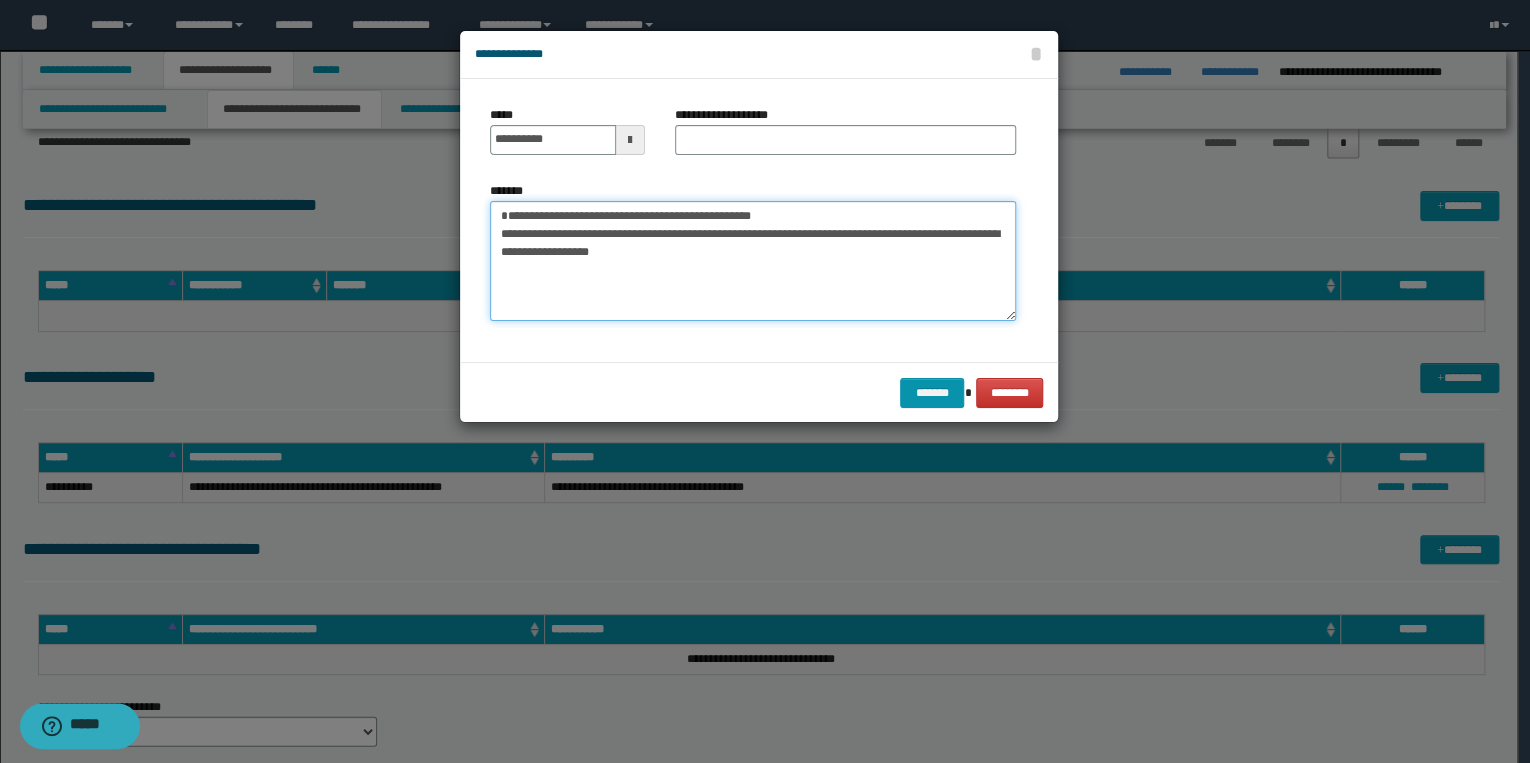 drag, startPoint x: 503, startPoint y: 212, endPoint x: 811, endPoint y: 210, distance: 308.0065 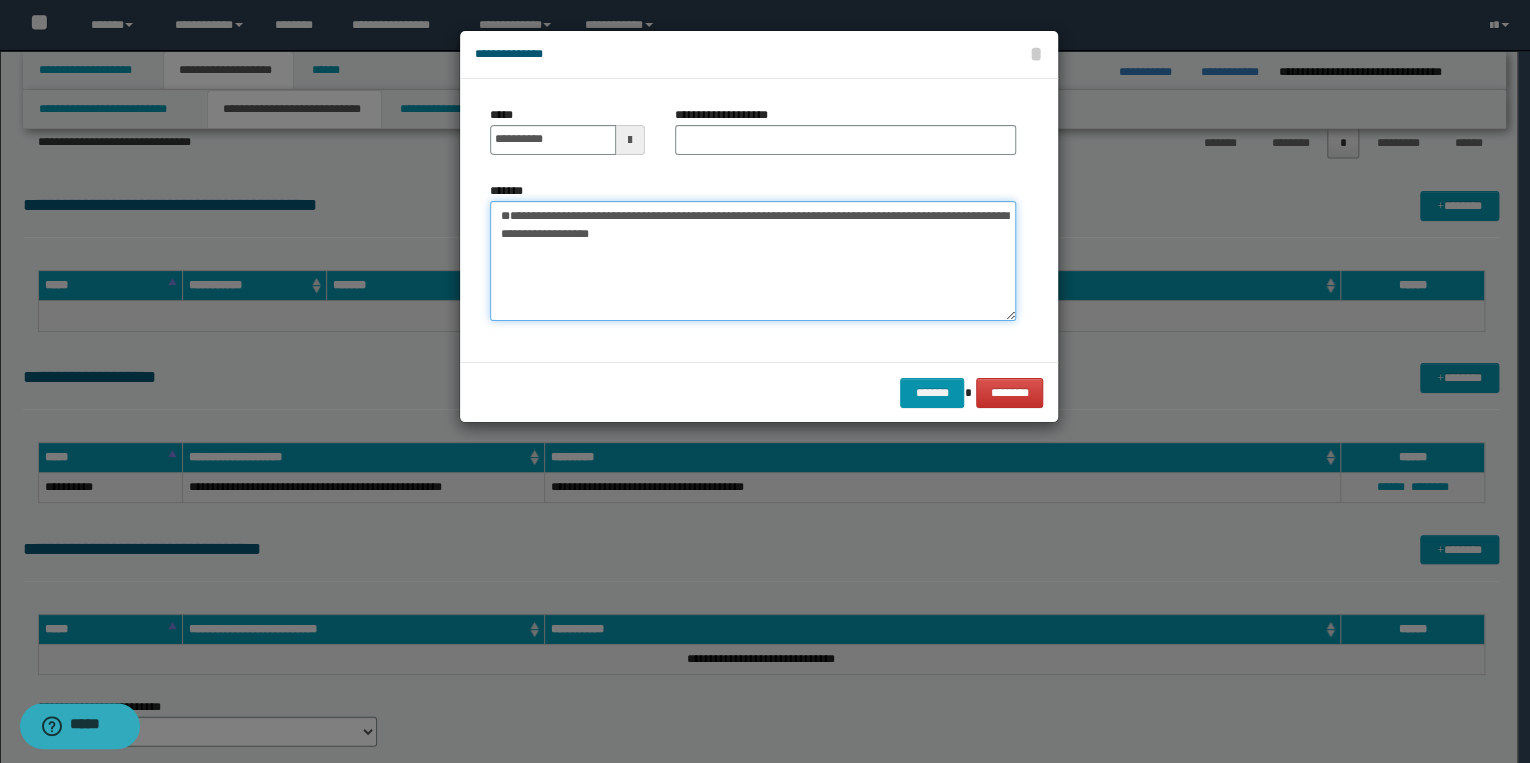 type on "**********" 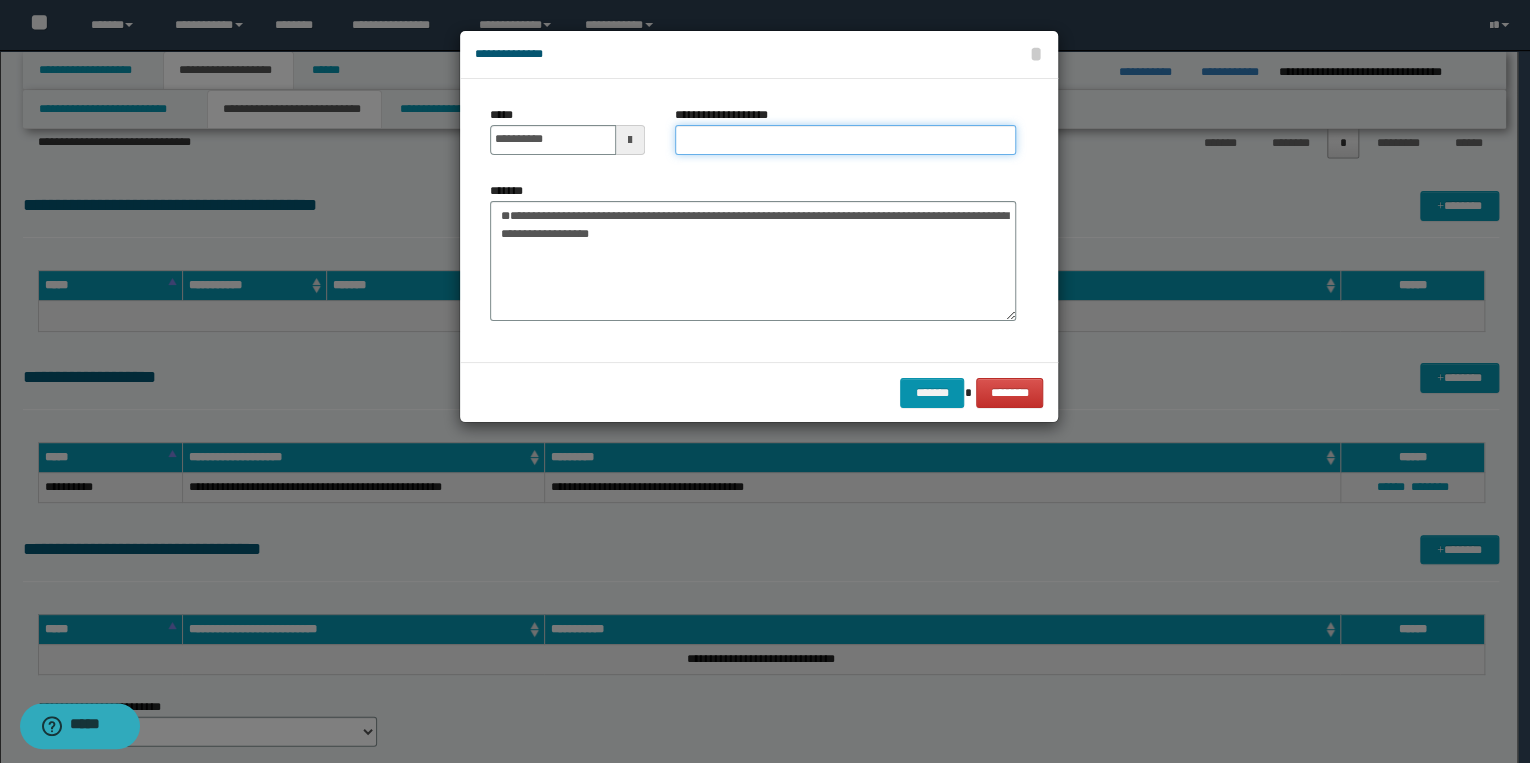 click on "**********" at bounding box center (845, 140) 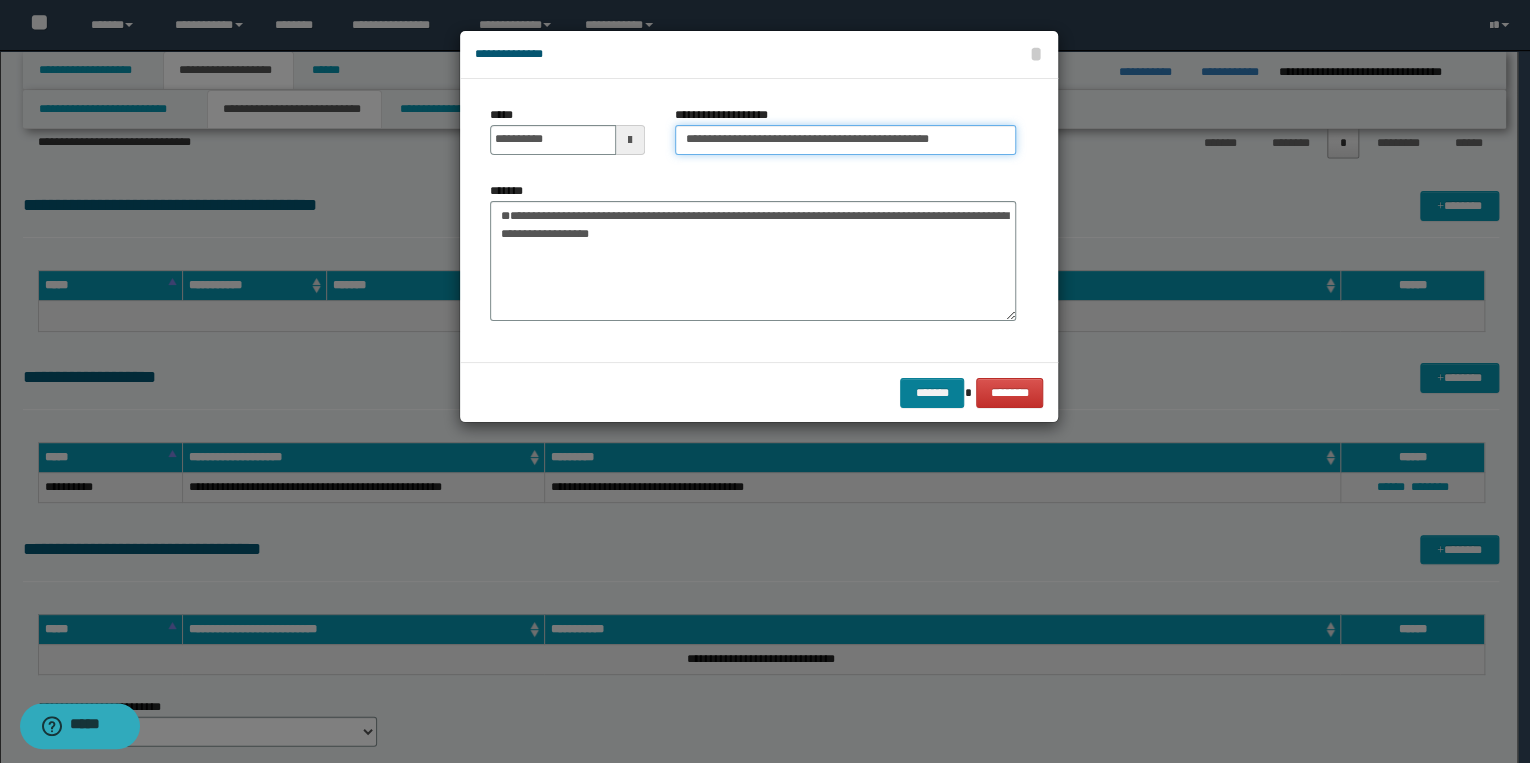 type on "**********" 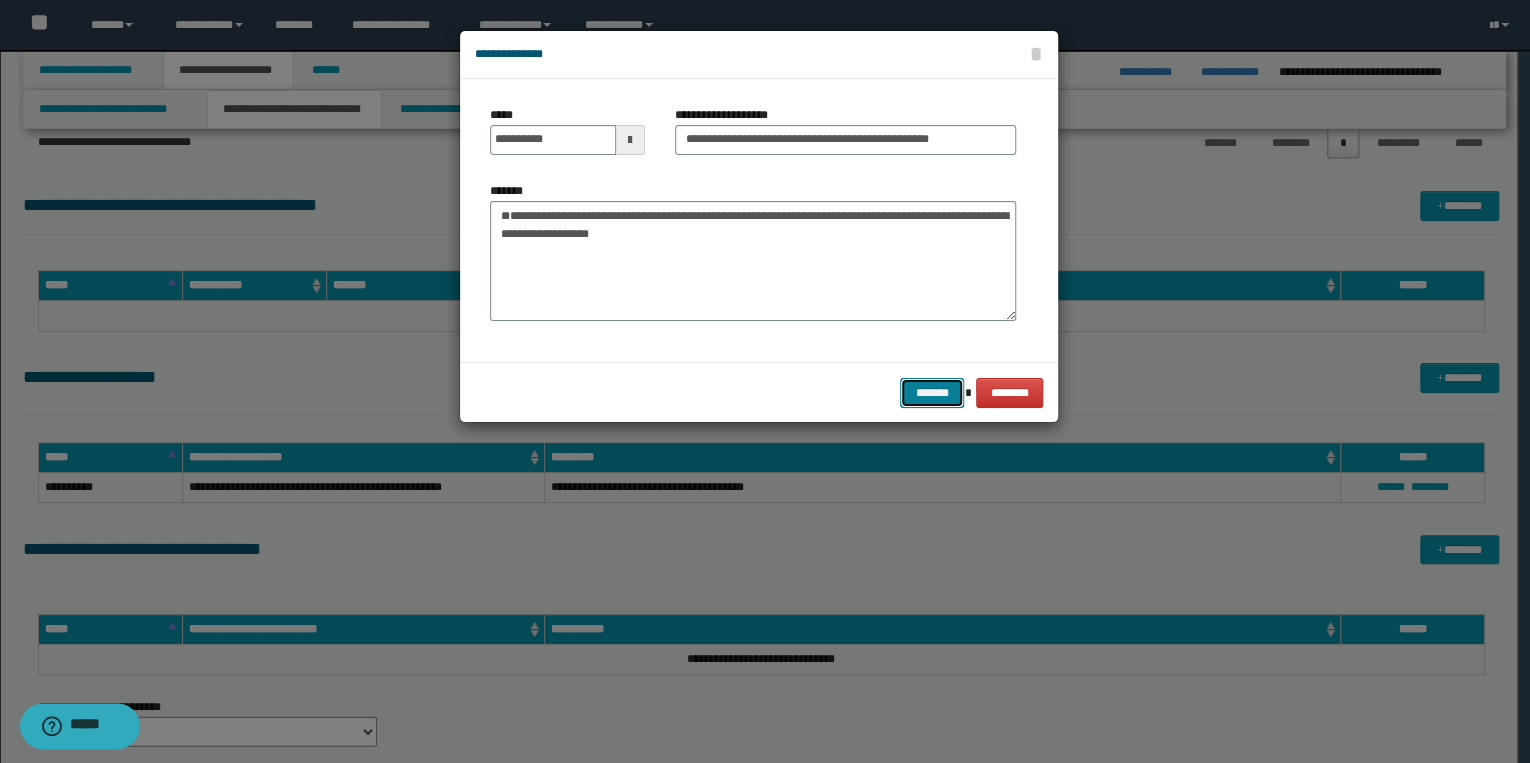 click on "*******" at bounding box center [932, 393] 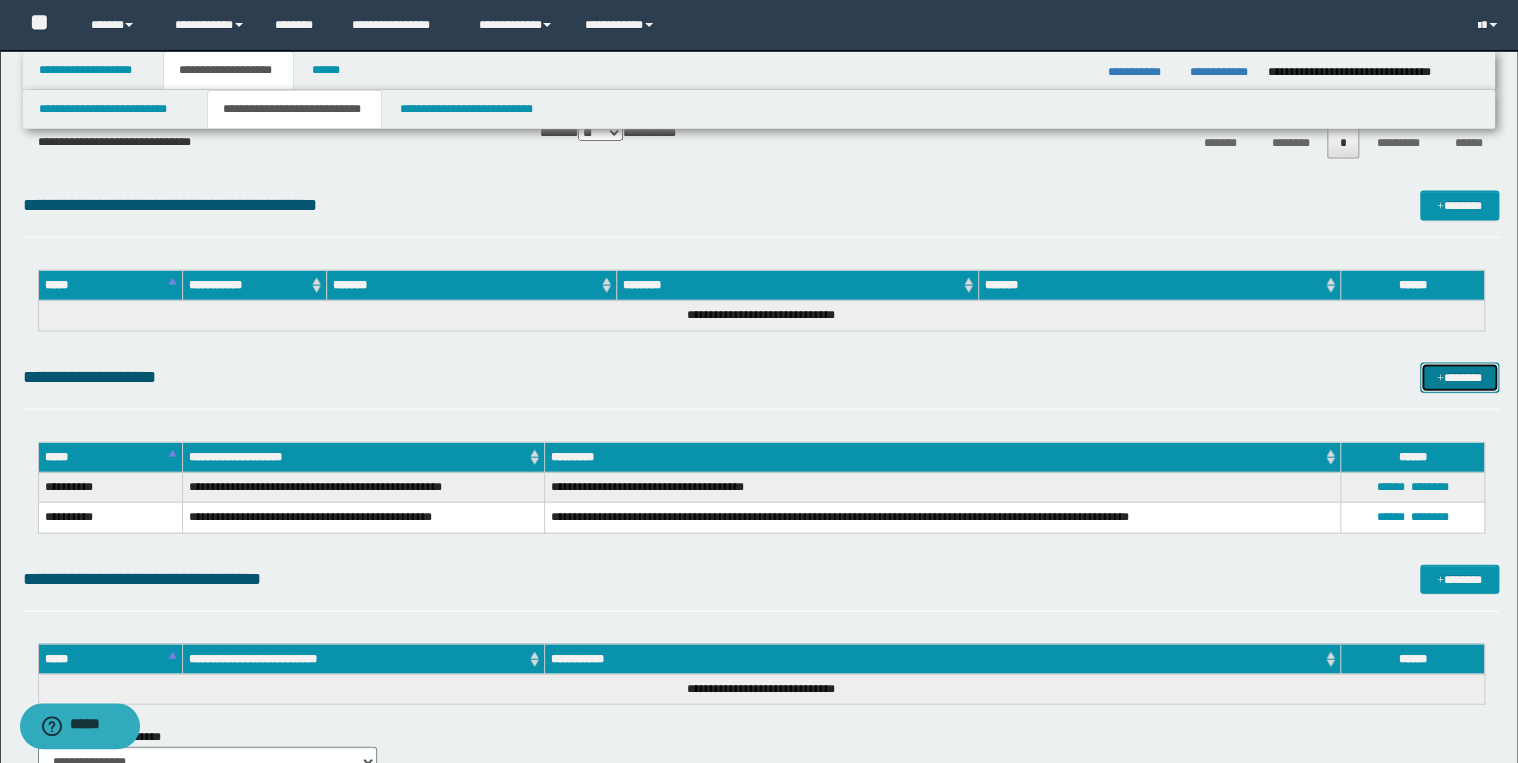 click on "*******" at bounding box center (1459, 378) 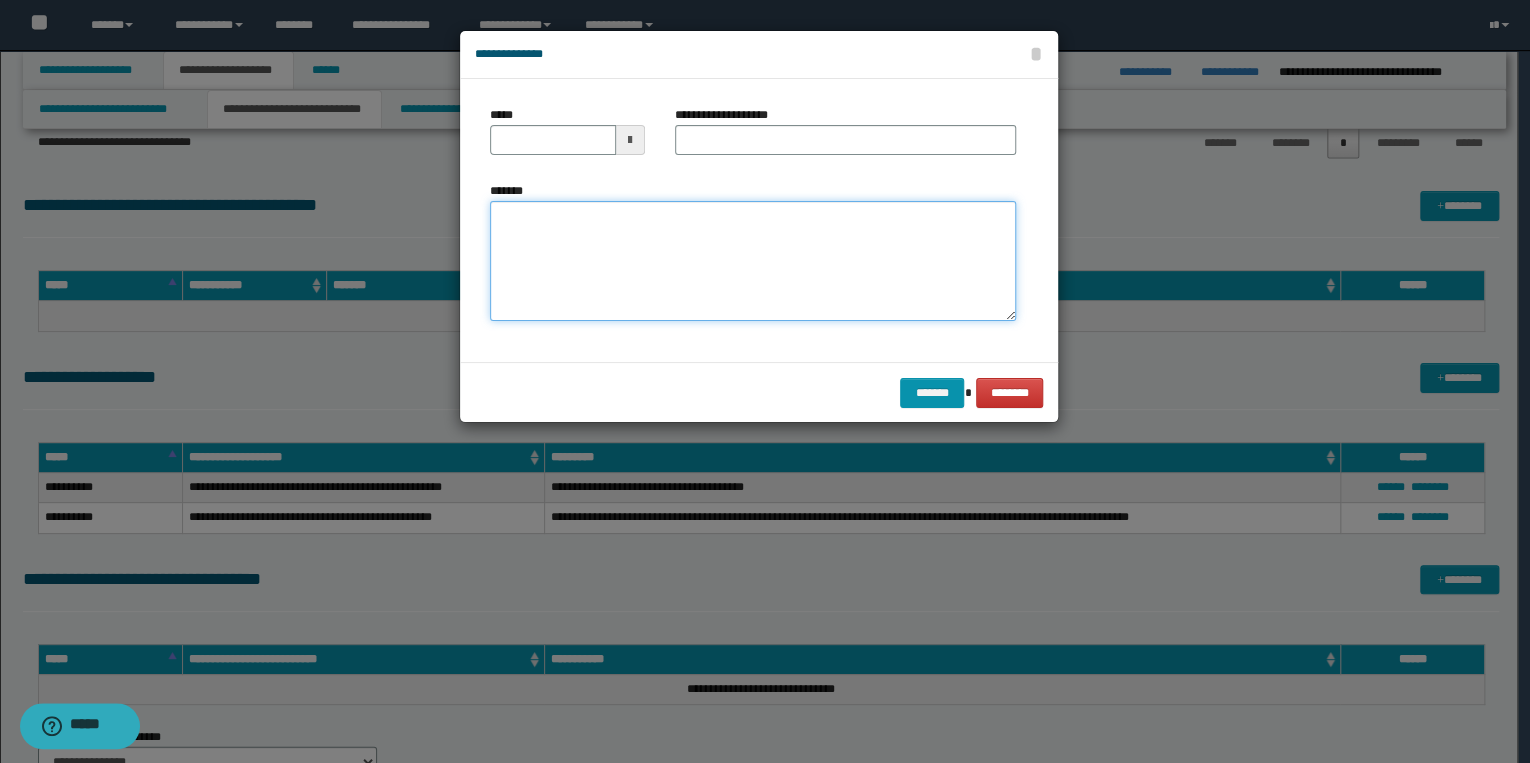 click on "*******" at bounding box center [753, 261] 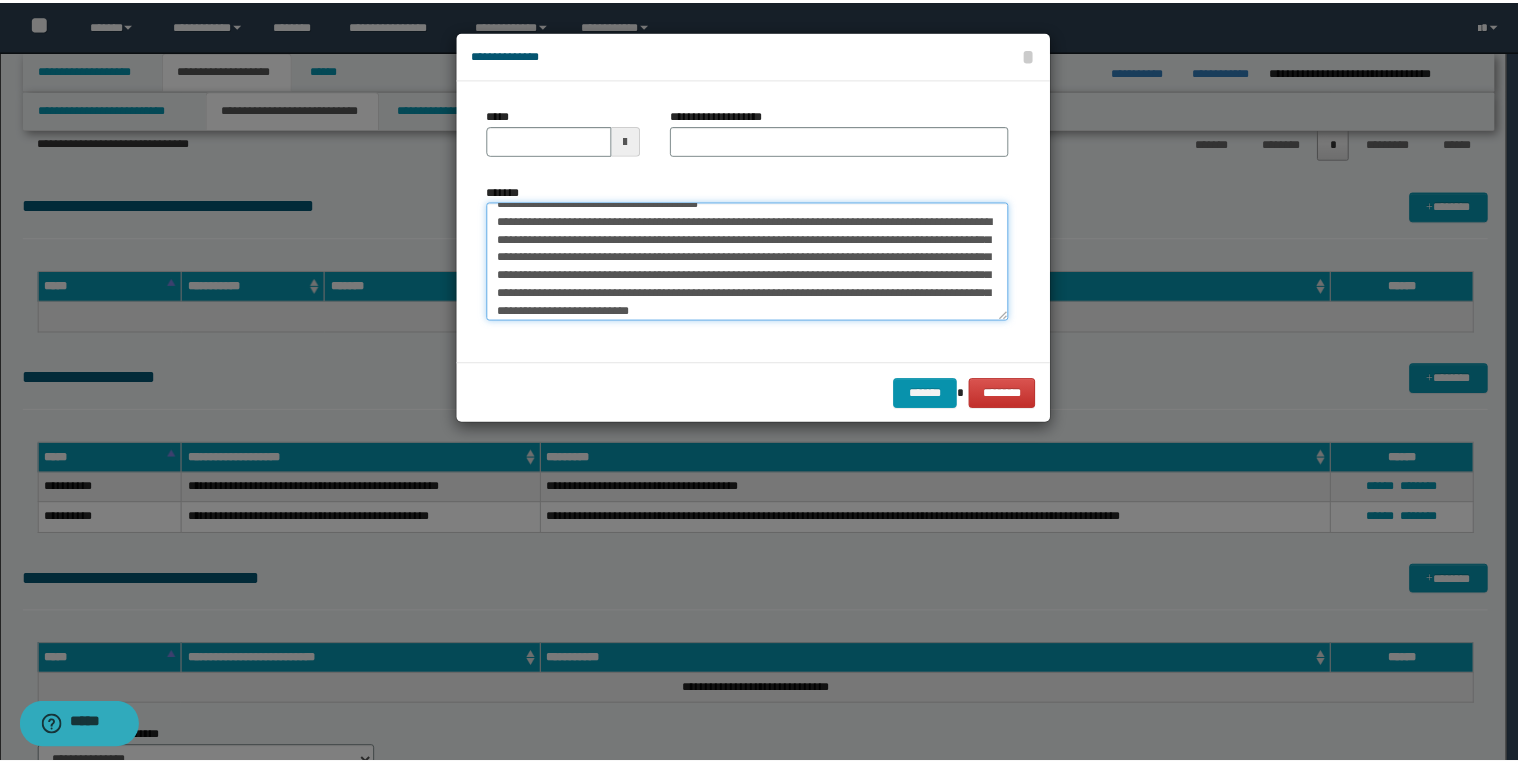 scroll, scrollTop: 0, scrollLeft: 0, axis: both 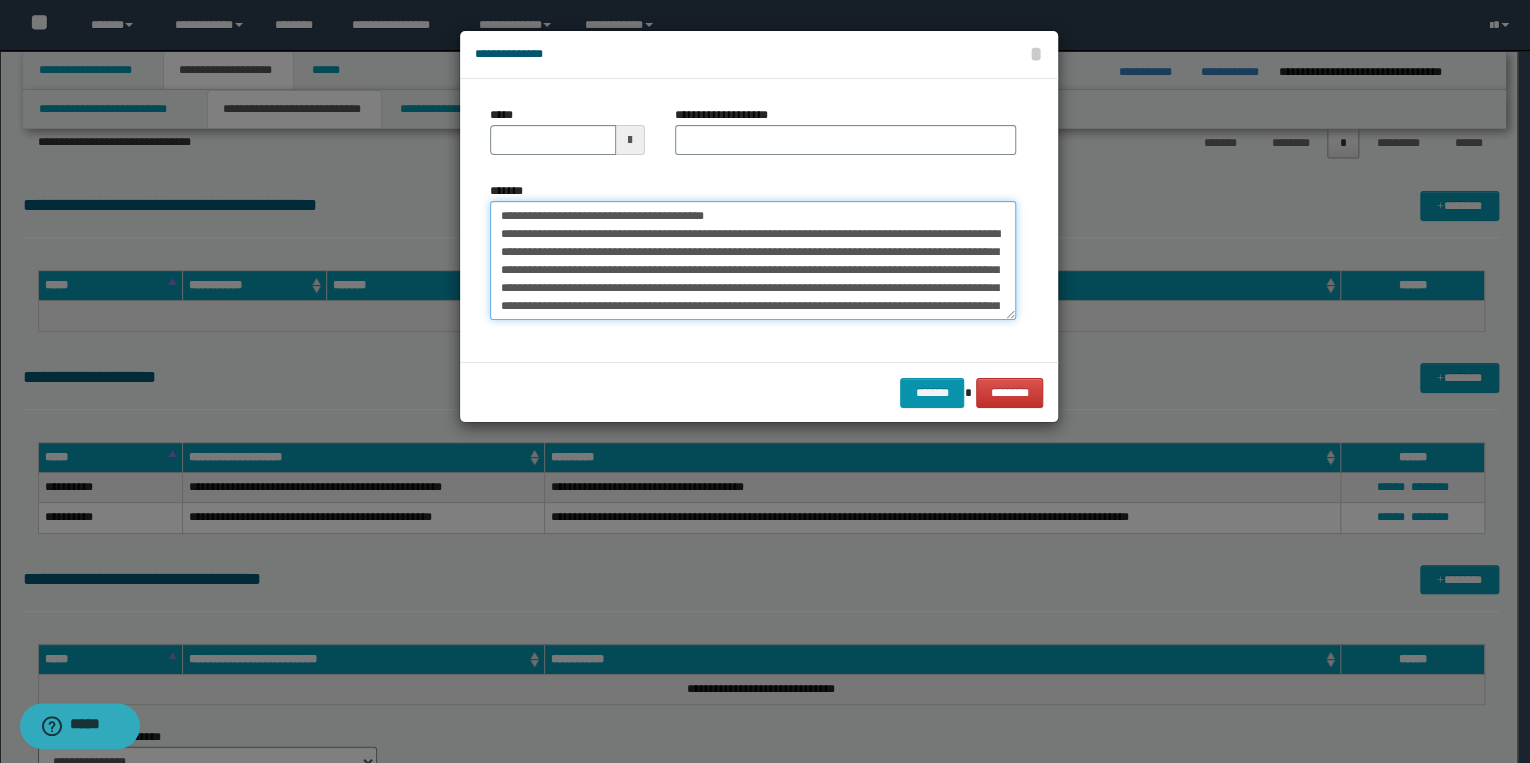 drag, startPoint x: 555, startPoint y: 216, endPoint x: 496, endPoint y: 216, distance: 59 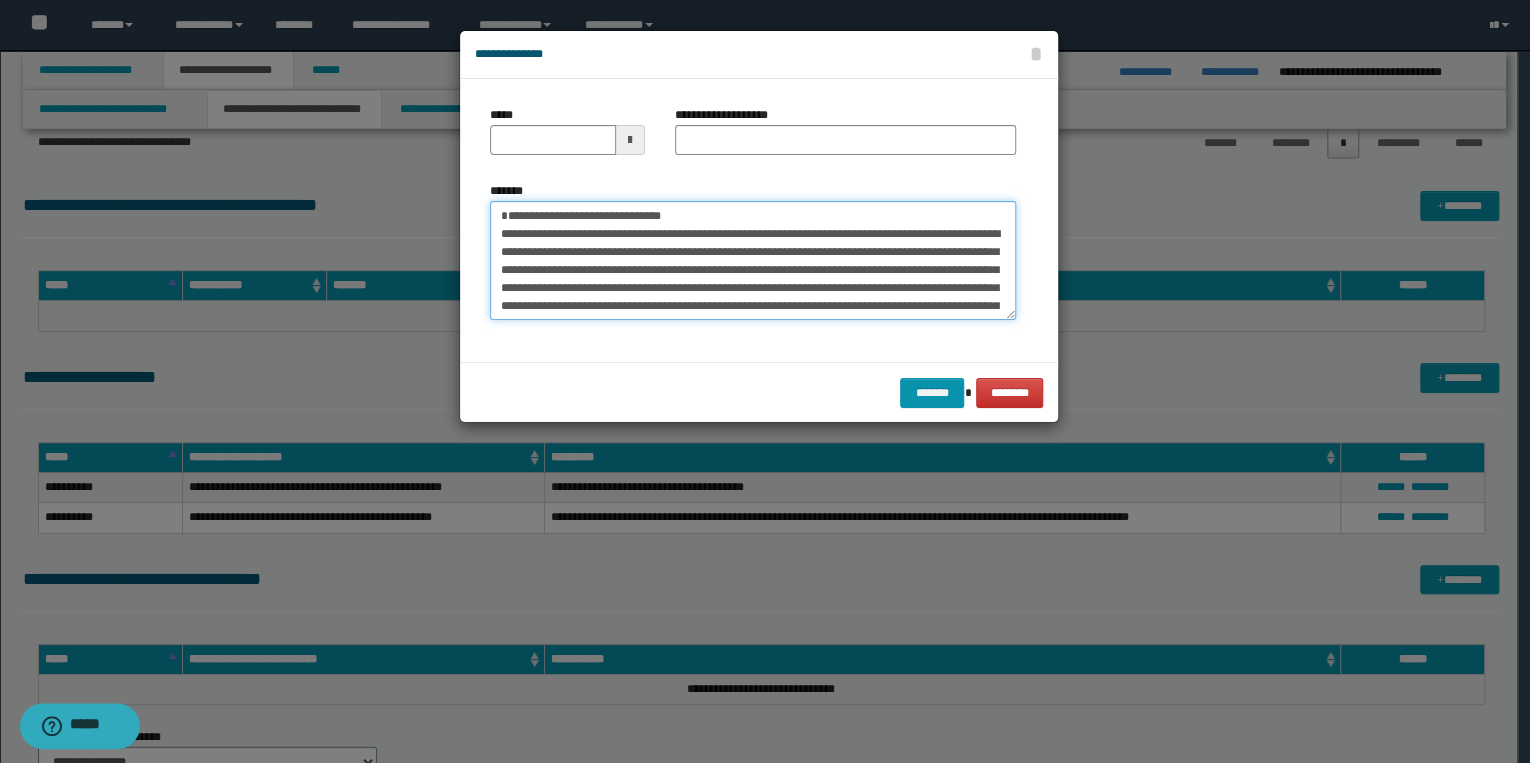 type on "**********" 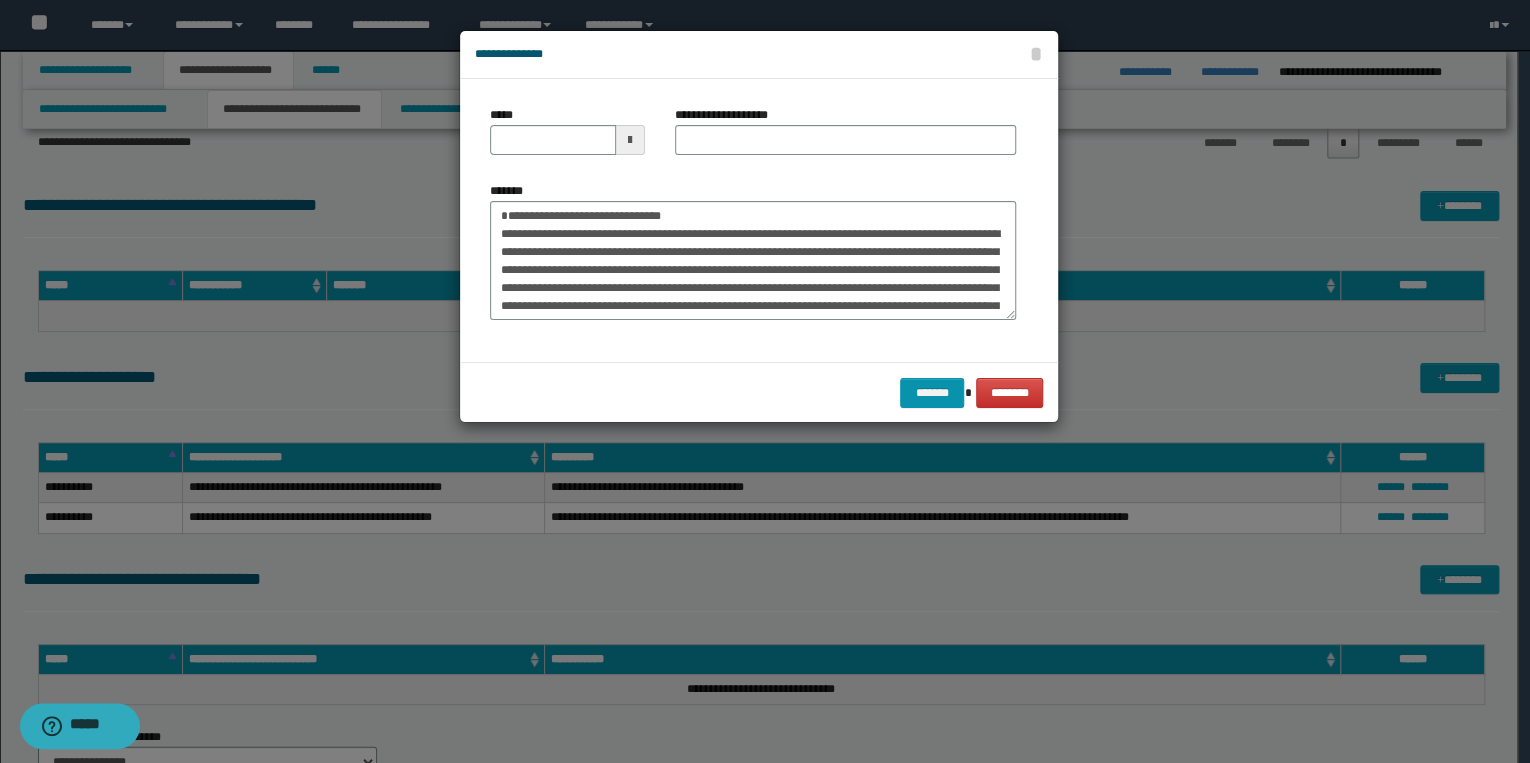 click on "*****" at bounding box center (567, 138) 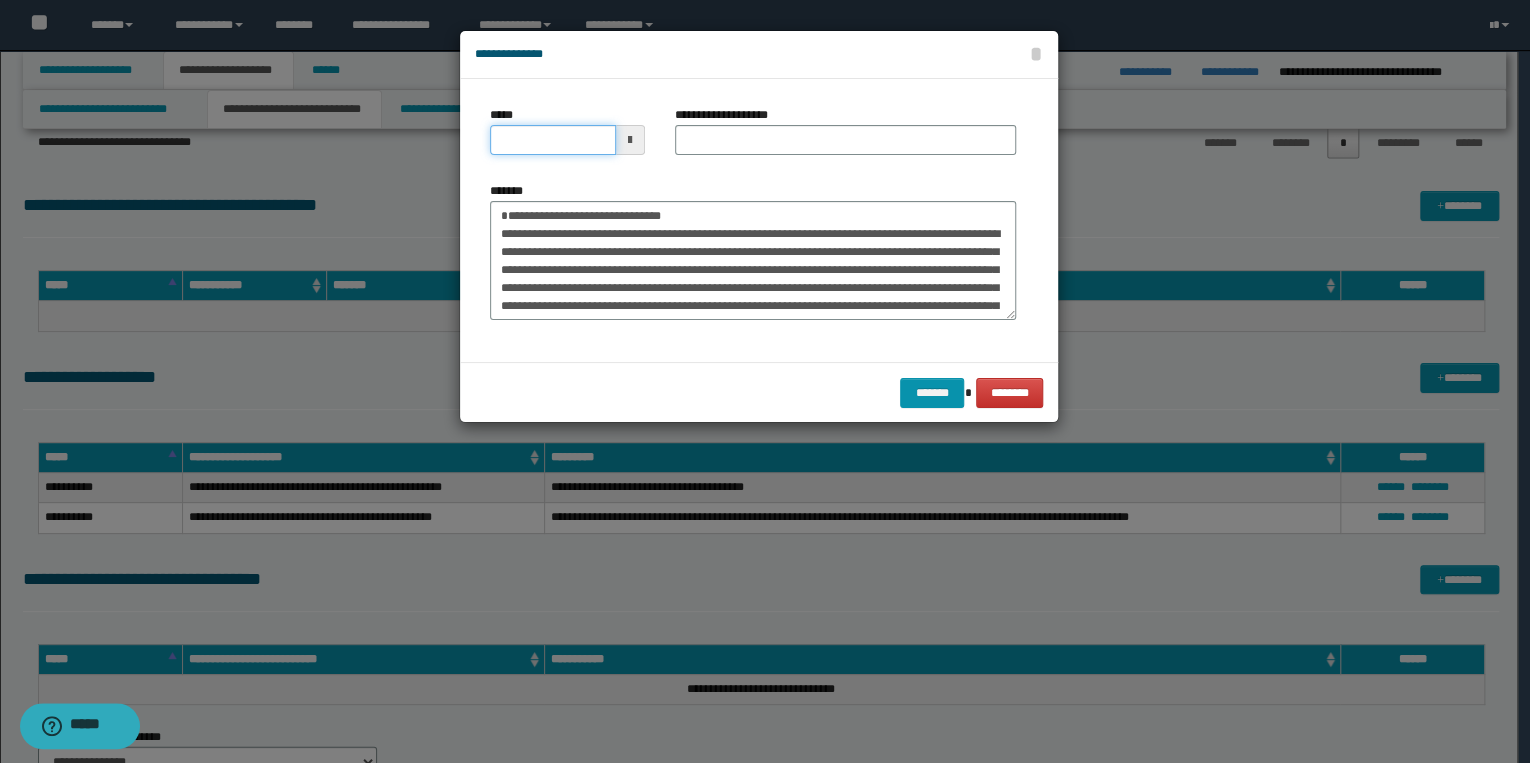 click on "*****" at bounding box center [553, 140] 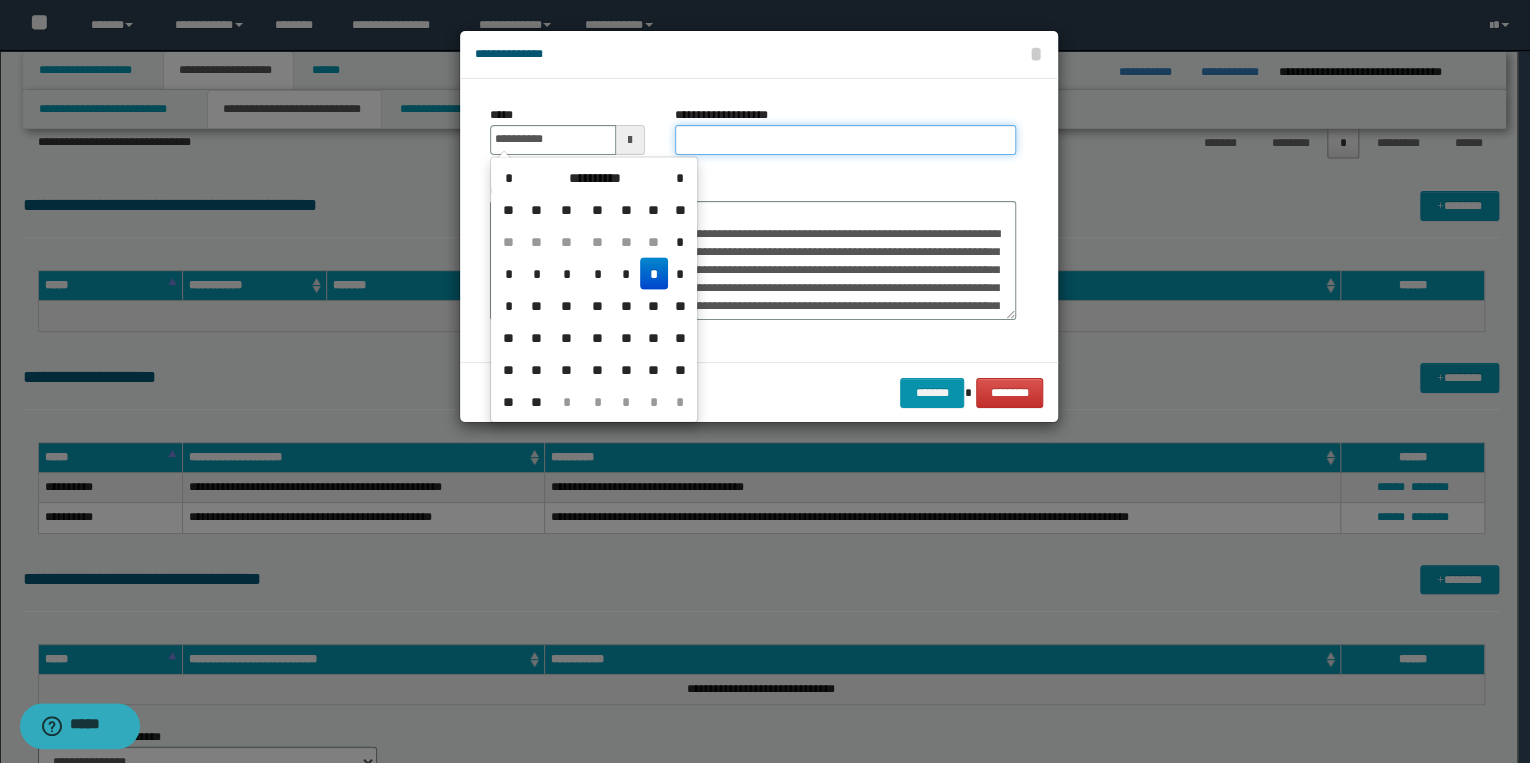 type on "**********" 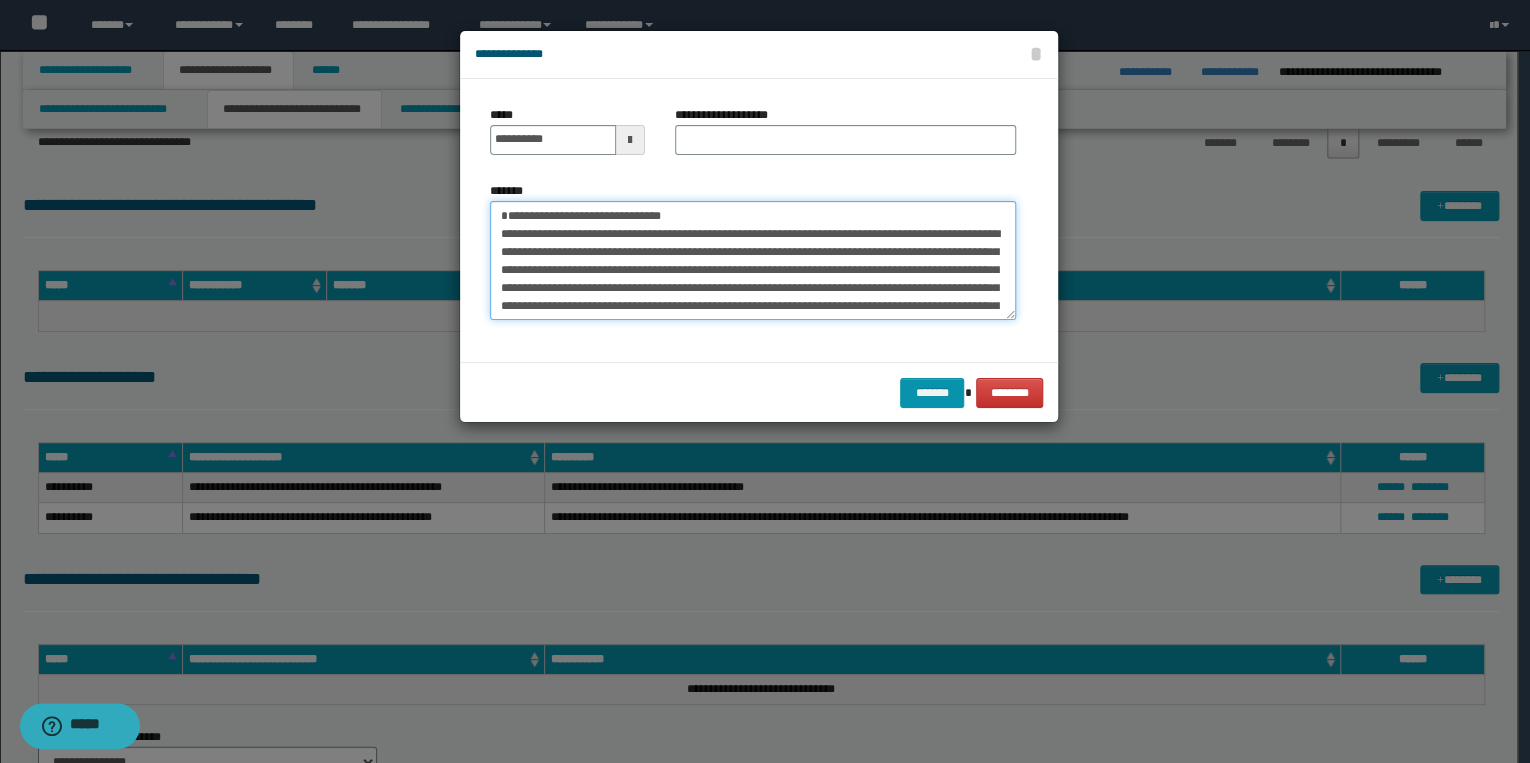 drag, startPoint x: 499, startPoint y: 214, endPoint x: 712, endPoint y: 214, distance: 213 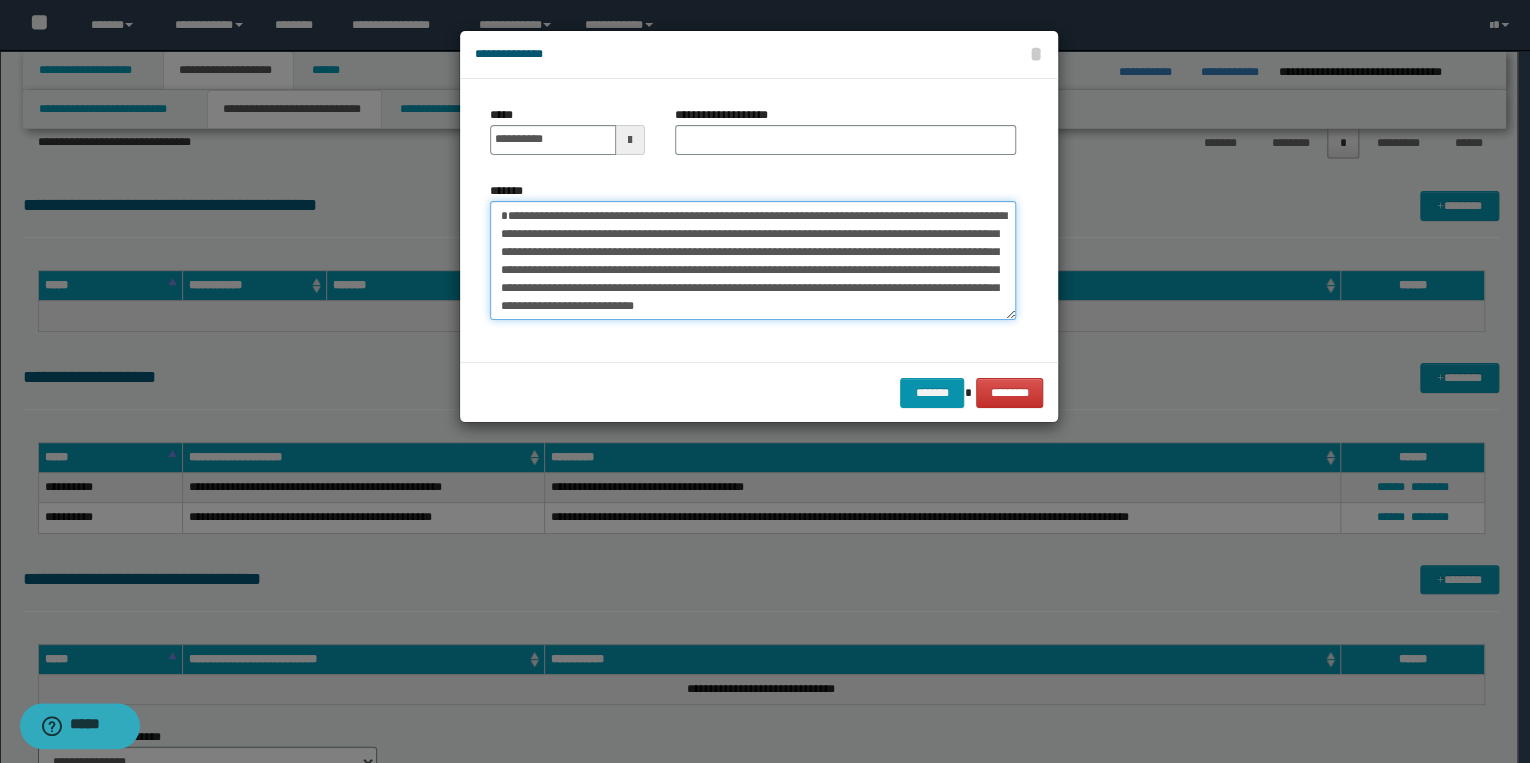 type on "**********" 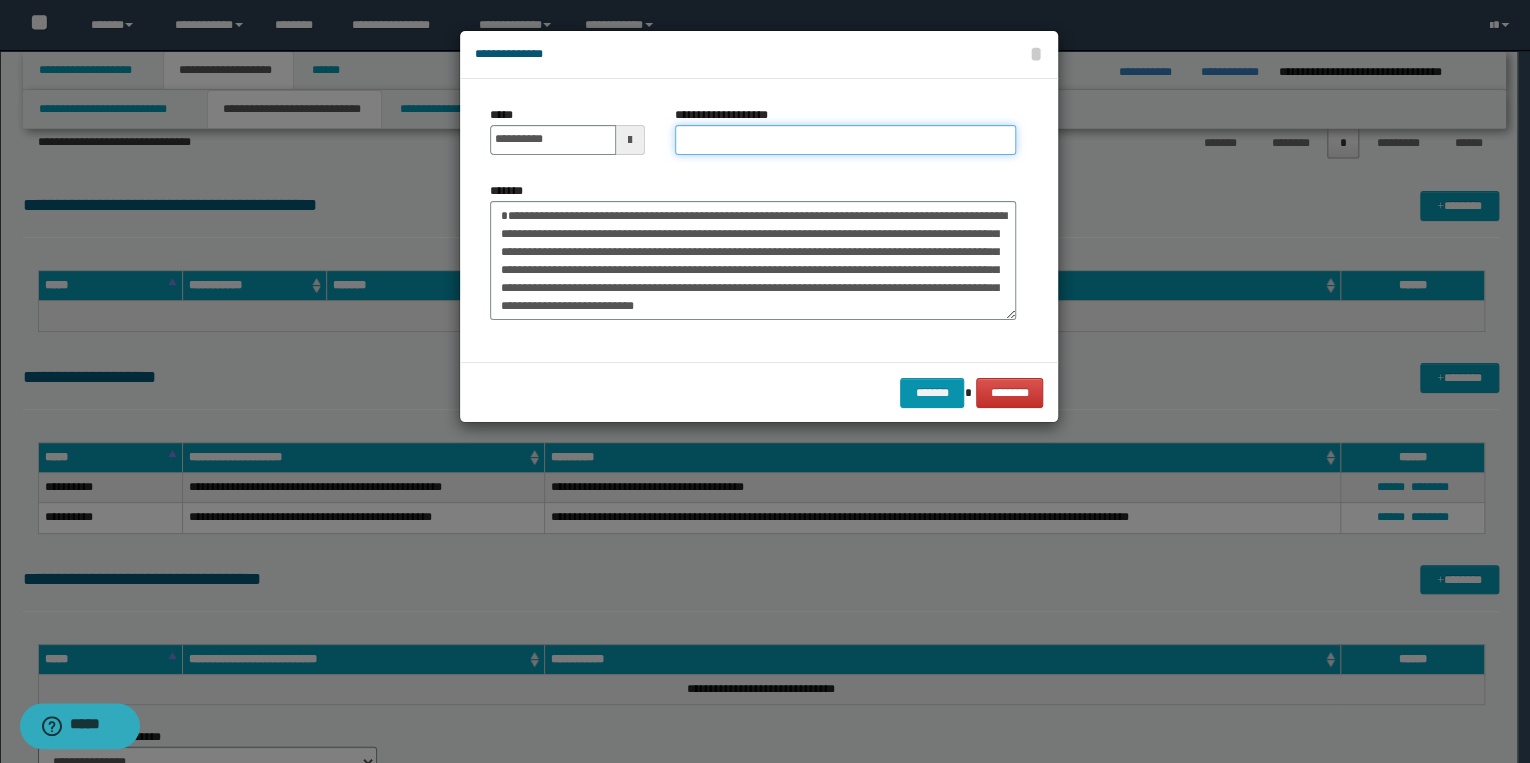 click on "**********" at bounding box center [845, 140] 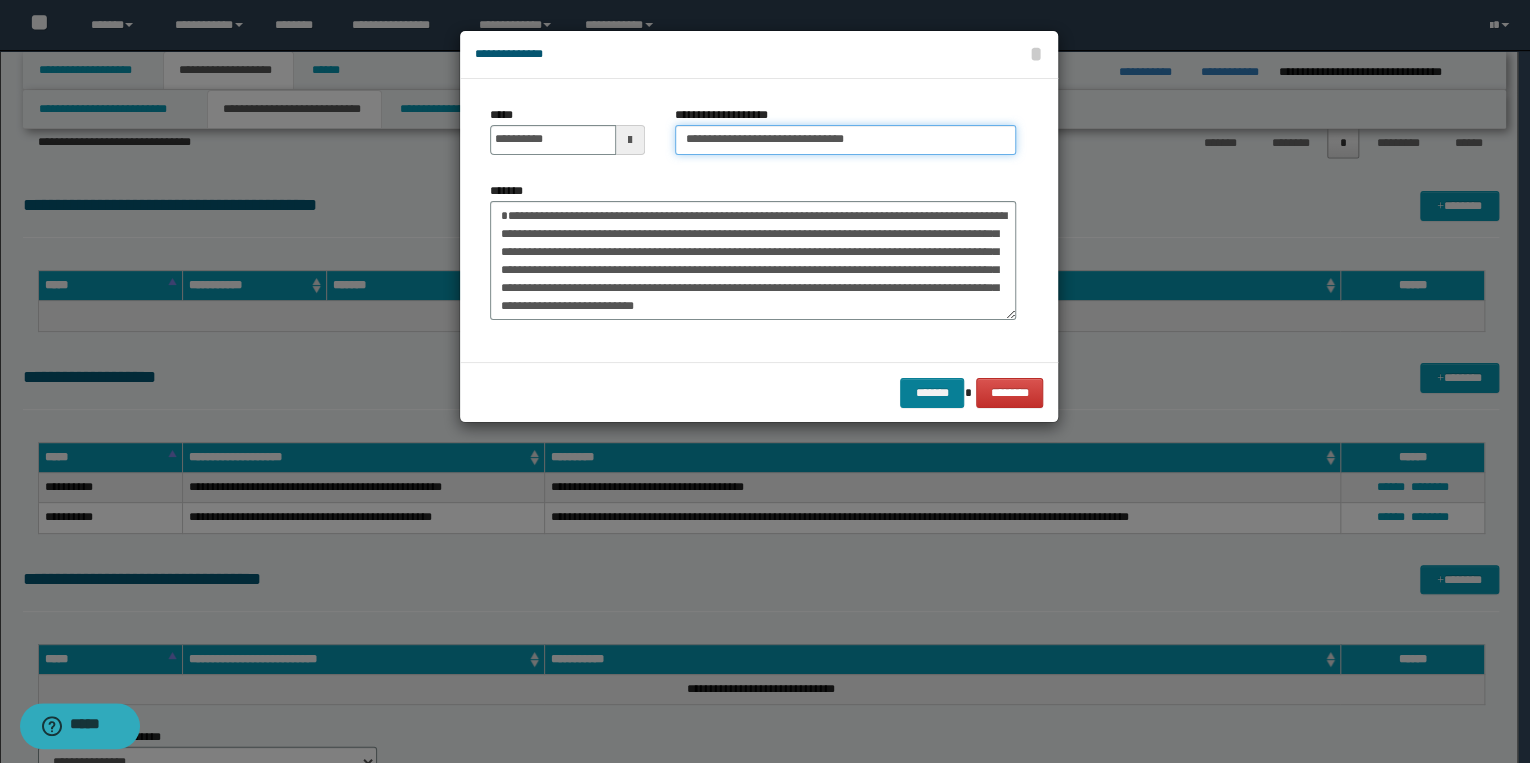 type on "**********" 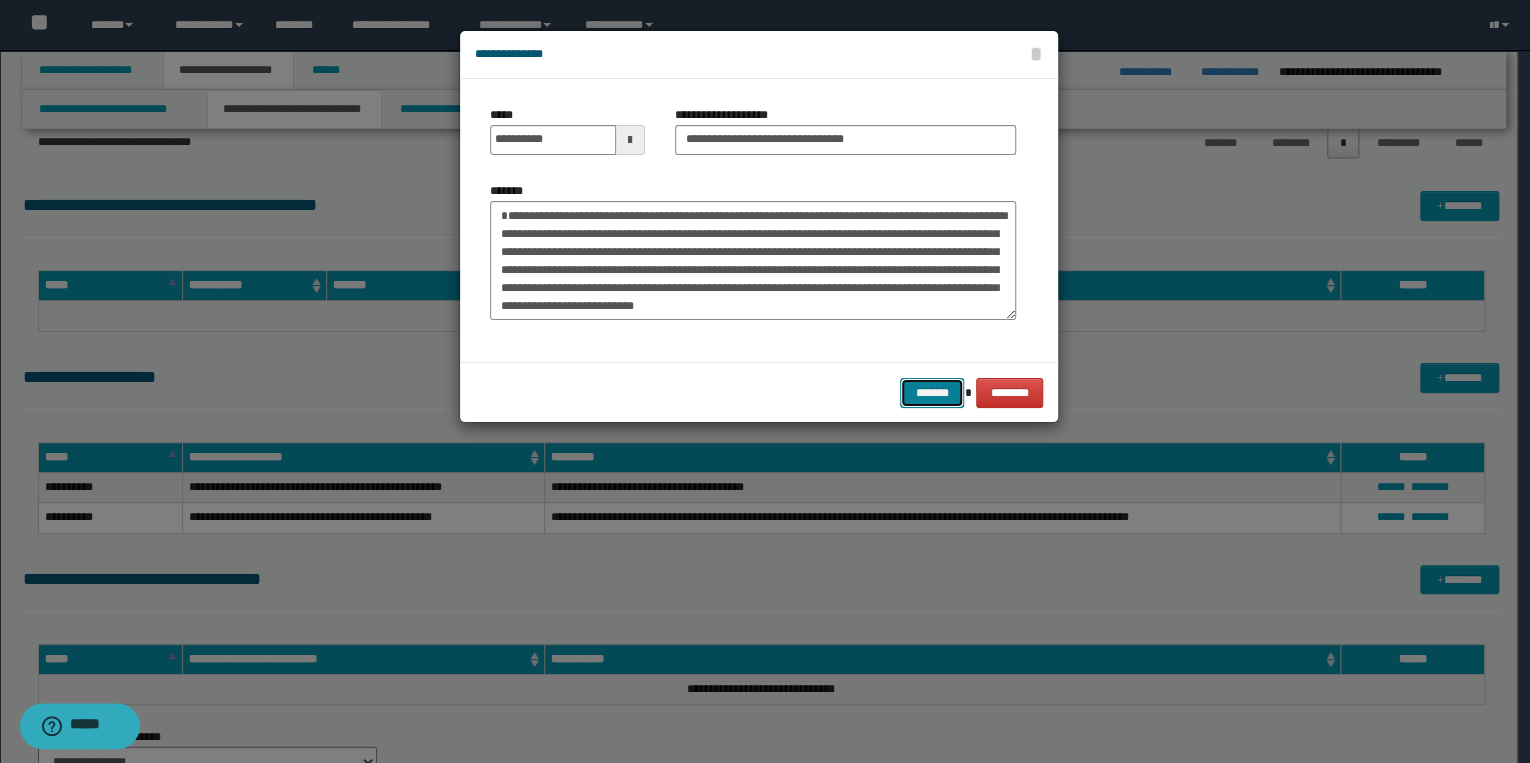 click on "*******" at bounding box center (932, 393) 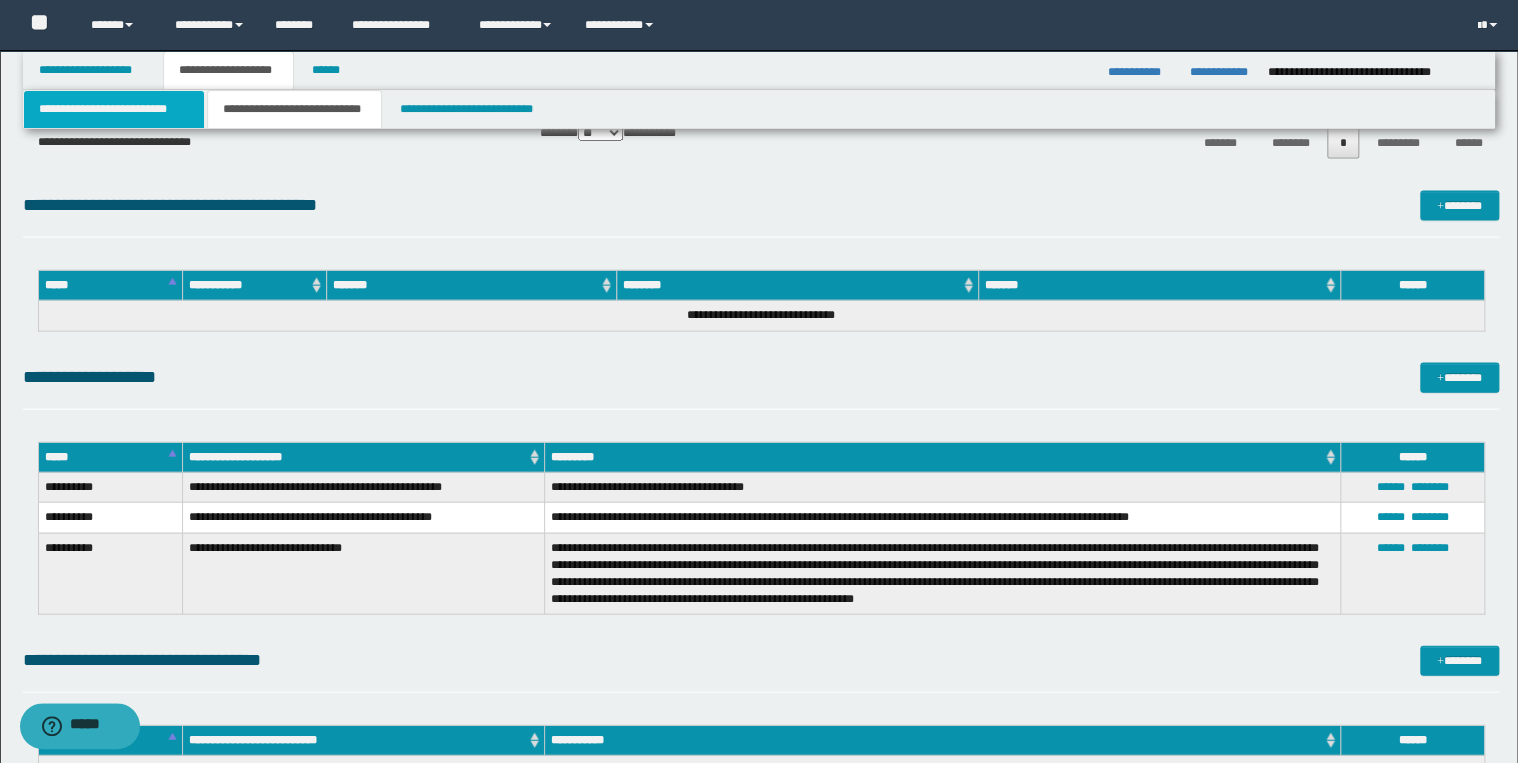 click on "**********" at bounding box center (114, 109) 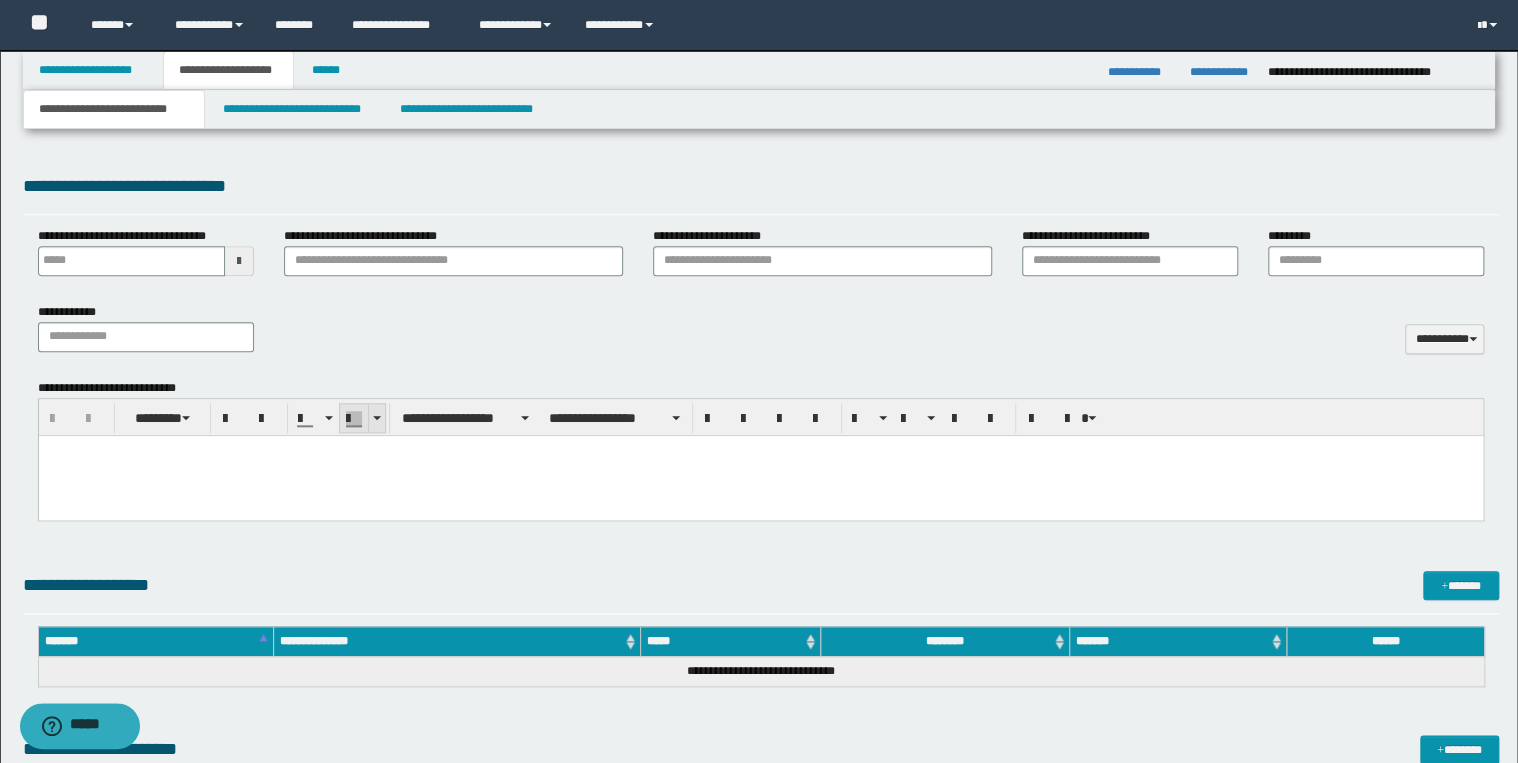 scroll, scrollTop: 844, scrollLeft: 0, axis: vertical 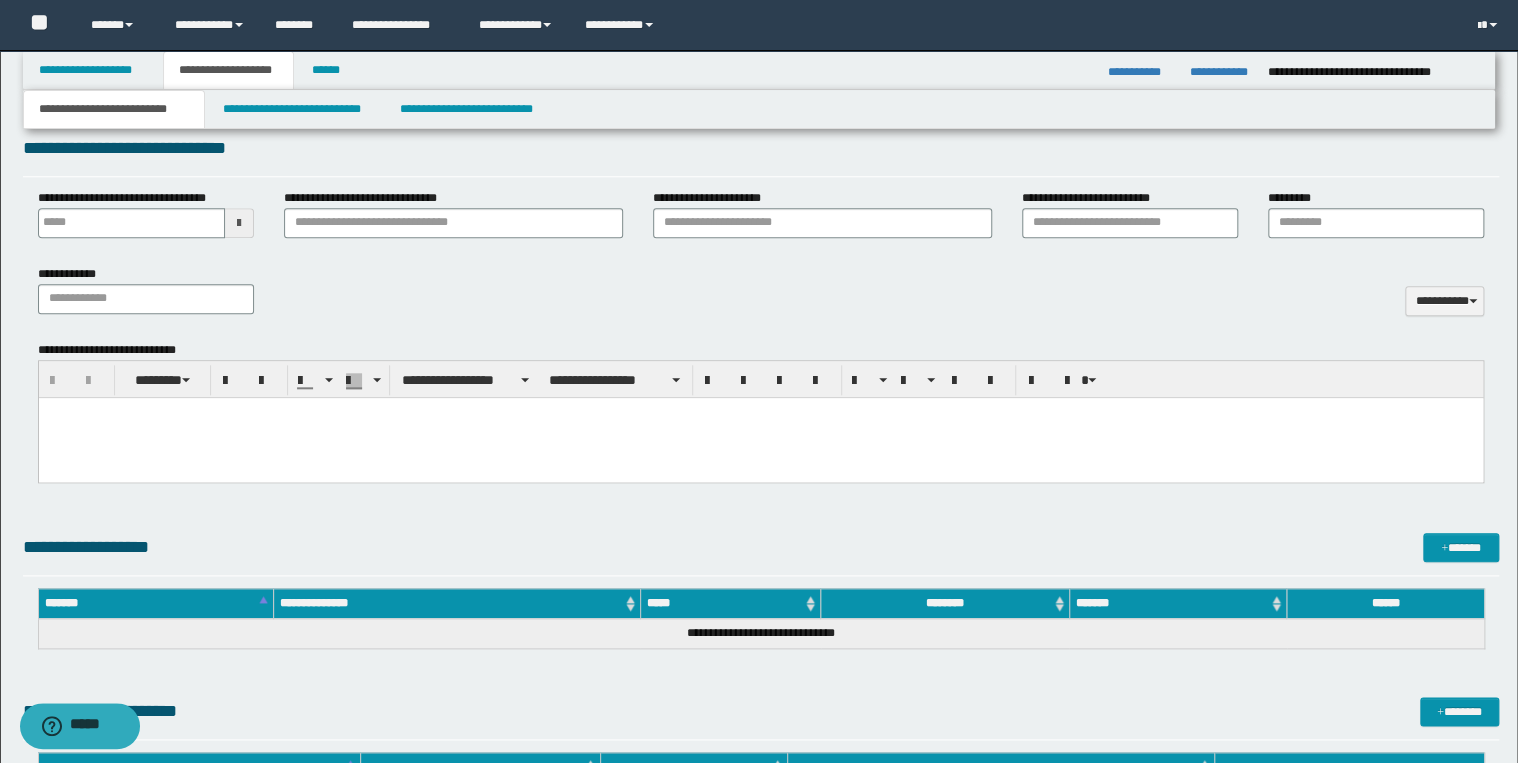 click at bounding box center (760, 437) 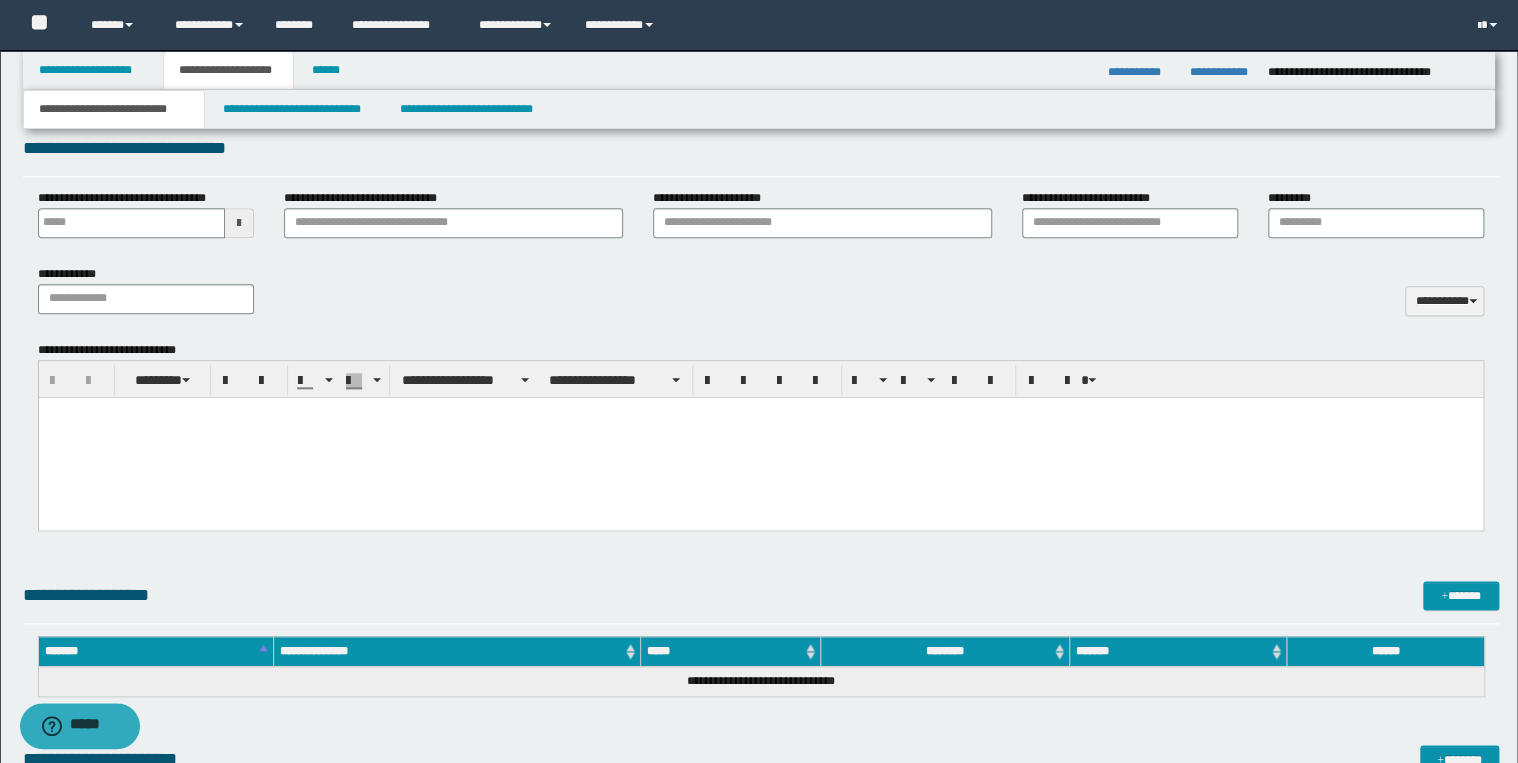 type 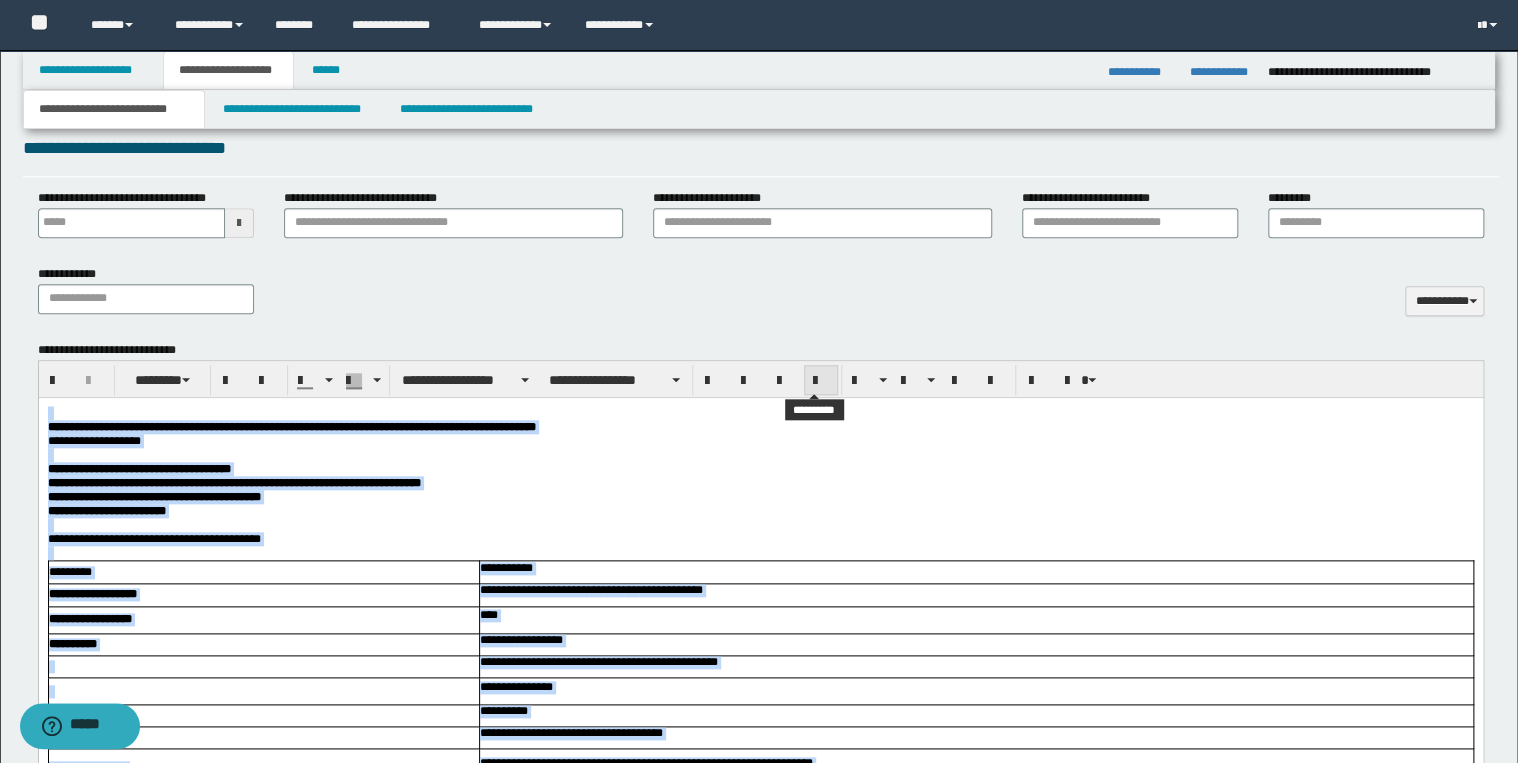 click at bounding box center [821, 381] 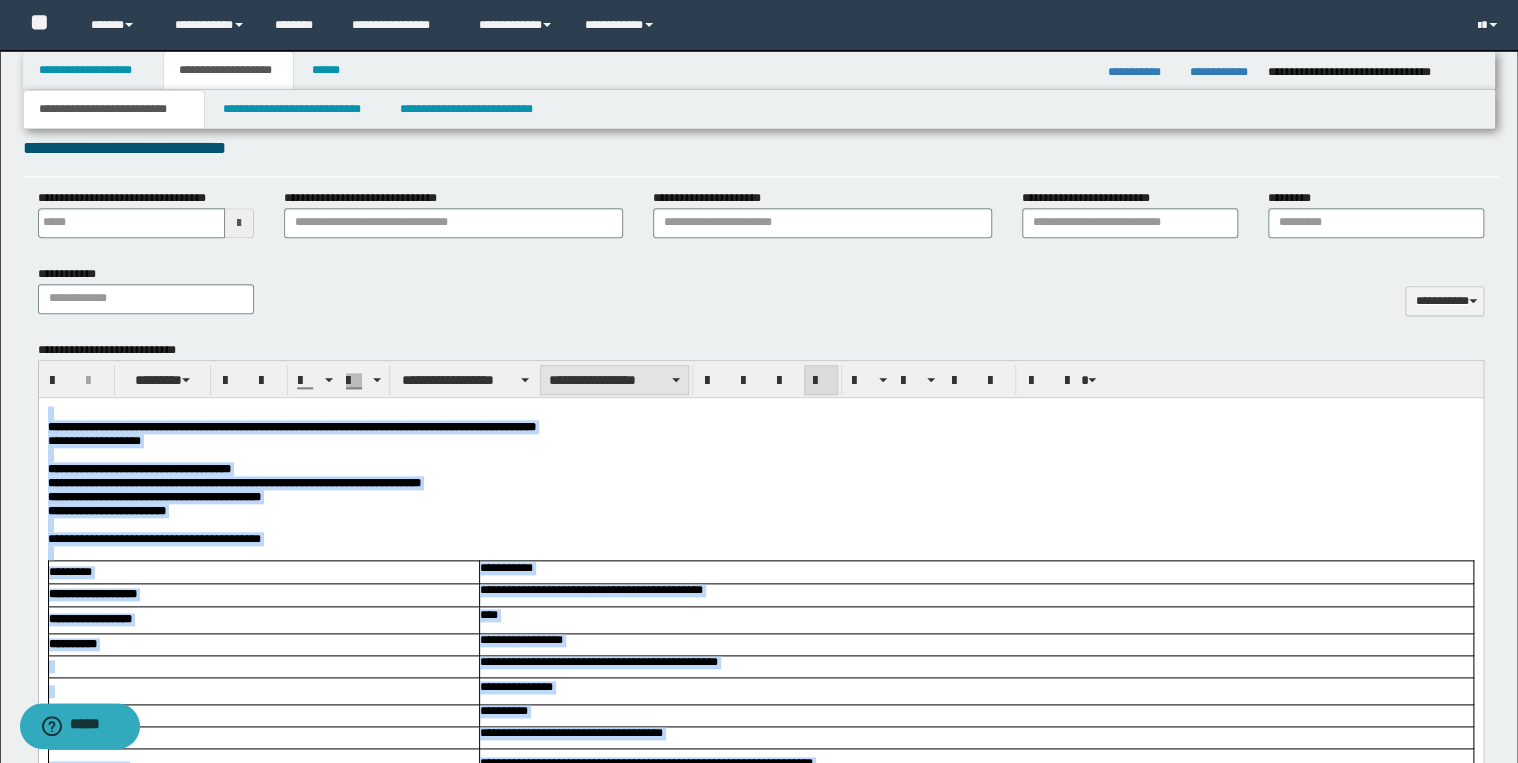 click on "**********" at bounding box center [614, 380] 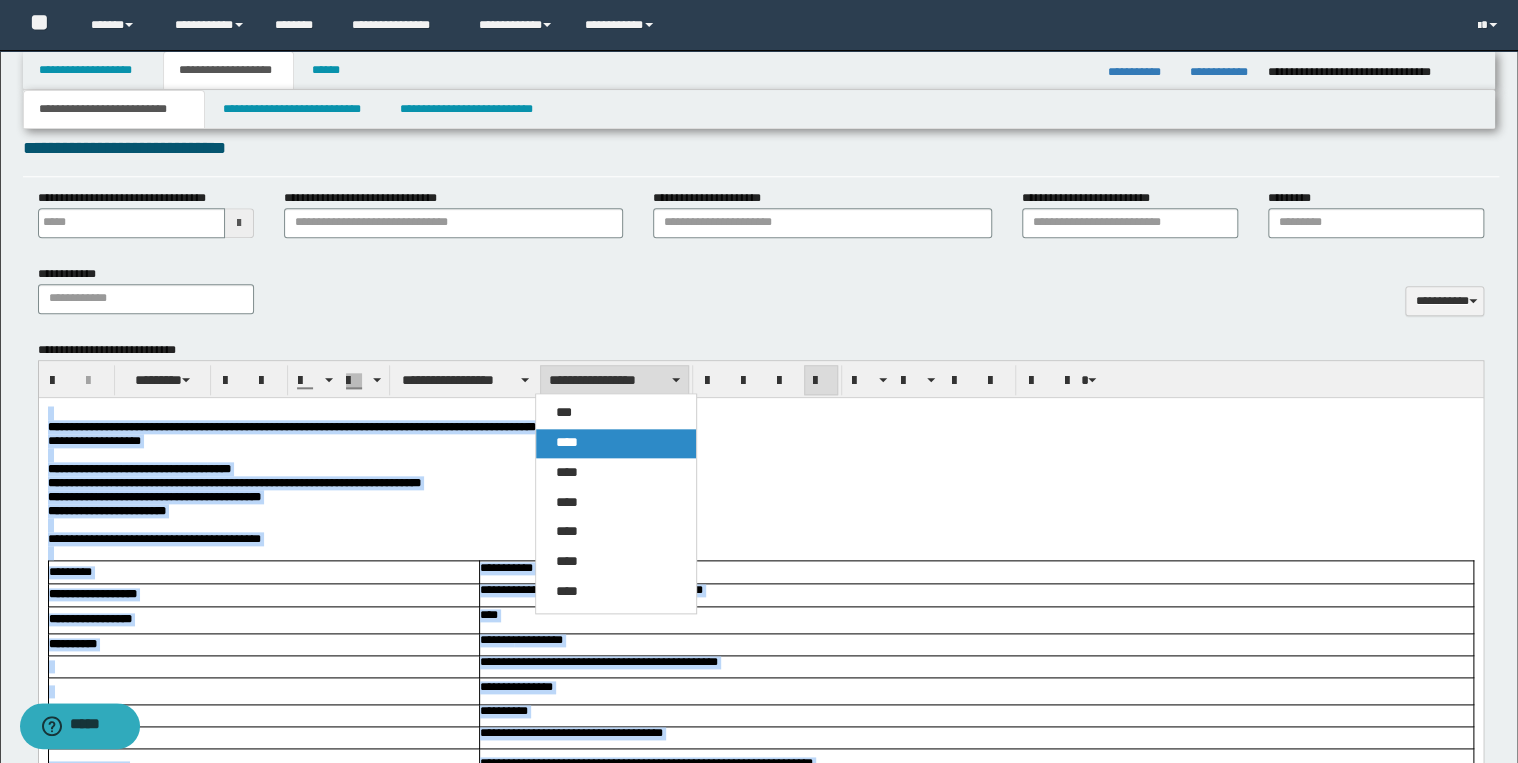 click on "****" at bounding box center [616, 443] 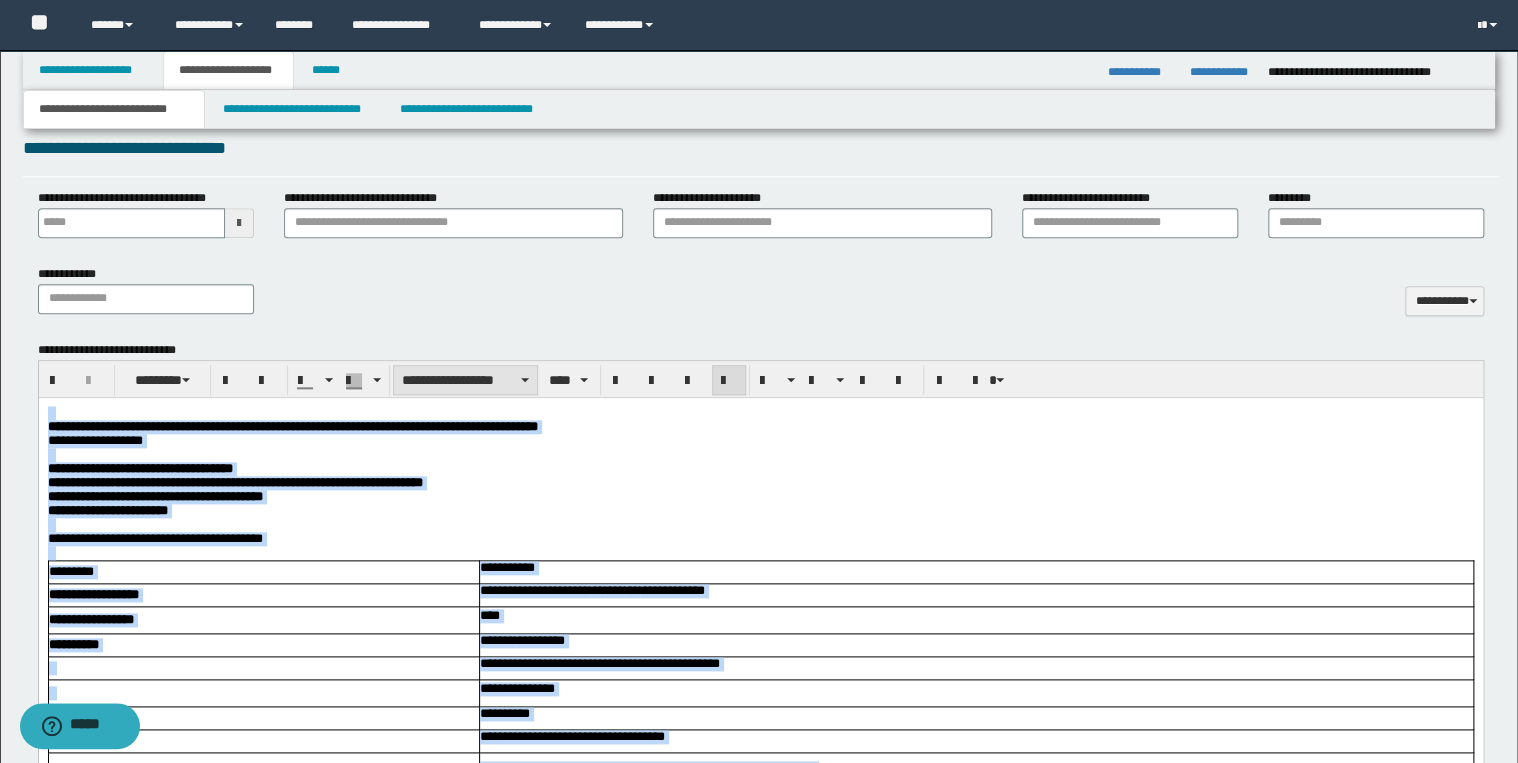 click on "**********" at bounding box center (465, 380) 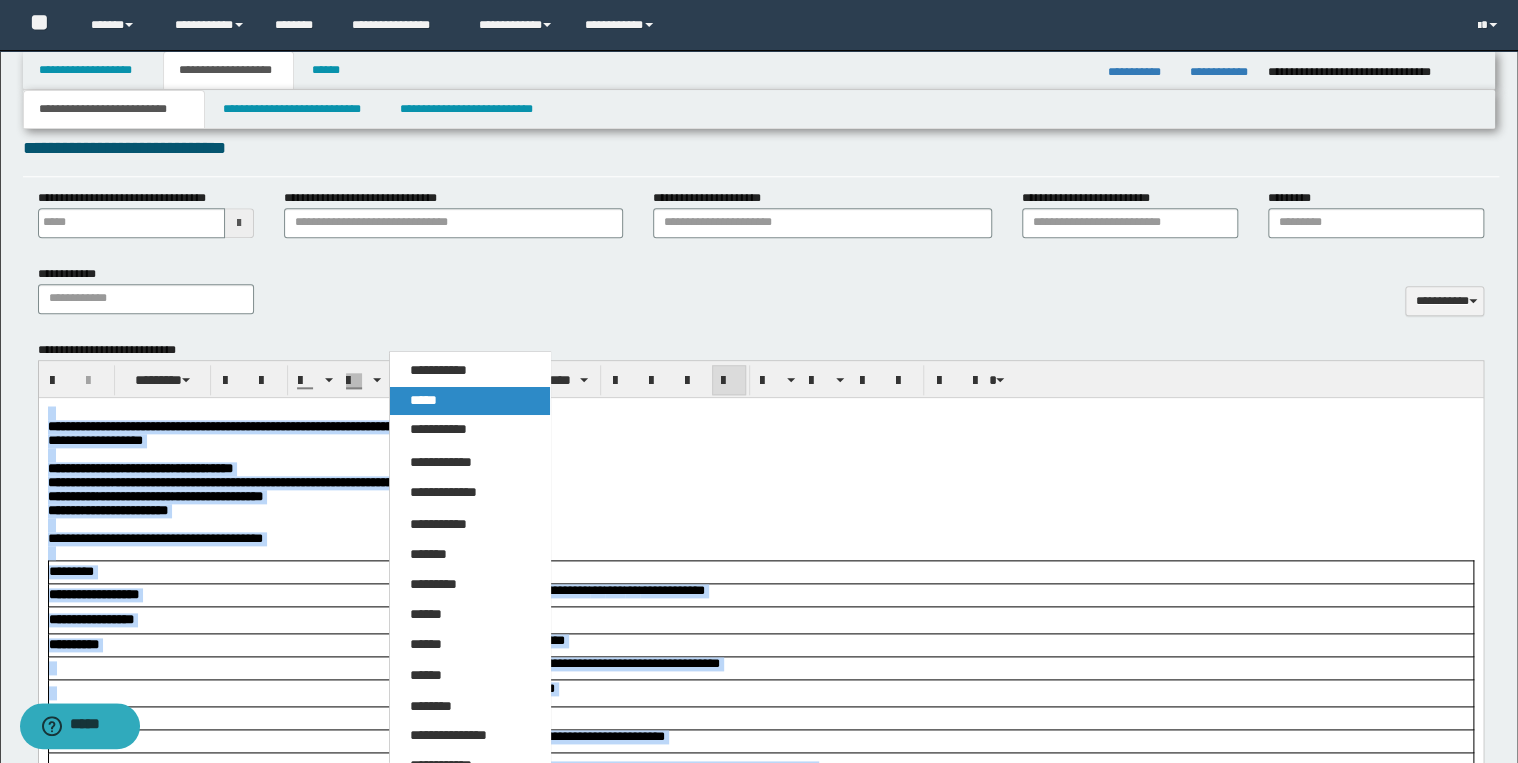 click on "*****" at bounding box center [470, 401] 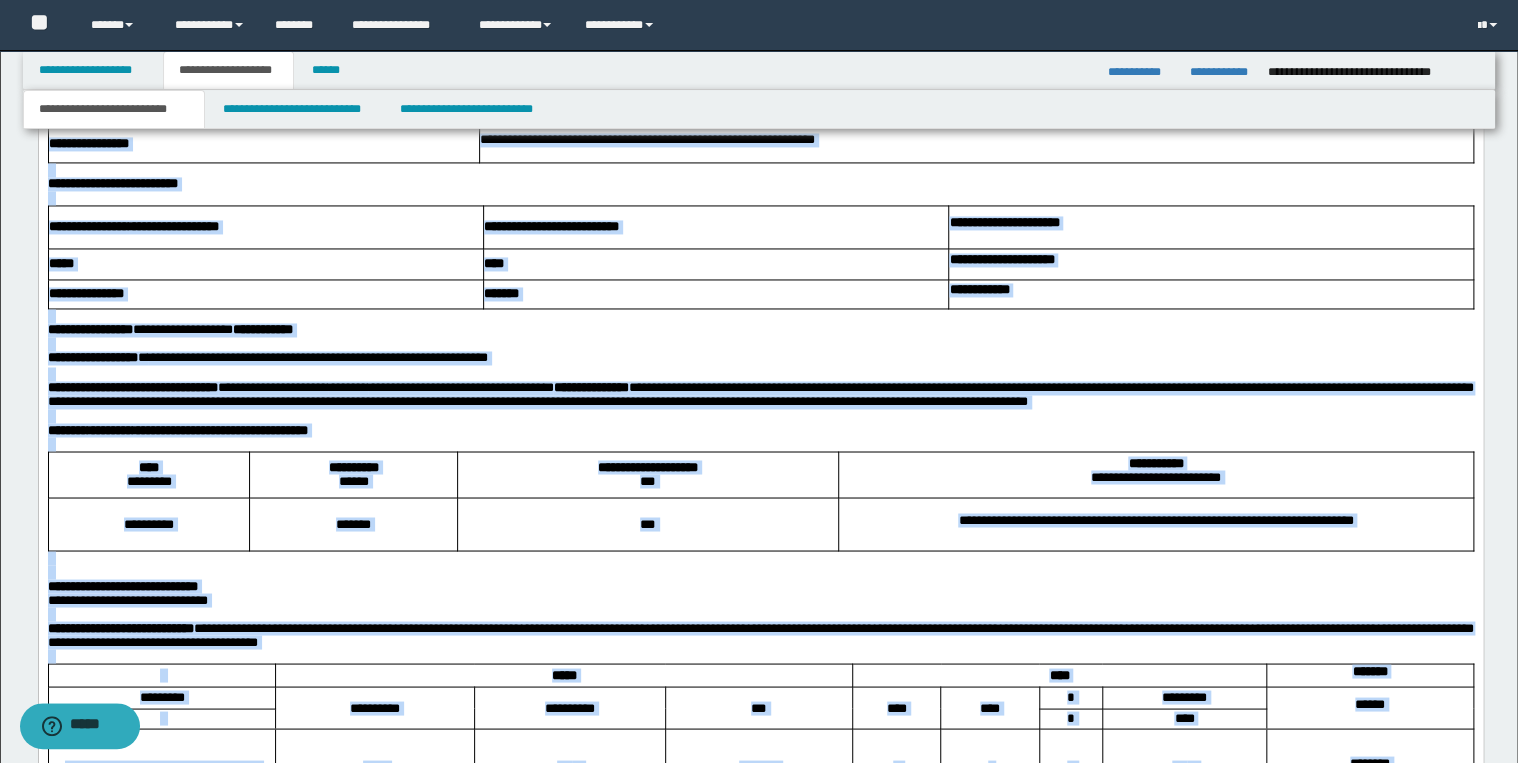 scroll, scrollTop: 1484, scrollLeft: 0, axis: vertical 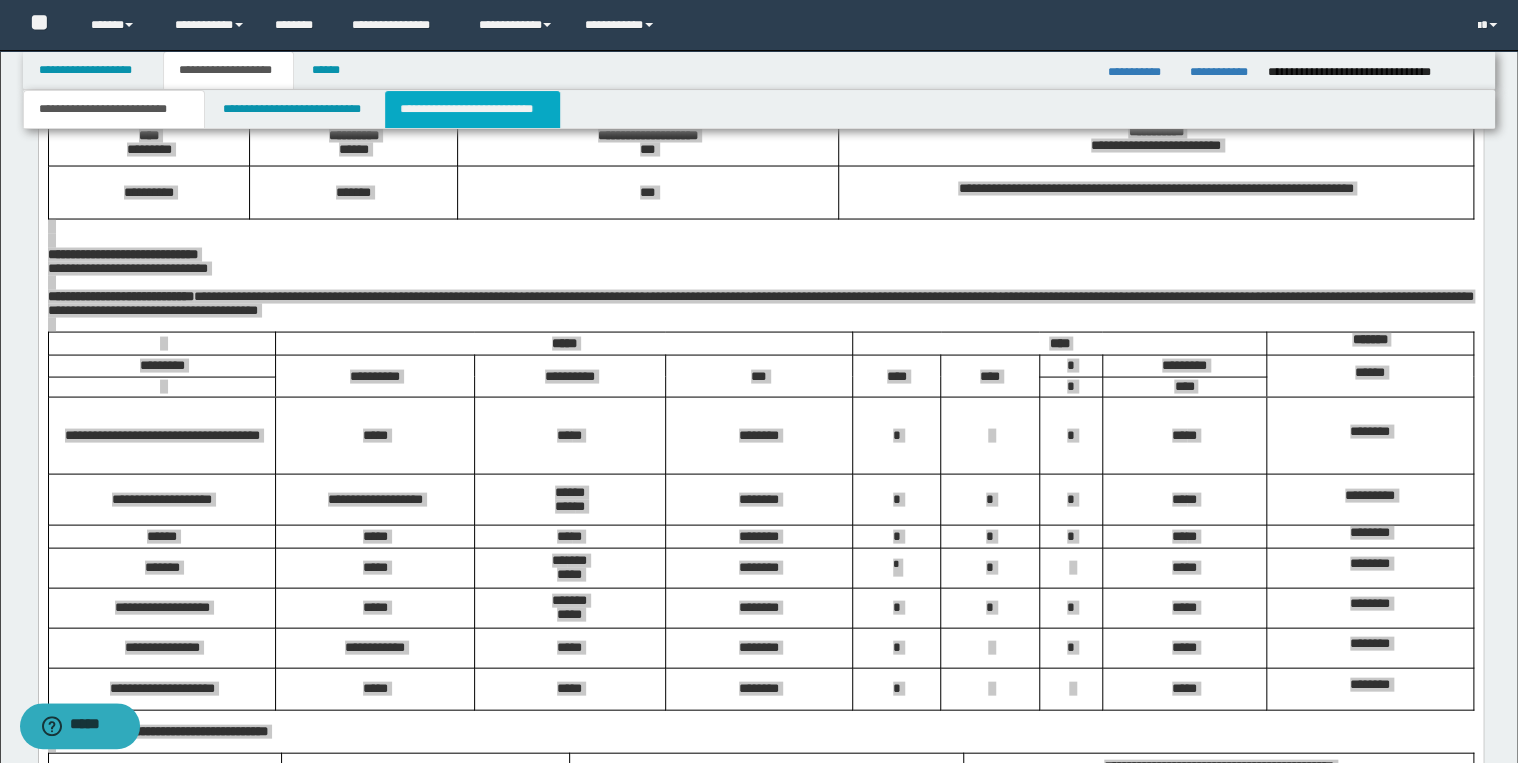 click on "**********" at bounding box center [472, 109] 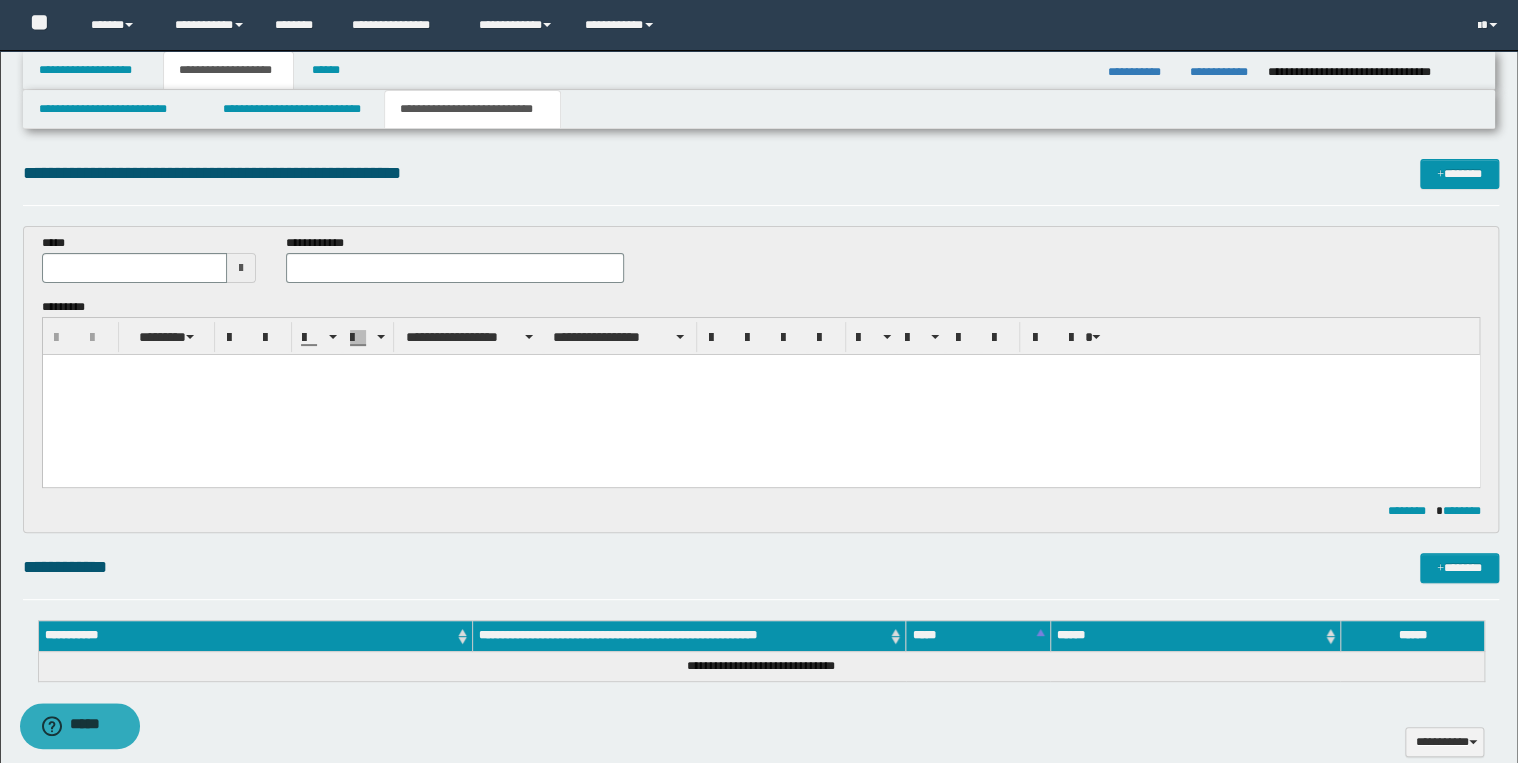 scroll, scrollTop: 0, scrollLeft: 0, axis: both 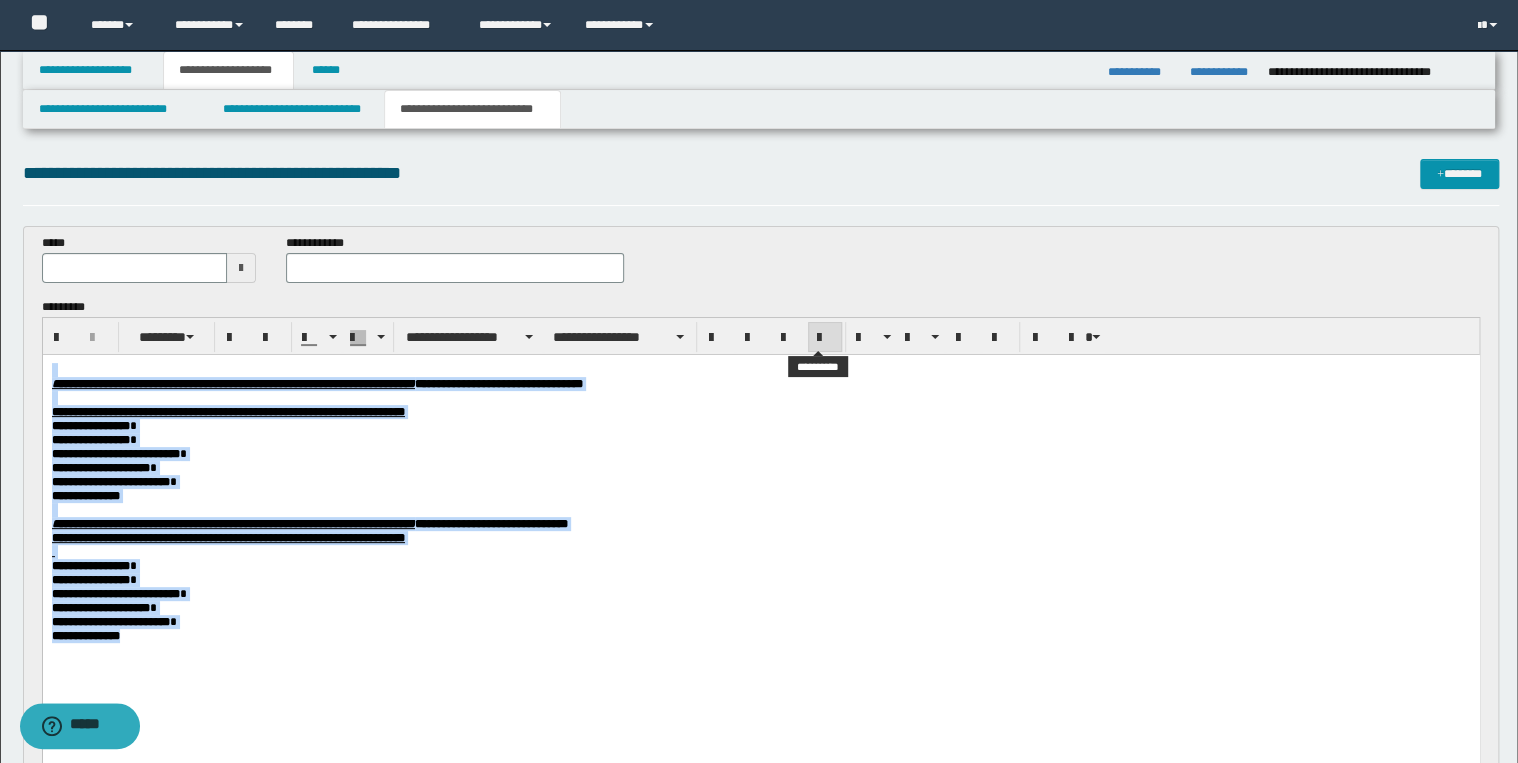 click at bounding box center [825, 337] 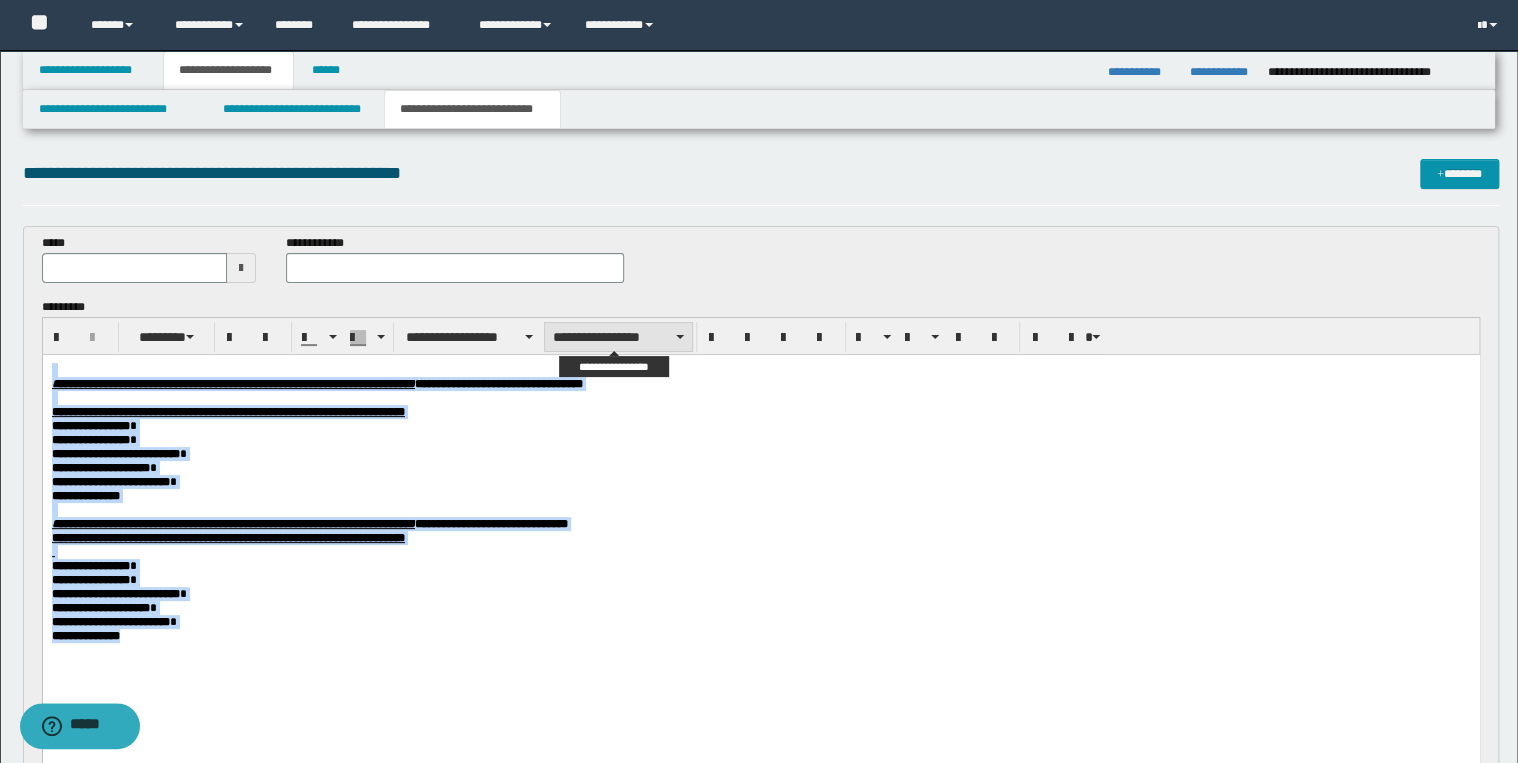 click on "**********" at bounding box center (618, 337) 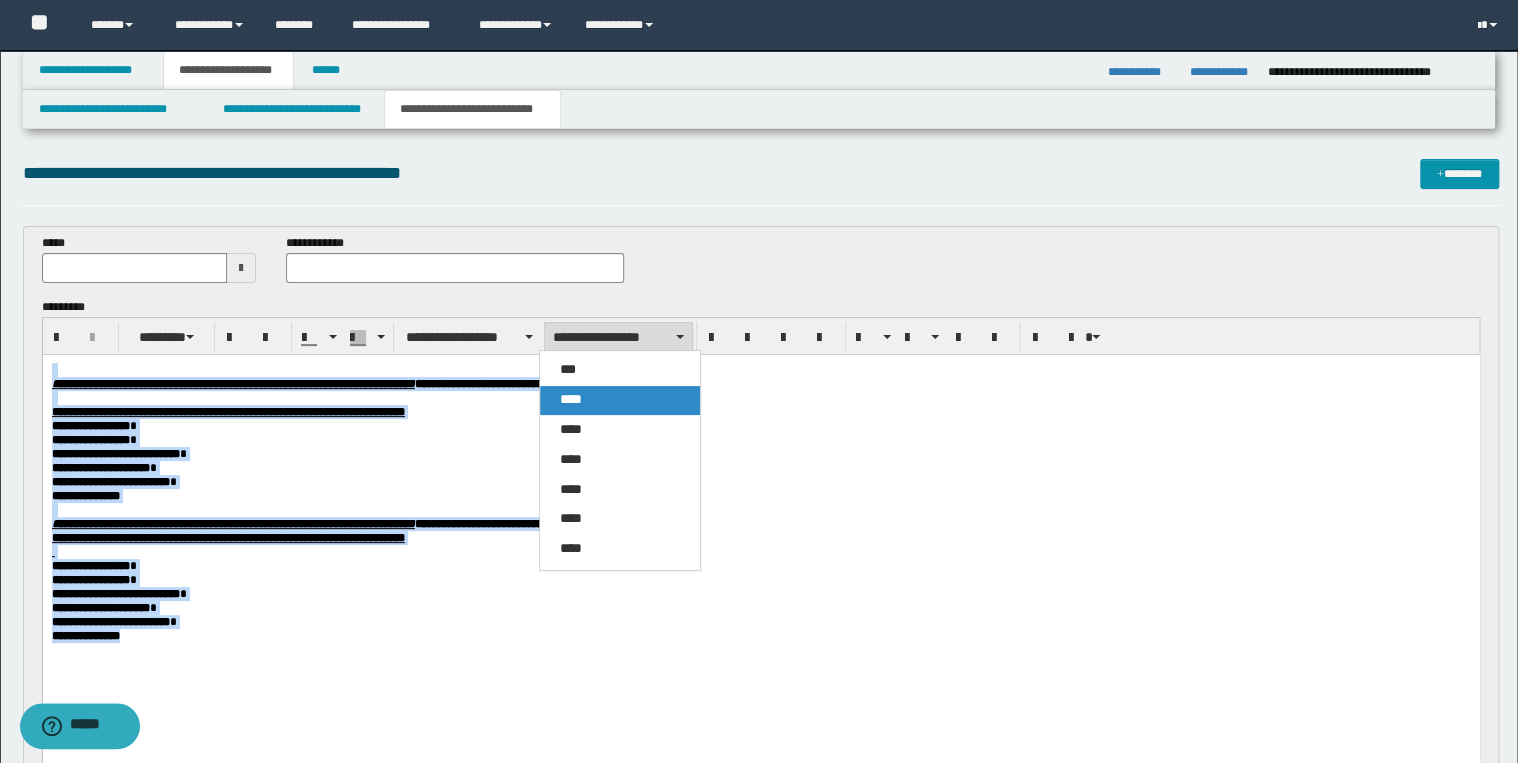 click on "****" at bounding box center (620, 400) 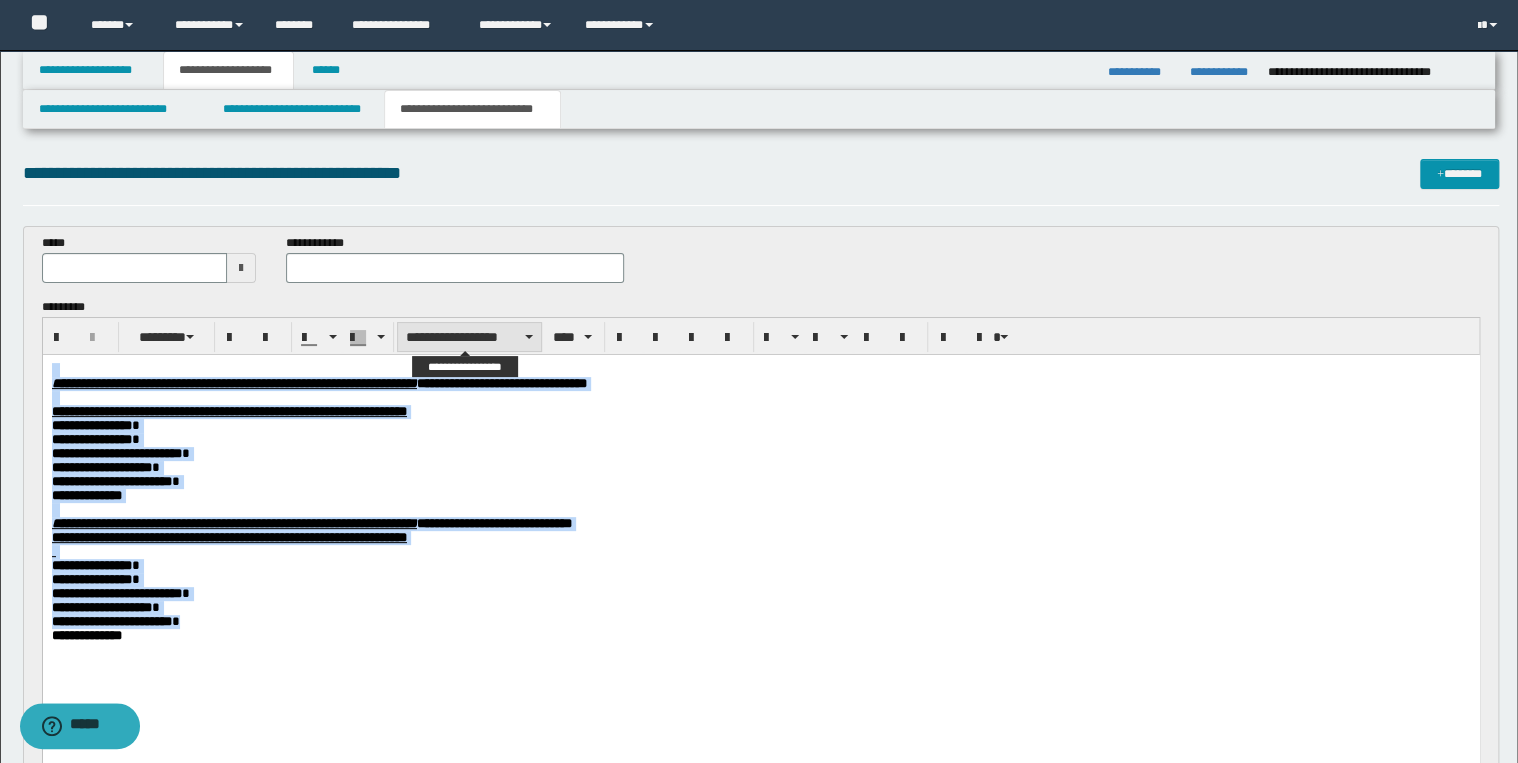 click on "**********" at bounding box center [469, 337] 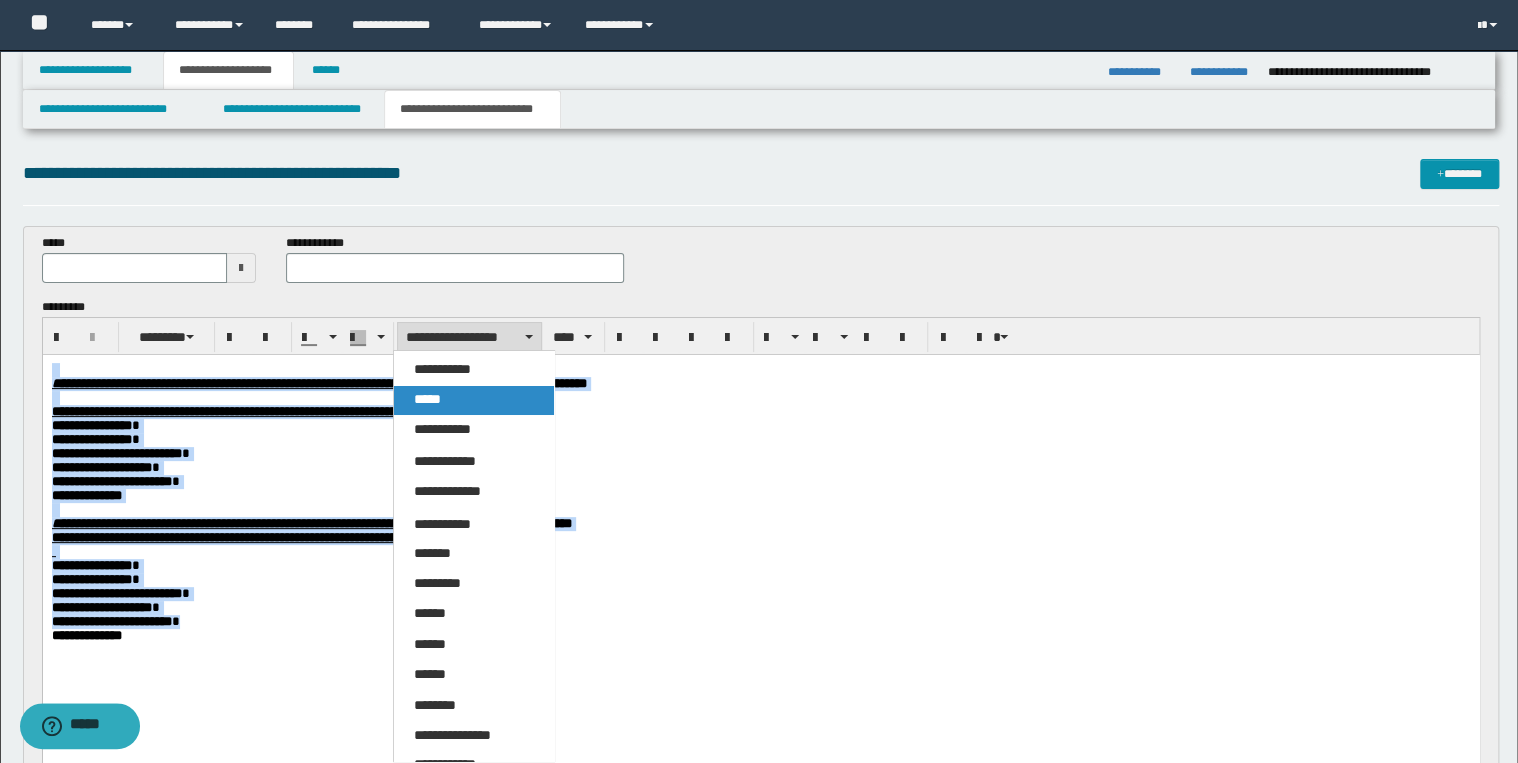 click on "*****" at bounding box center (474, 400) 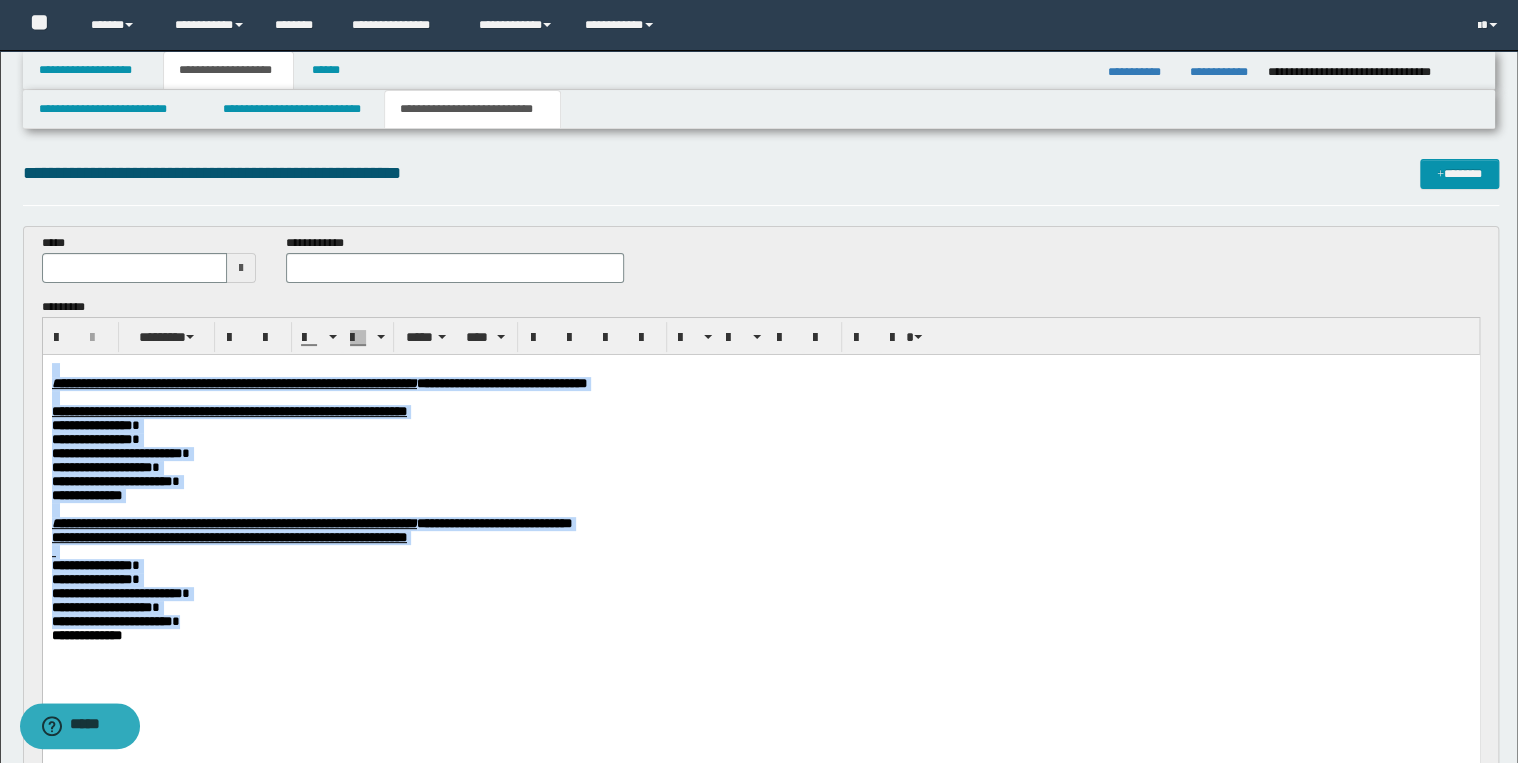 click on "**********" at bounding box center (760, 440) 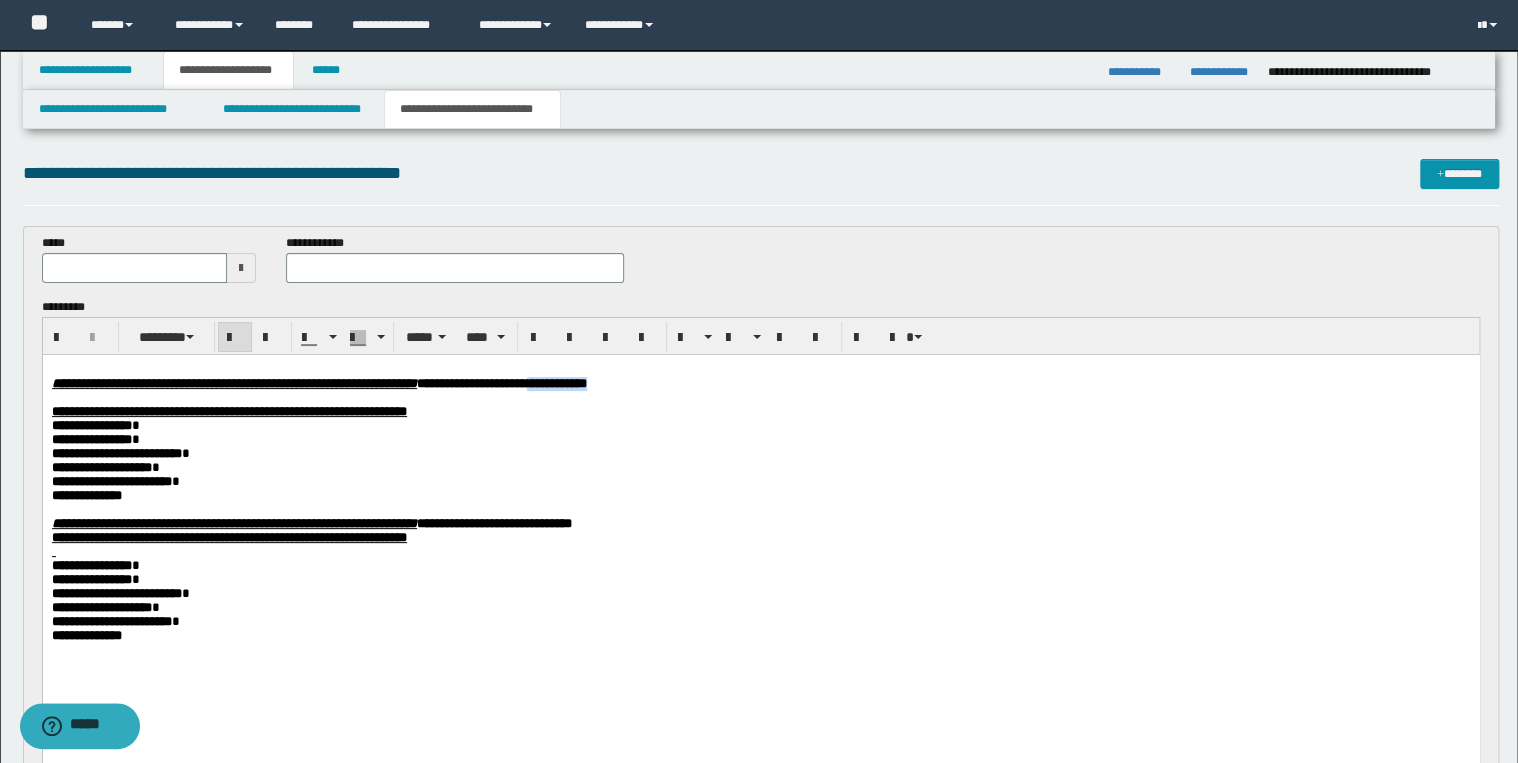 drag, startPoint x: 757, startPoint y: 387, endPoint x: 849, endPoint y: 387, distance: 92 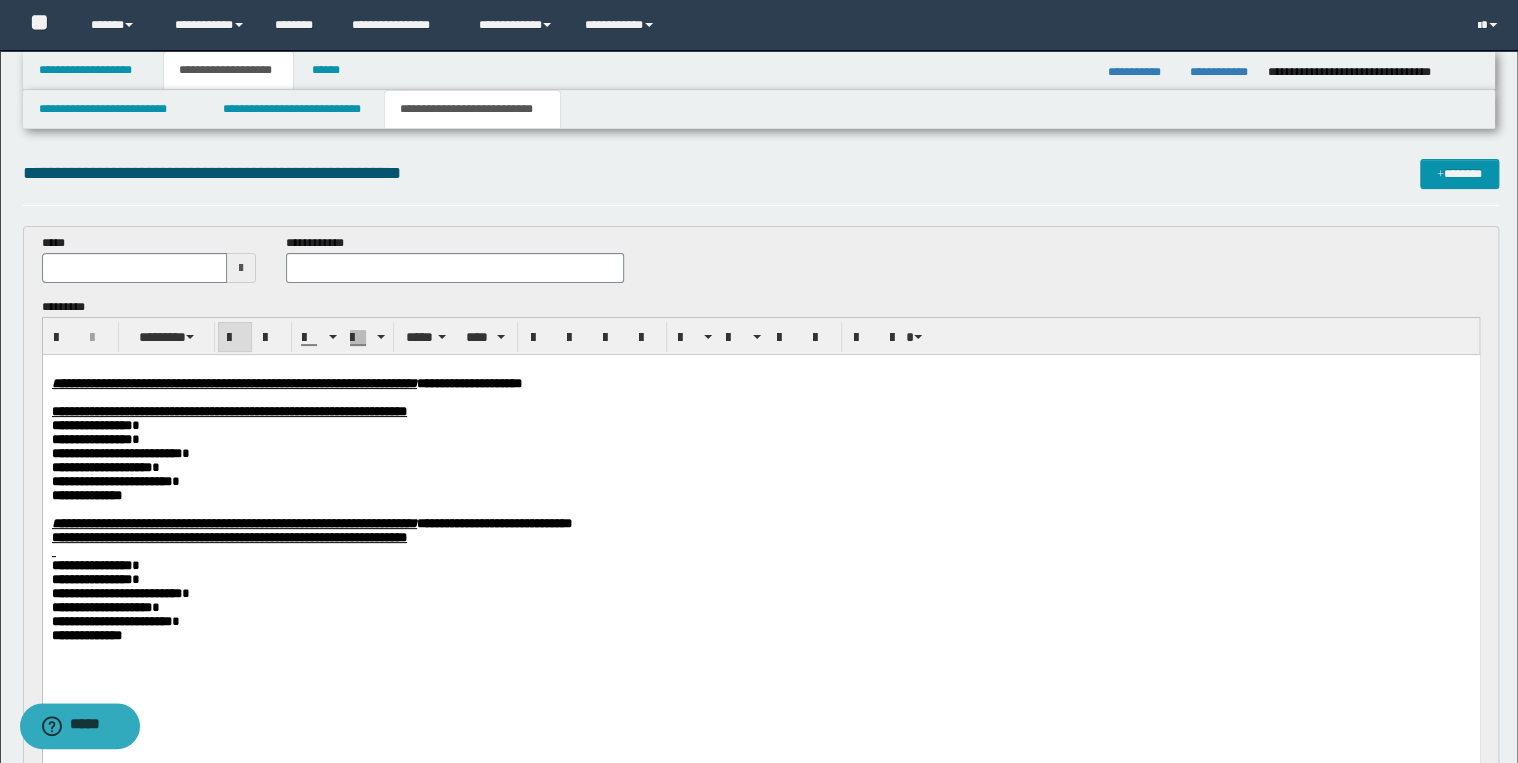 click at bounding box center [135, 268] 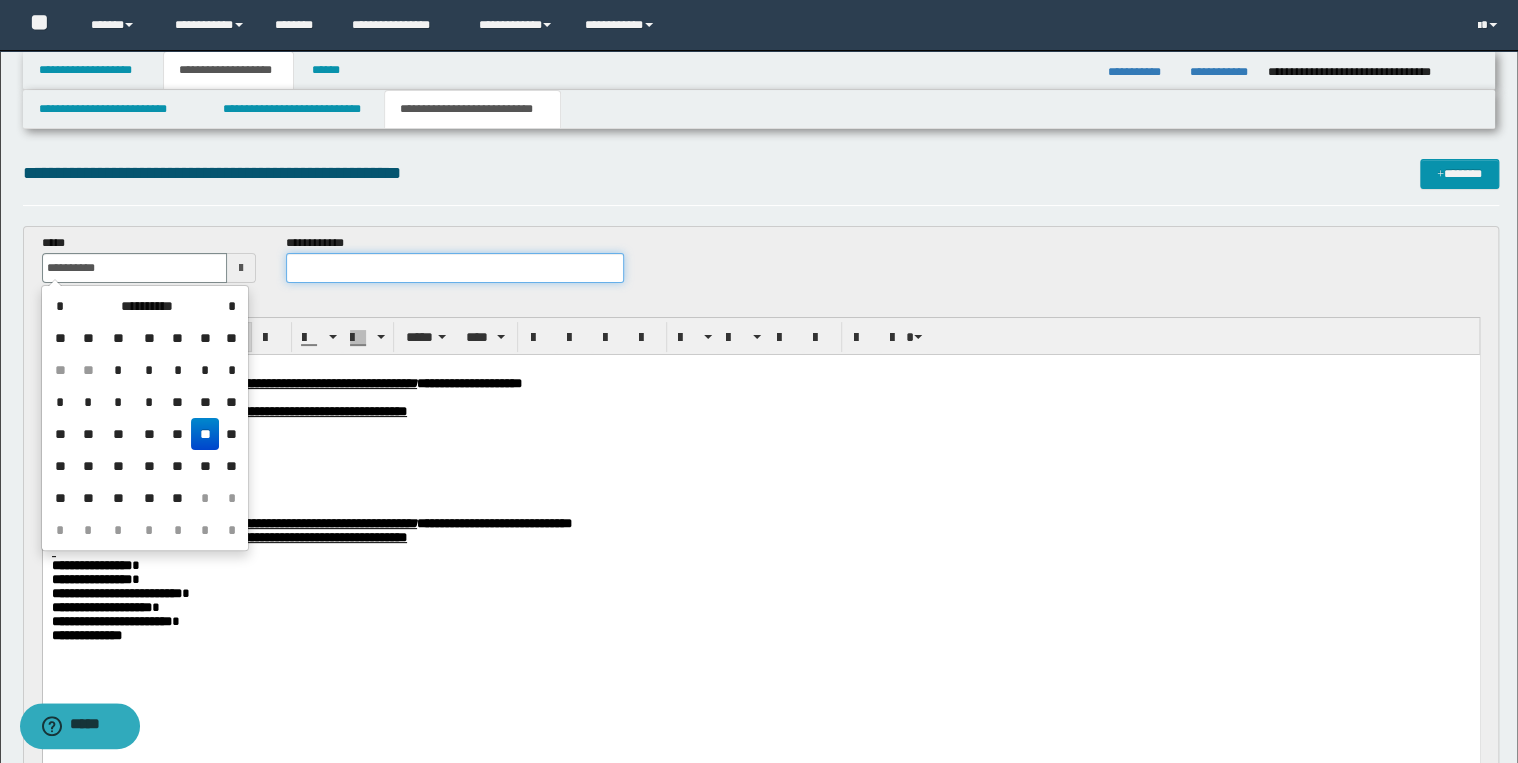 type on "**********" 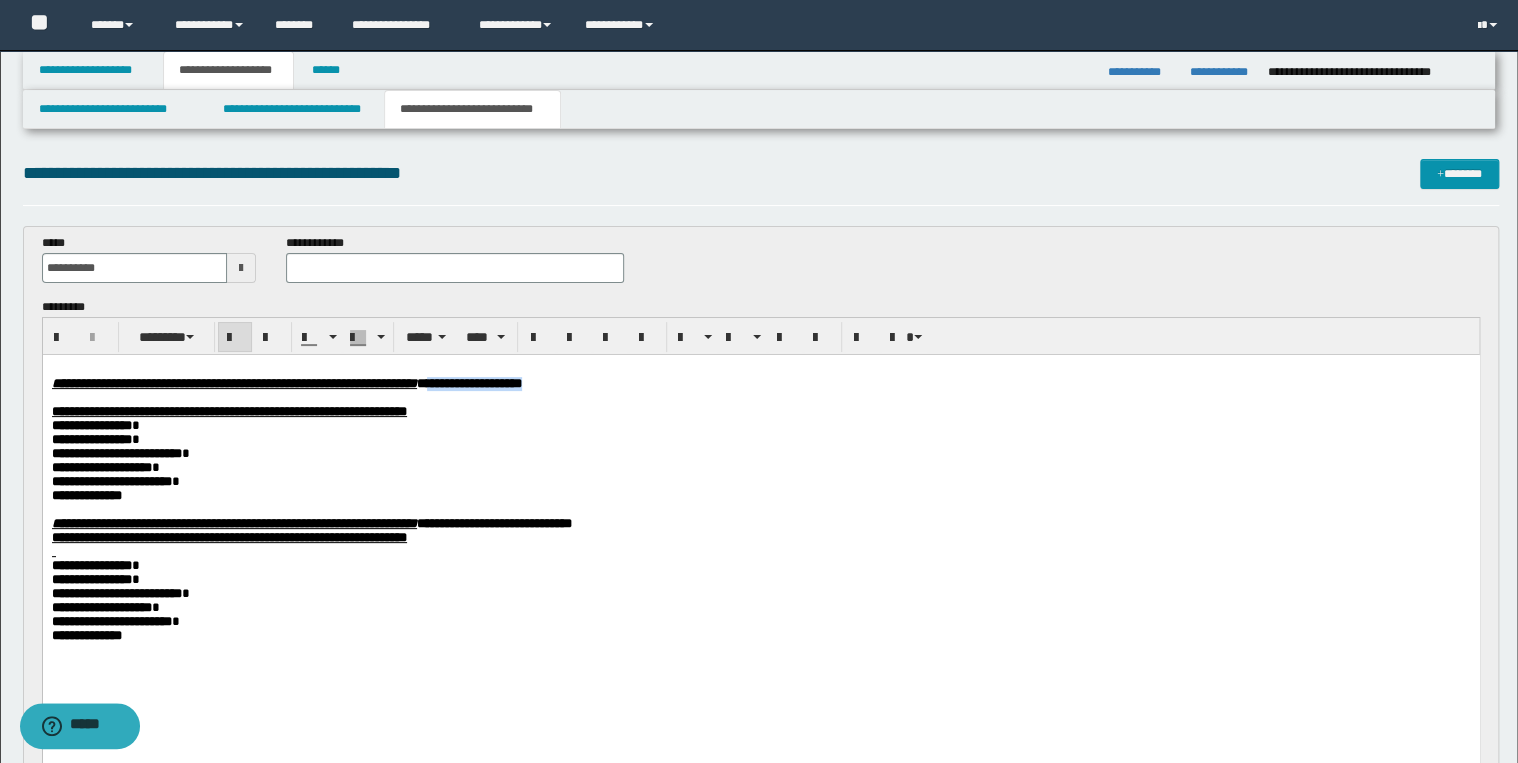 drag, startPoint x: 625, startPoint y: 387, endPoint x: 791, endPoint y: 384, distance: 166.0271 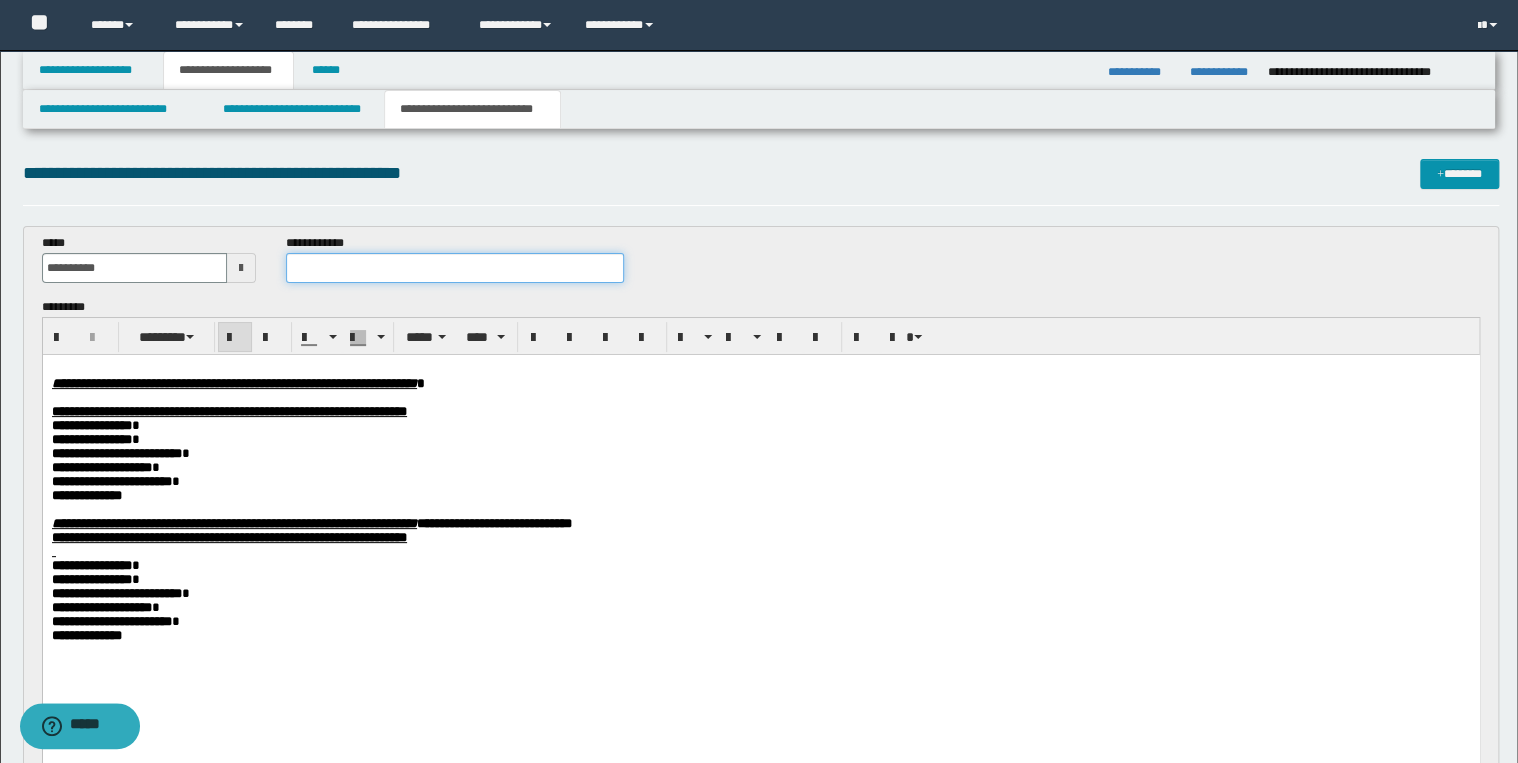 click at bounding box center [454, 268] 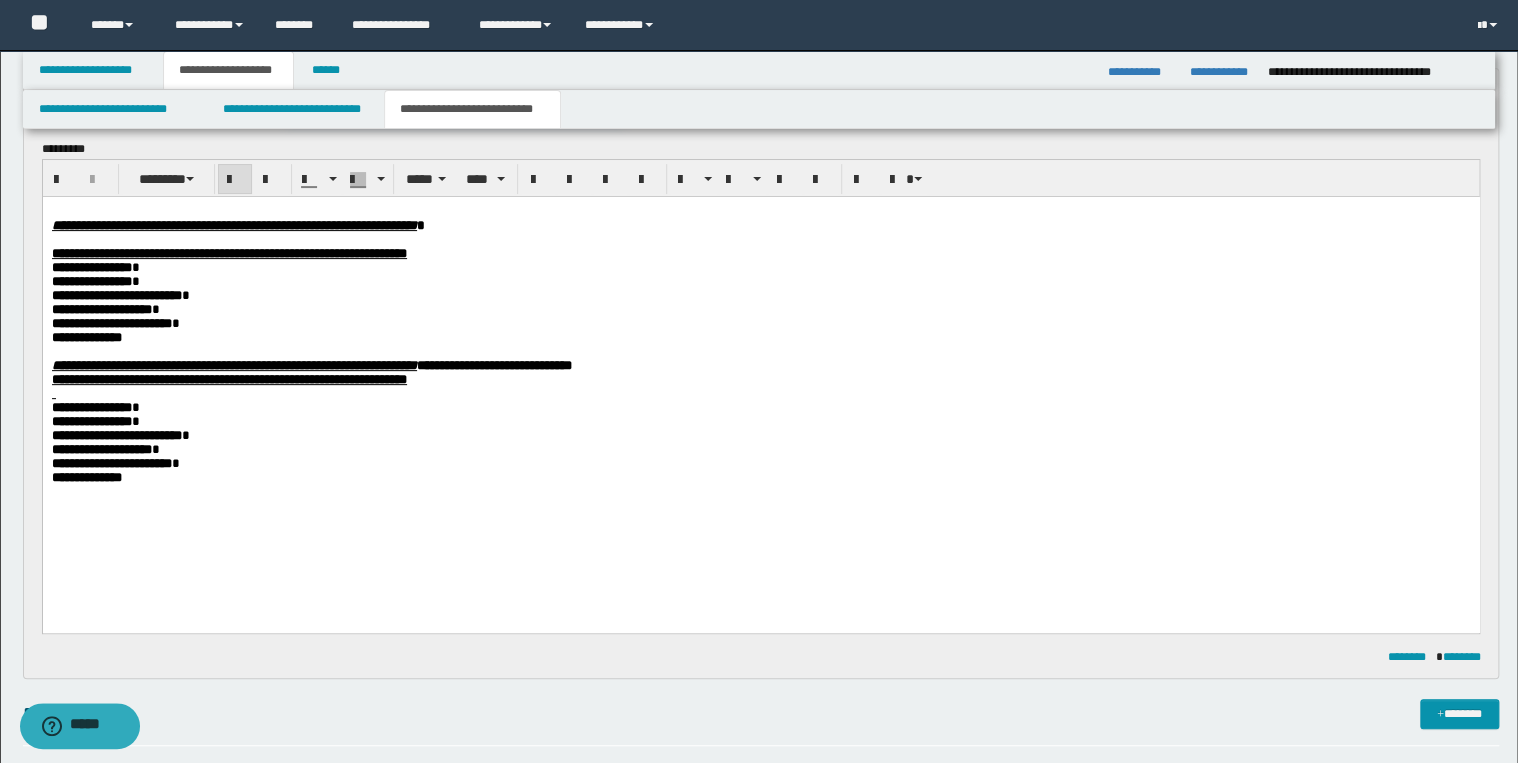 scroll, scrollTop: 160, scrollLeft: 0, axis: vertical 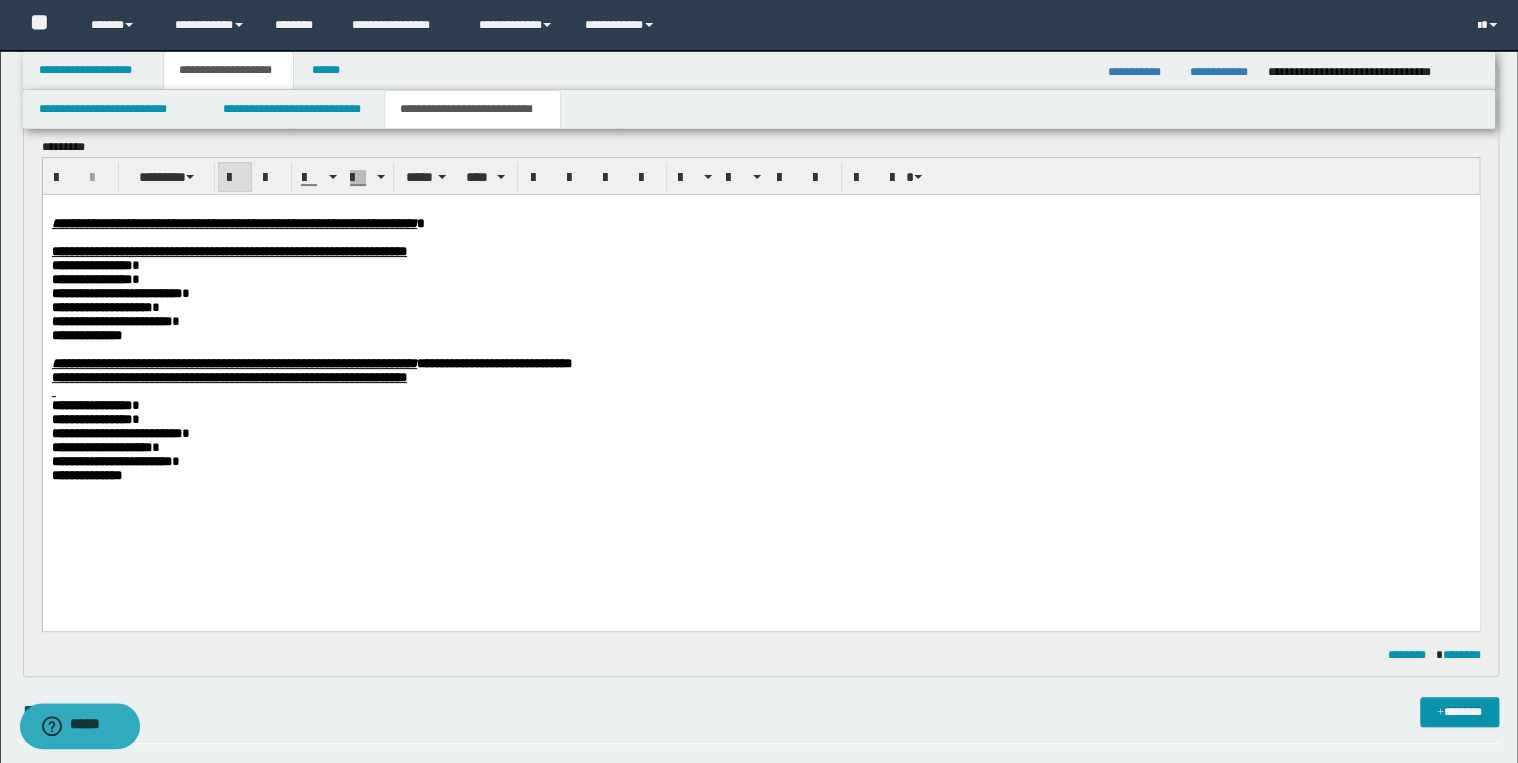 type on "**********" 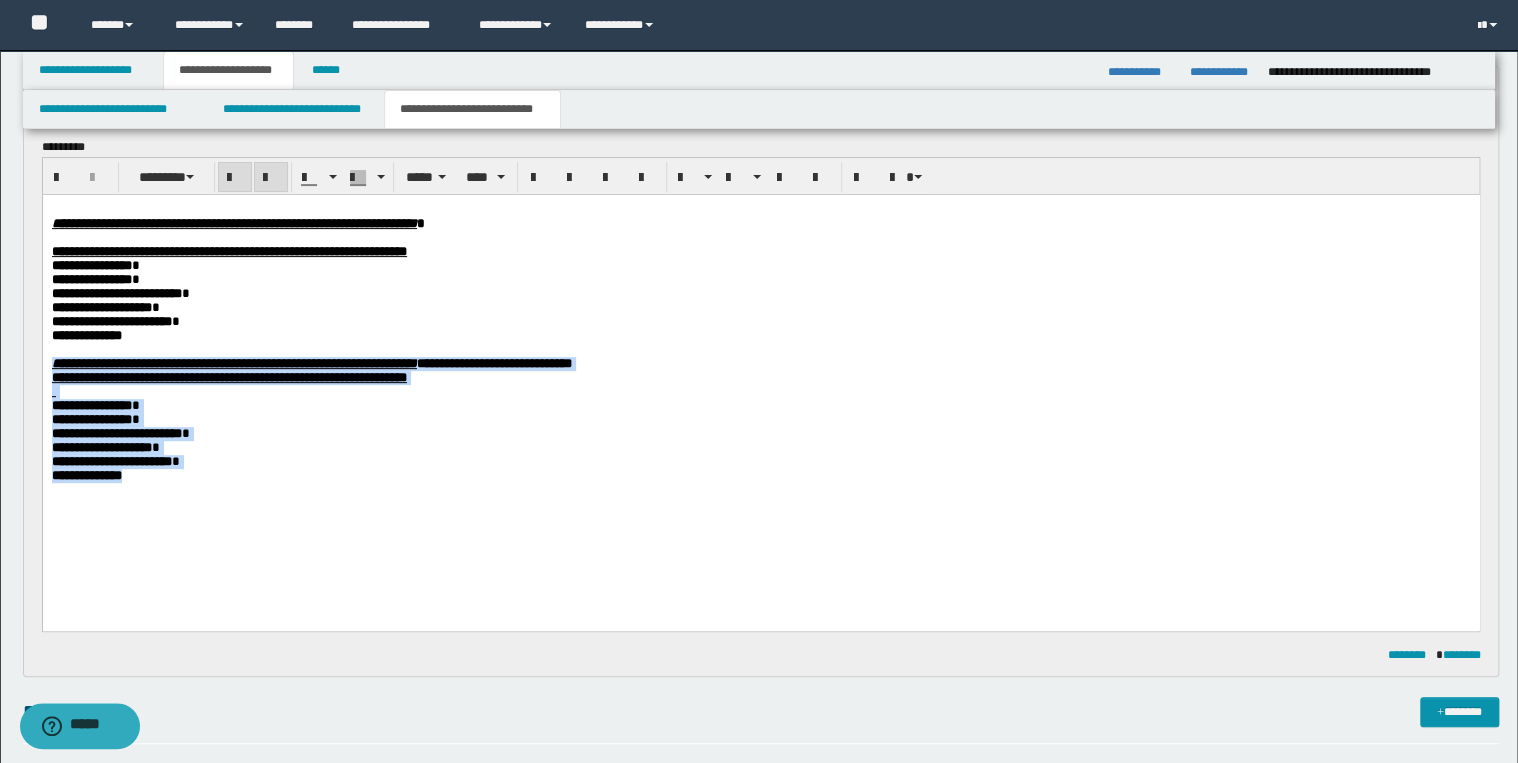 drag, startPoint x: 53, startPoint y: 381, endPoint x: 173, endPoint y: 524, distance: 186.67886 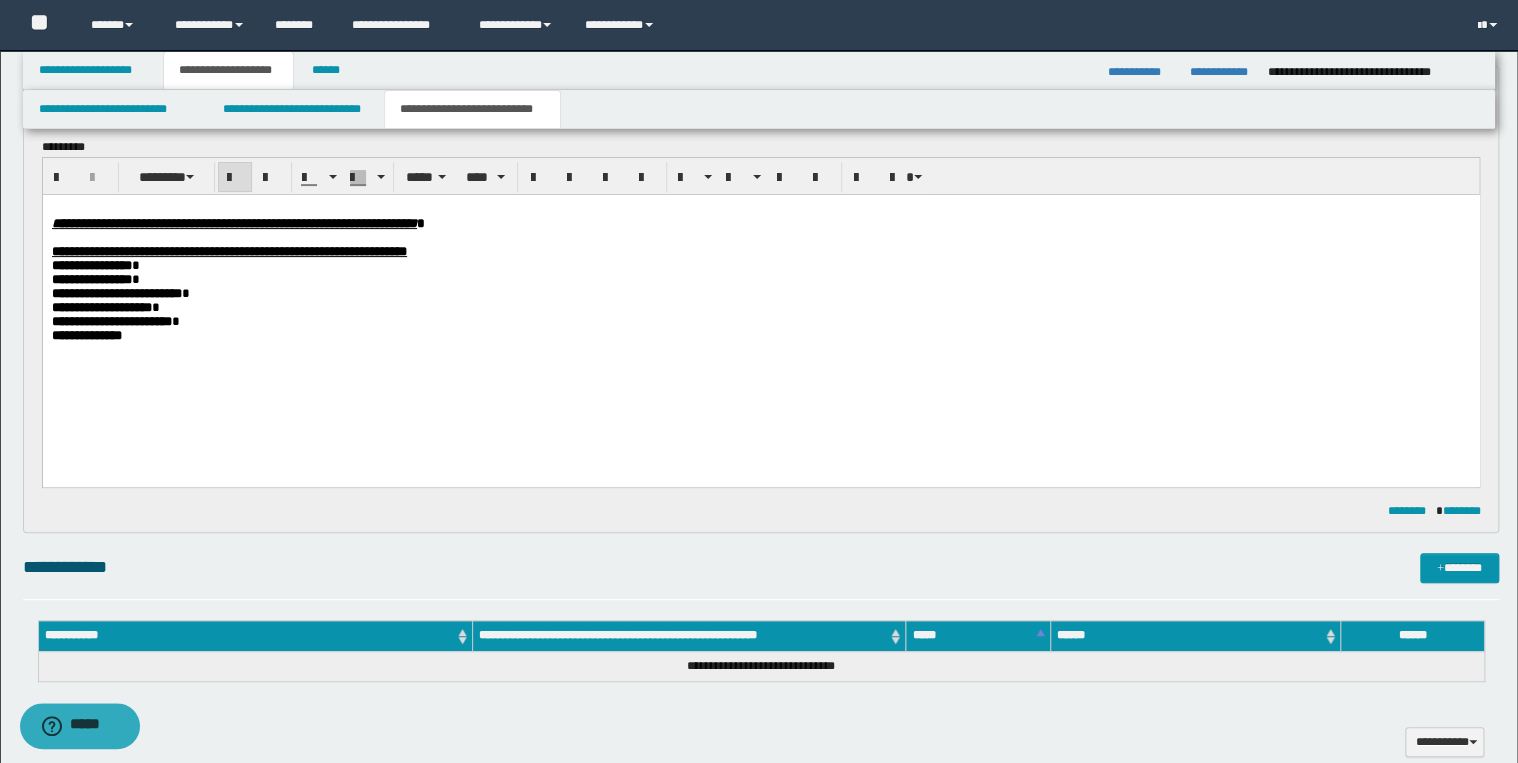 scroll, scrollTop: 0, scrollLeft: 0, axis: both 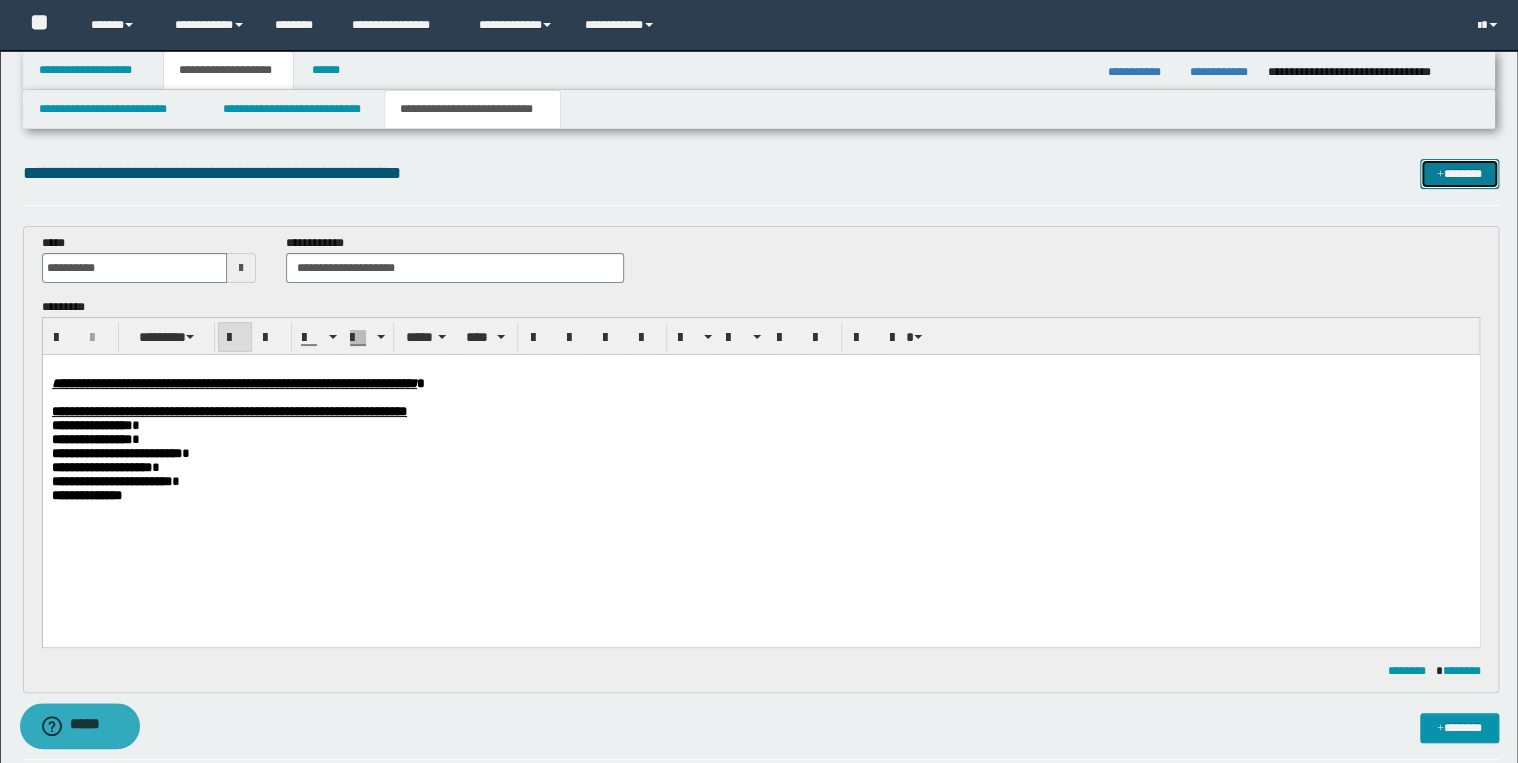 click at bounding box center [1440, 175] 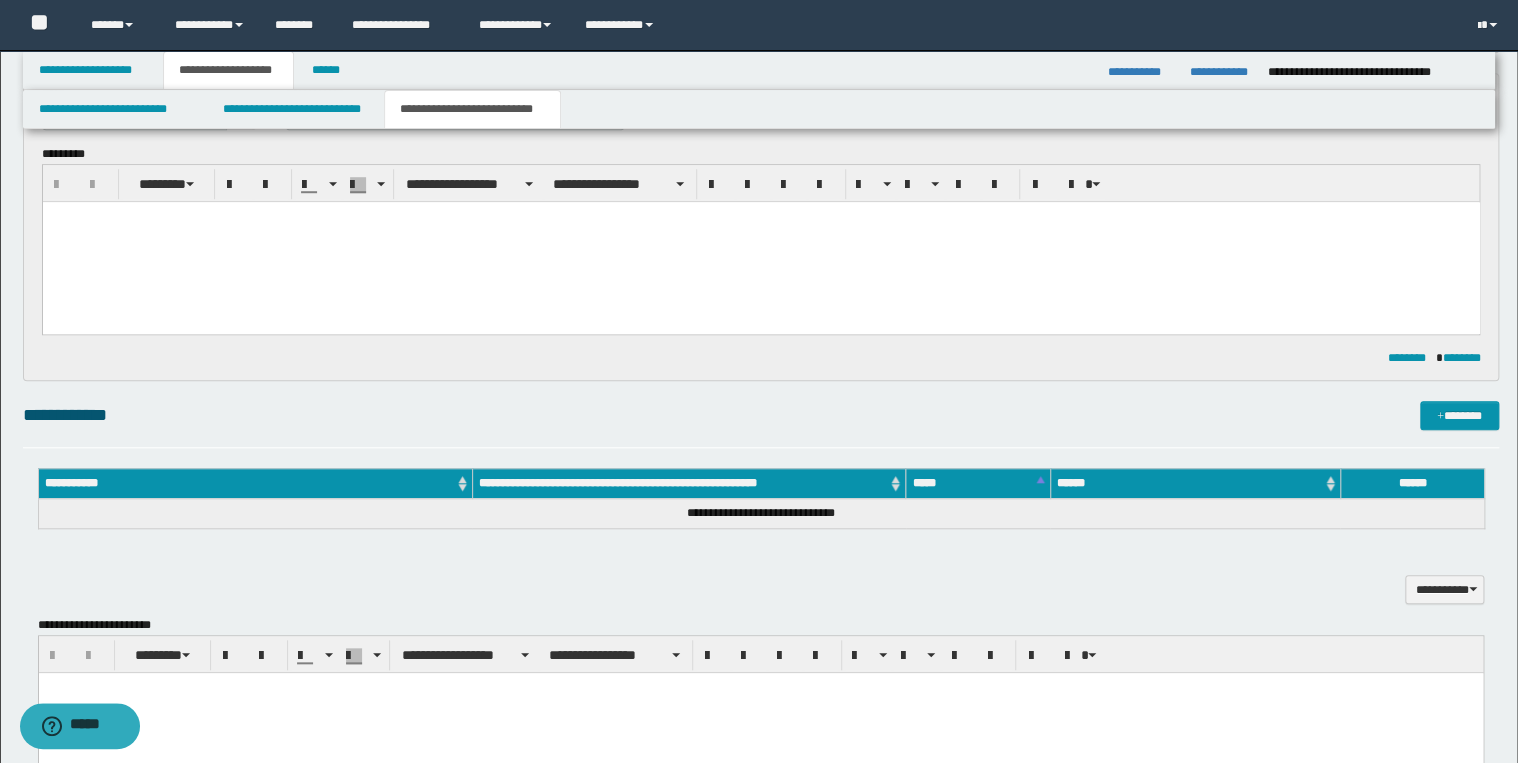 scroll, scrollTop: 480, scrollLeft: 0, axis: vertical 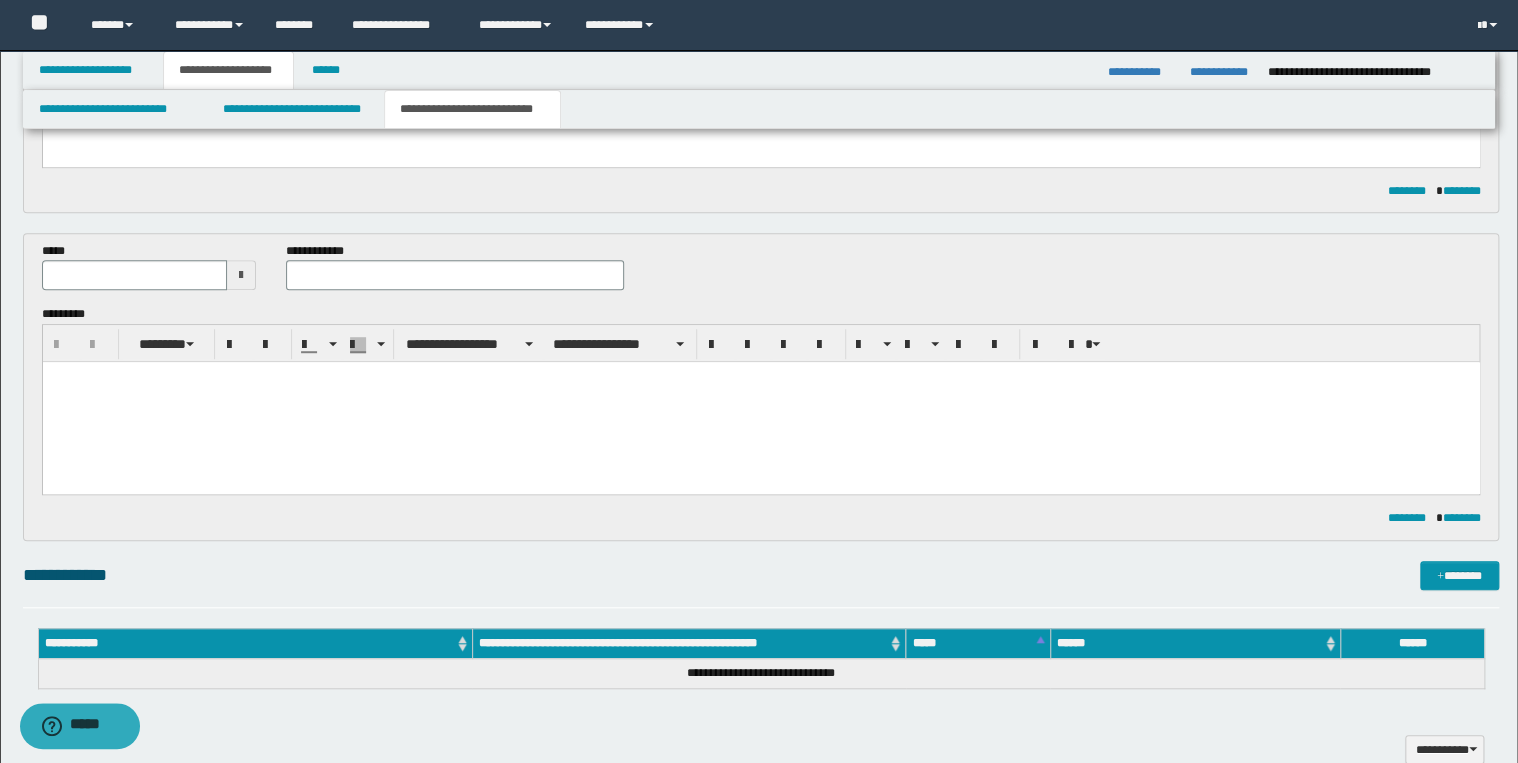 click at bounding box center [760, 402] 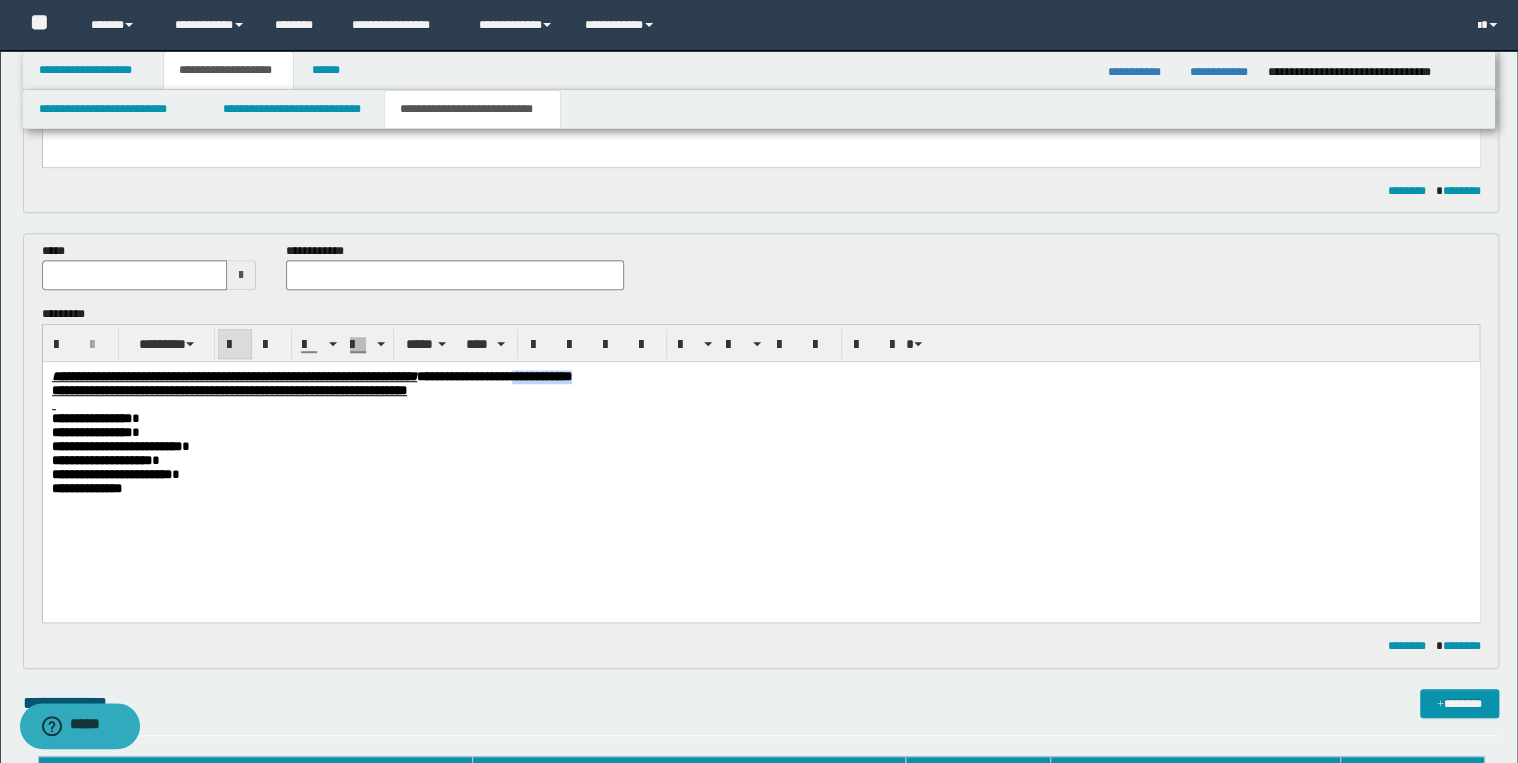drag, startPoint x: 739, startPoint y: 378, endPoint x: 831, endPoint y: 378, distance: 92 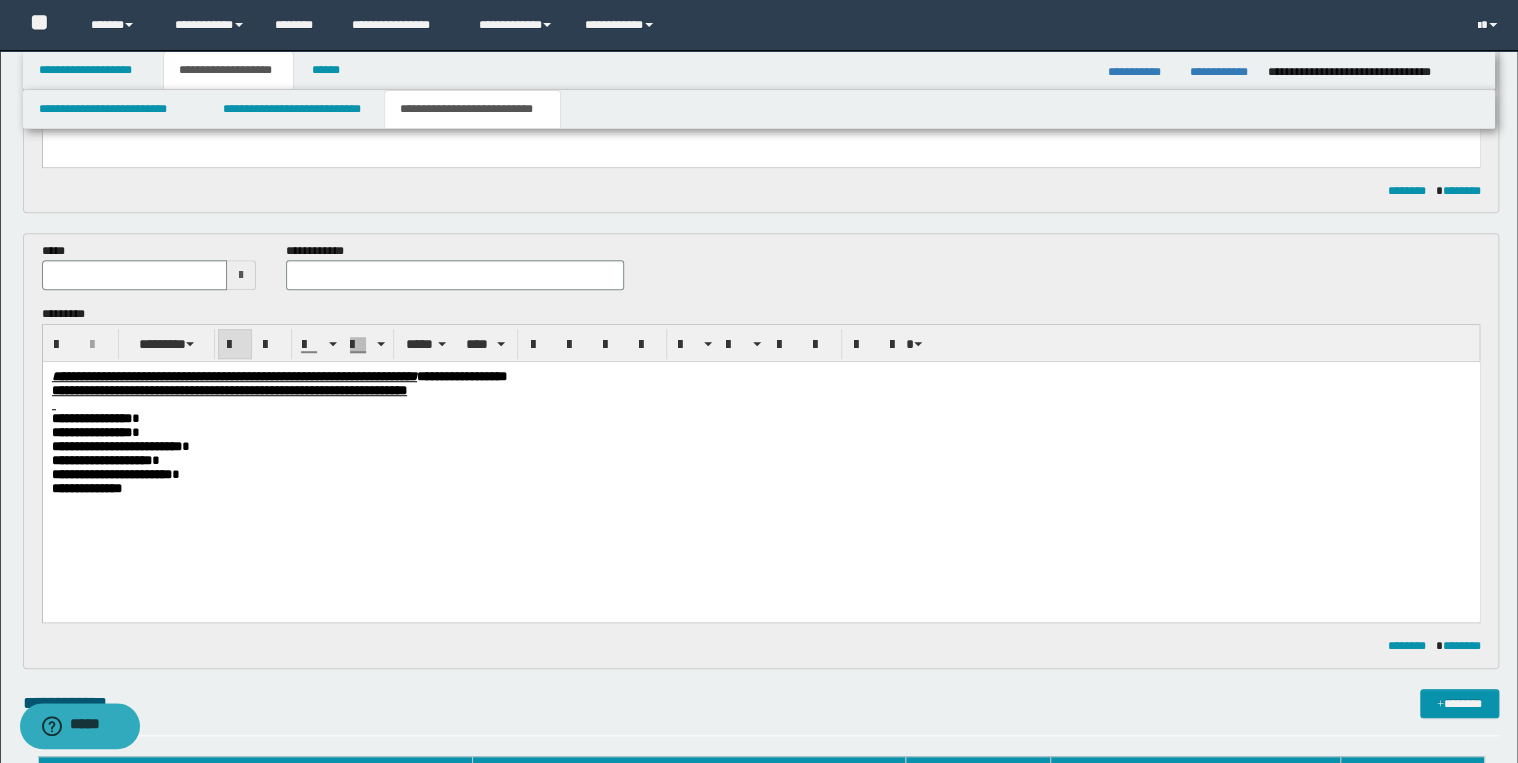 click at bounding box center (135, 275) 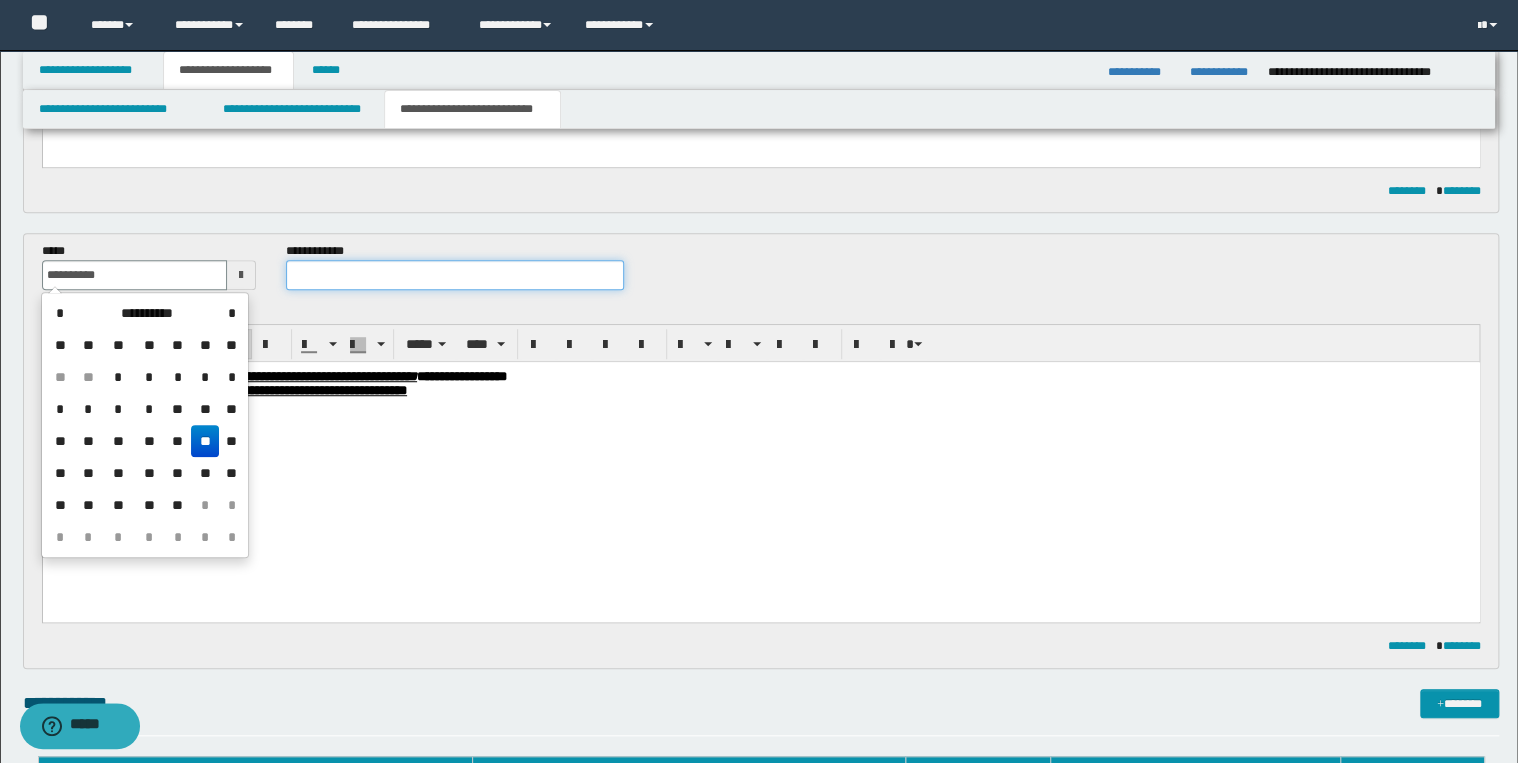 type on "**********" 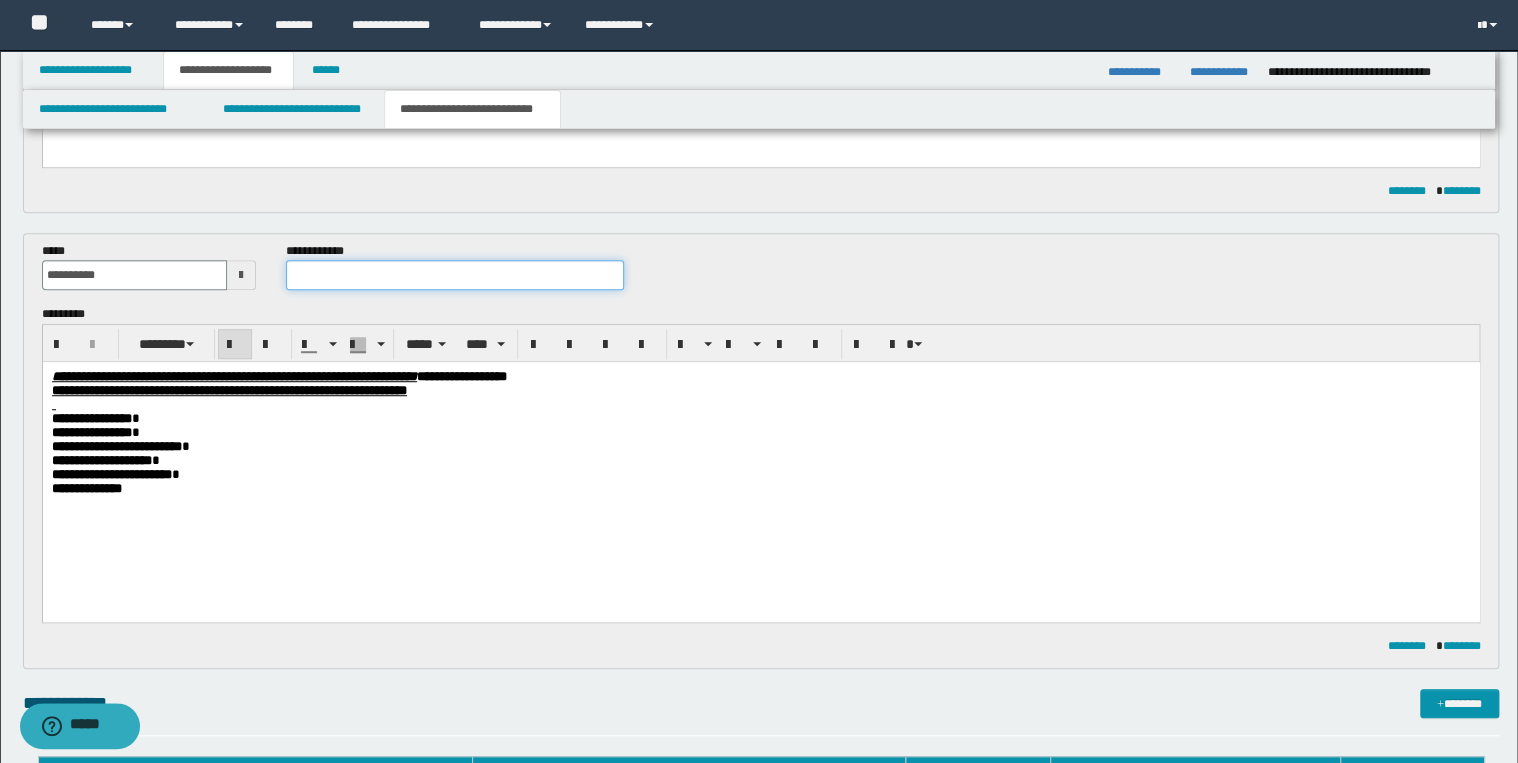 click at bounding box center [454, 275] 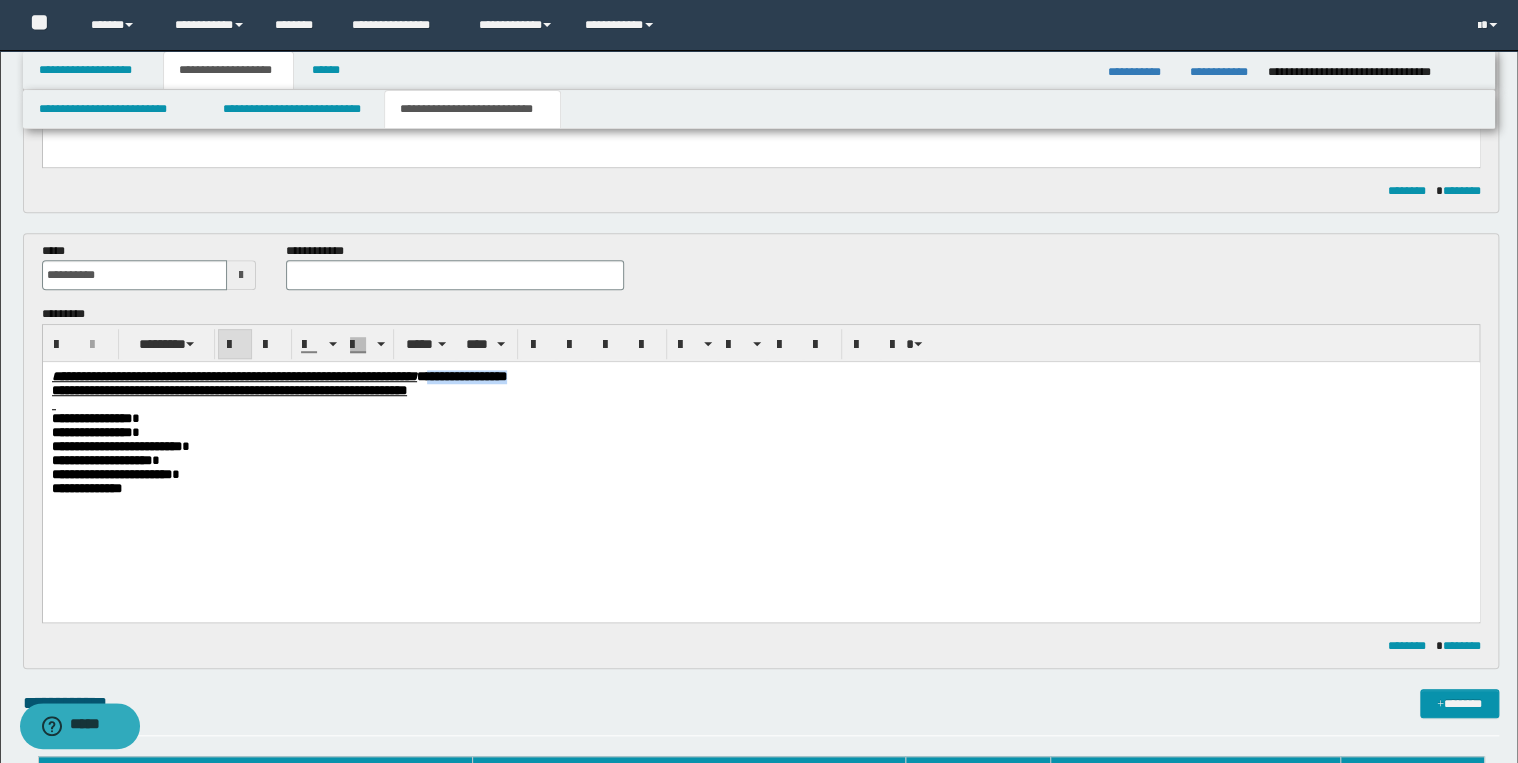 drag, startPoint x: 637, startPoint y: 375, endPoint x: 759, endPoint y: 374, distance: 122.0041 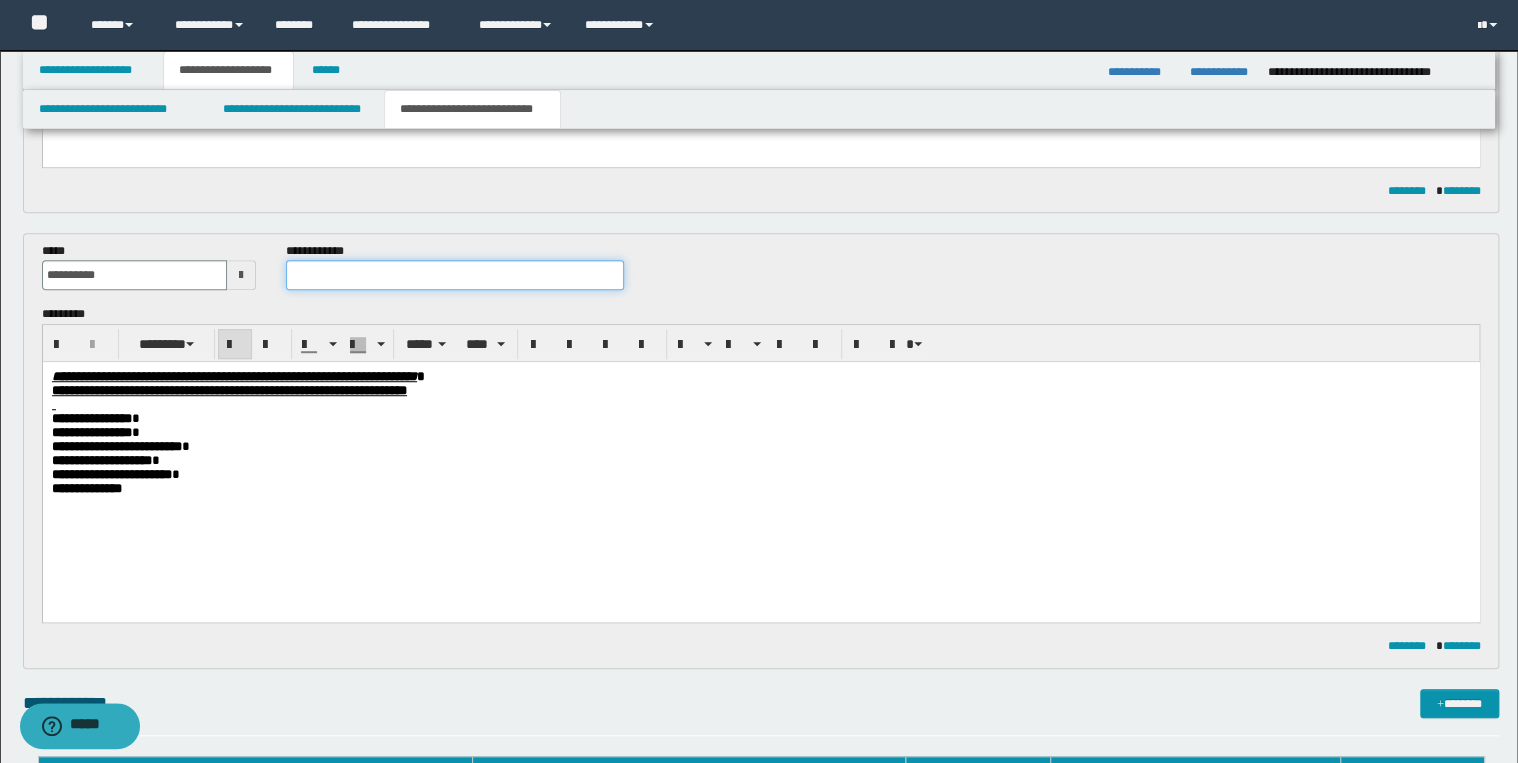 click at bounding box center (454, 275) 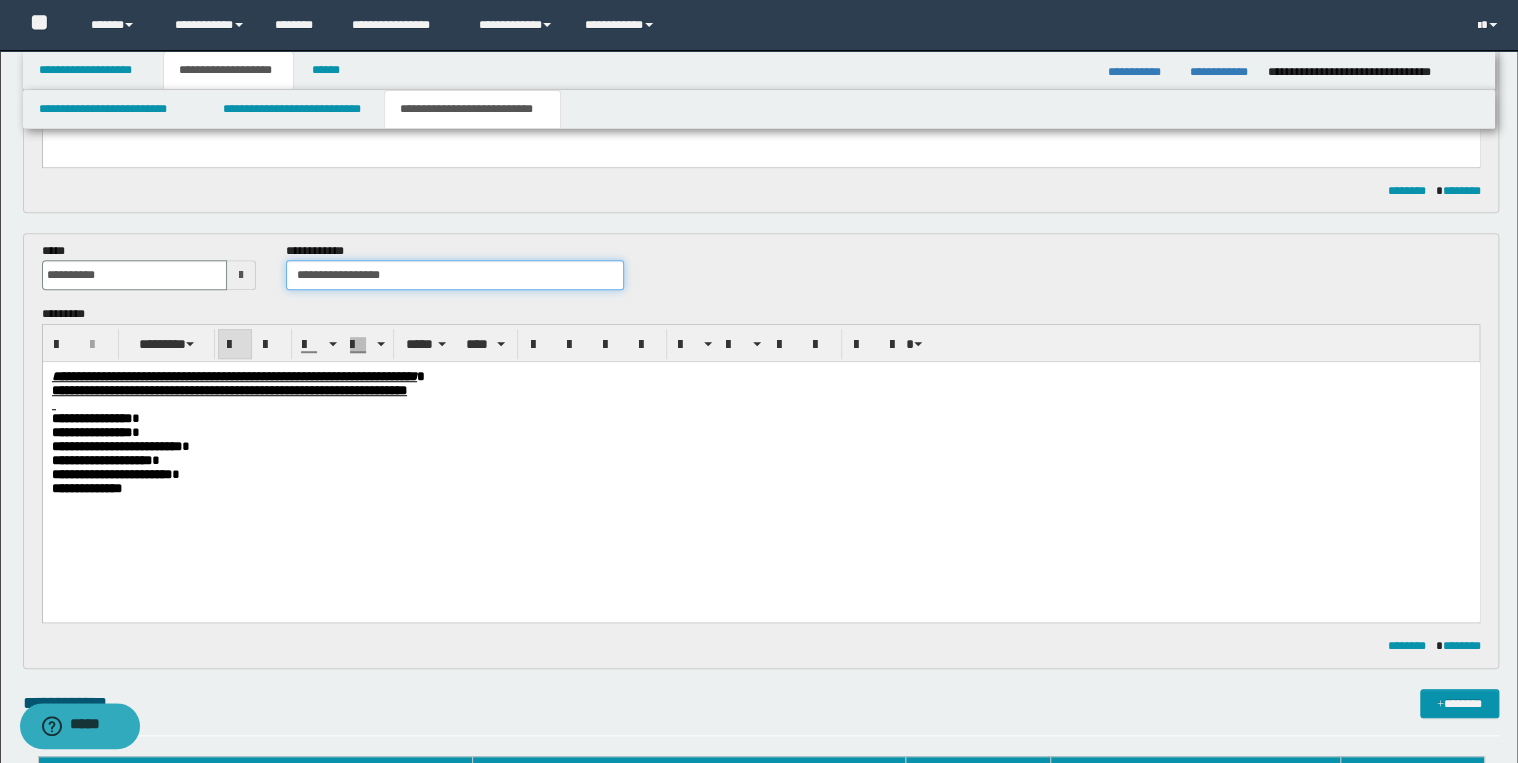type on "**********" 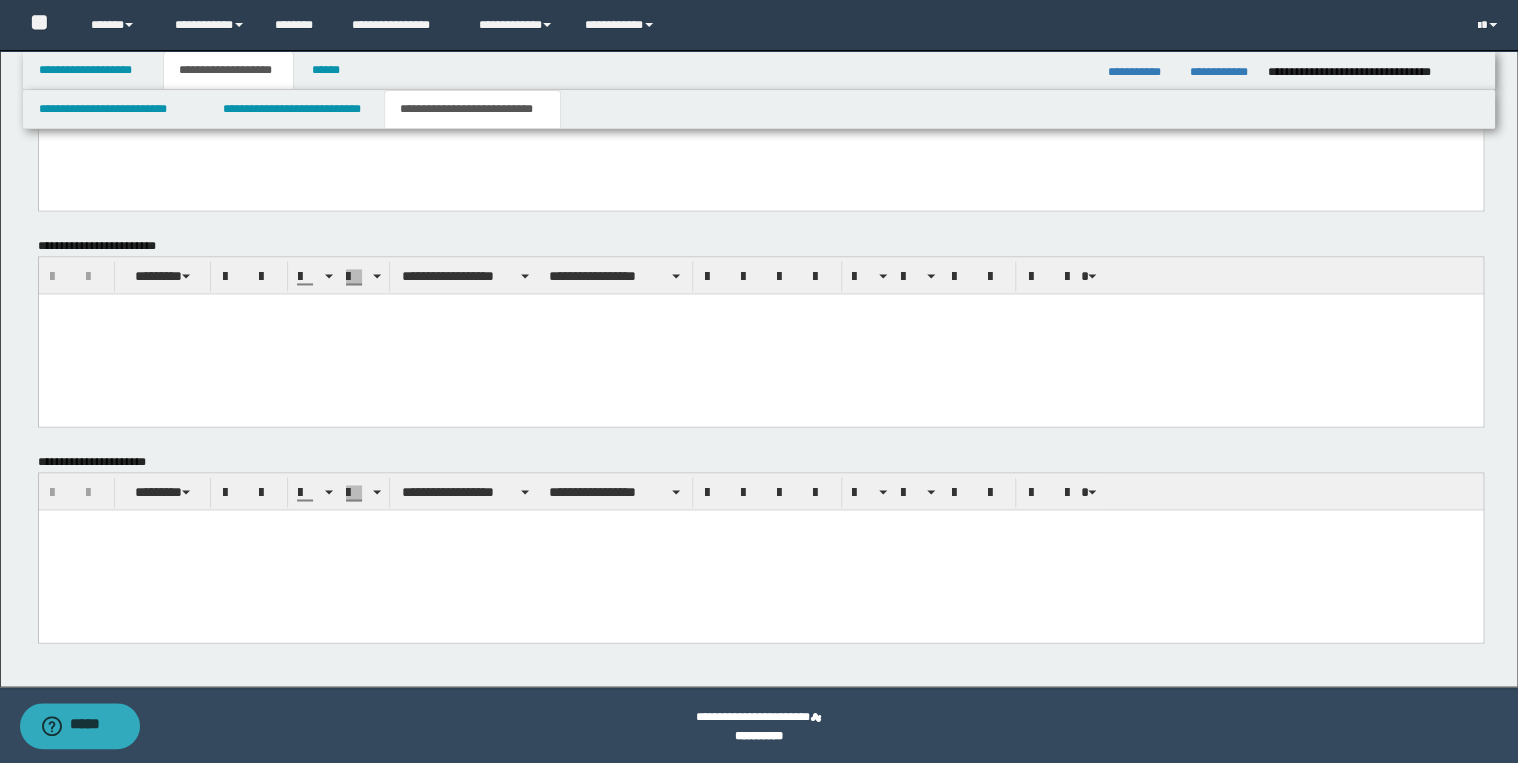 scroll, scrollTop: 1364, scrollLeft: 0, axis: vertical 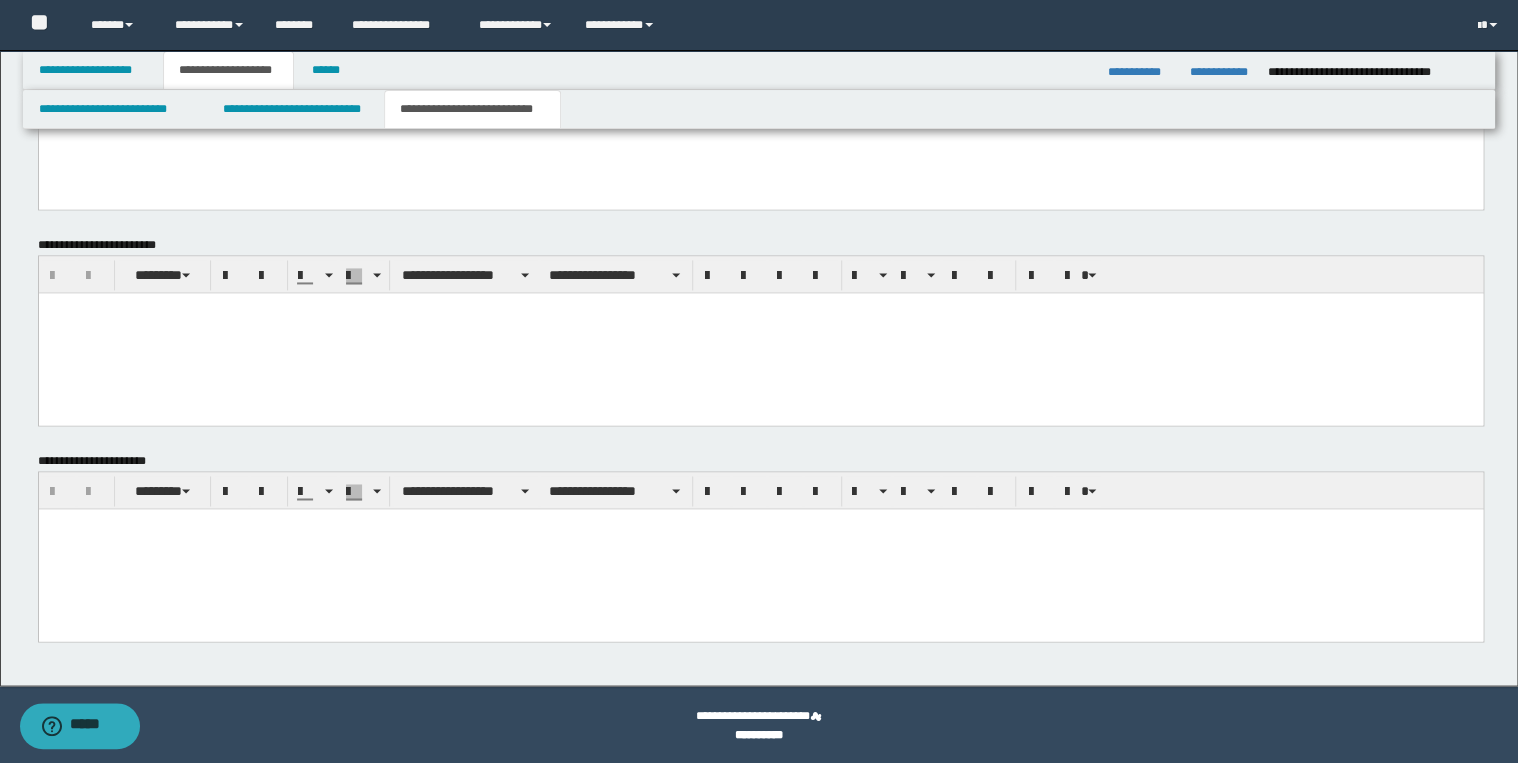 click at bounding box center (760, 548) 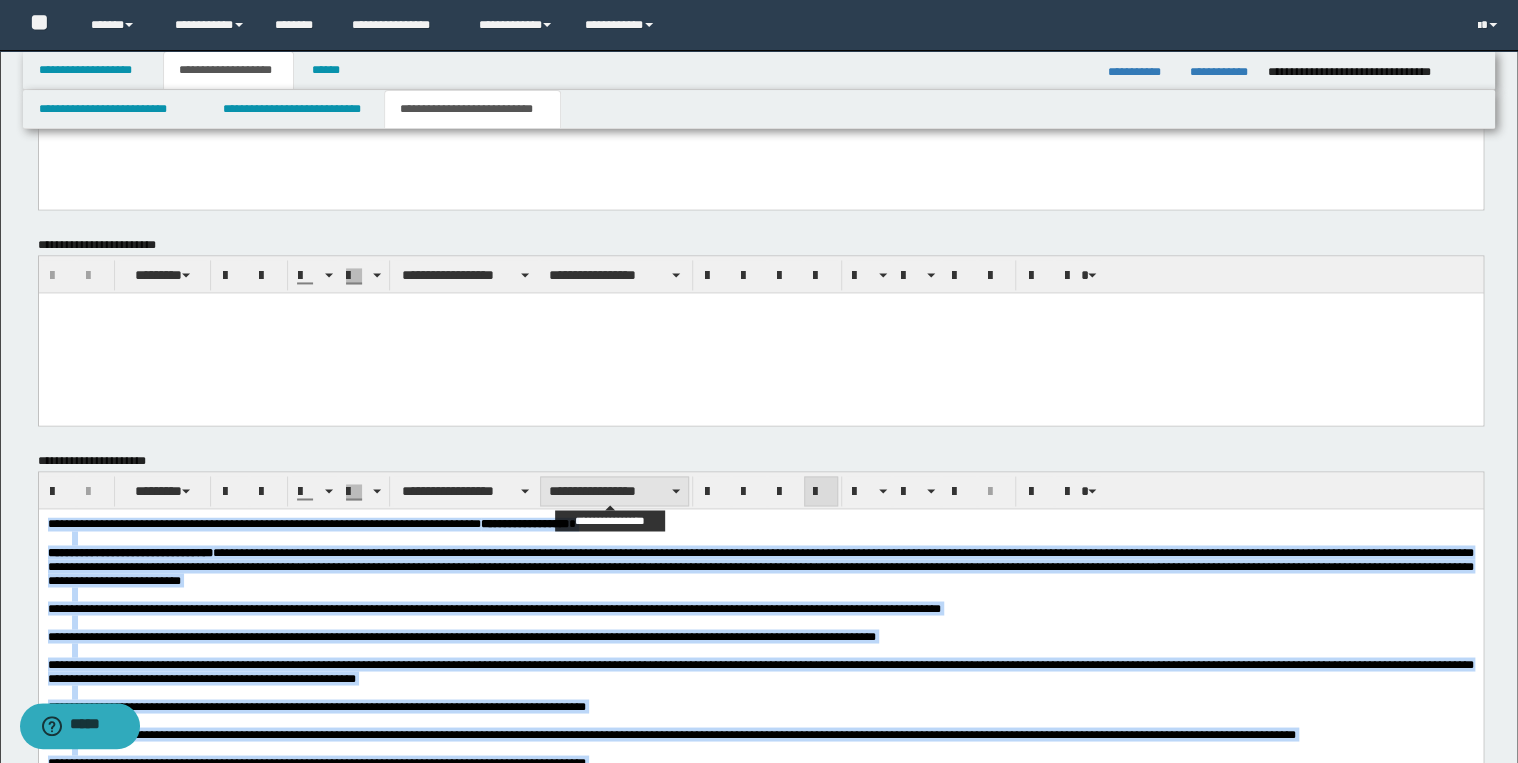 click on "**********" at bounding box center [614, 491] 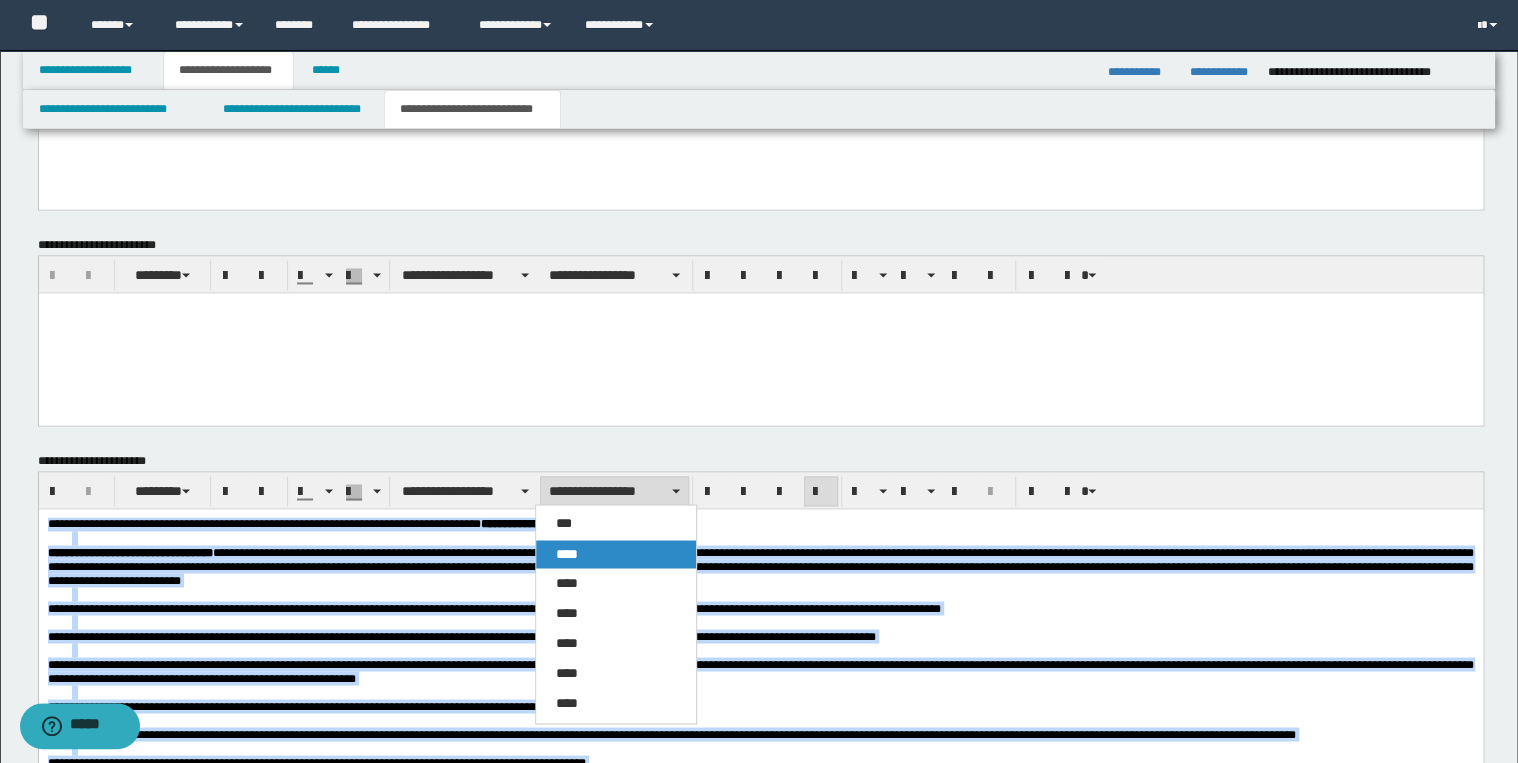 click on "****" at bounding box center [616, 554] 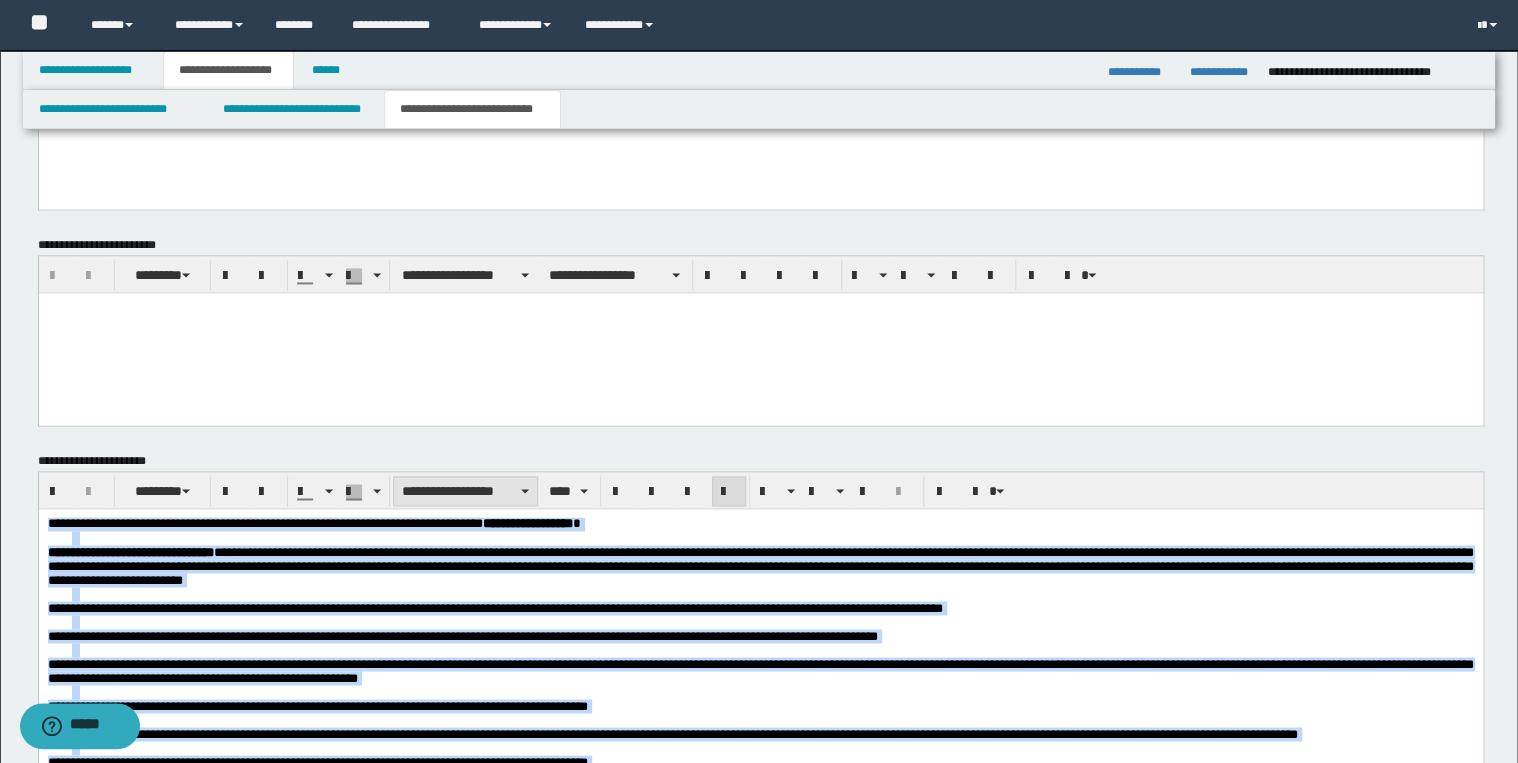 click on "**********" at bounding box center (465, 491) 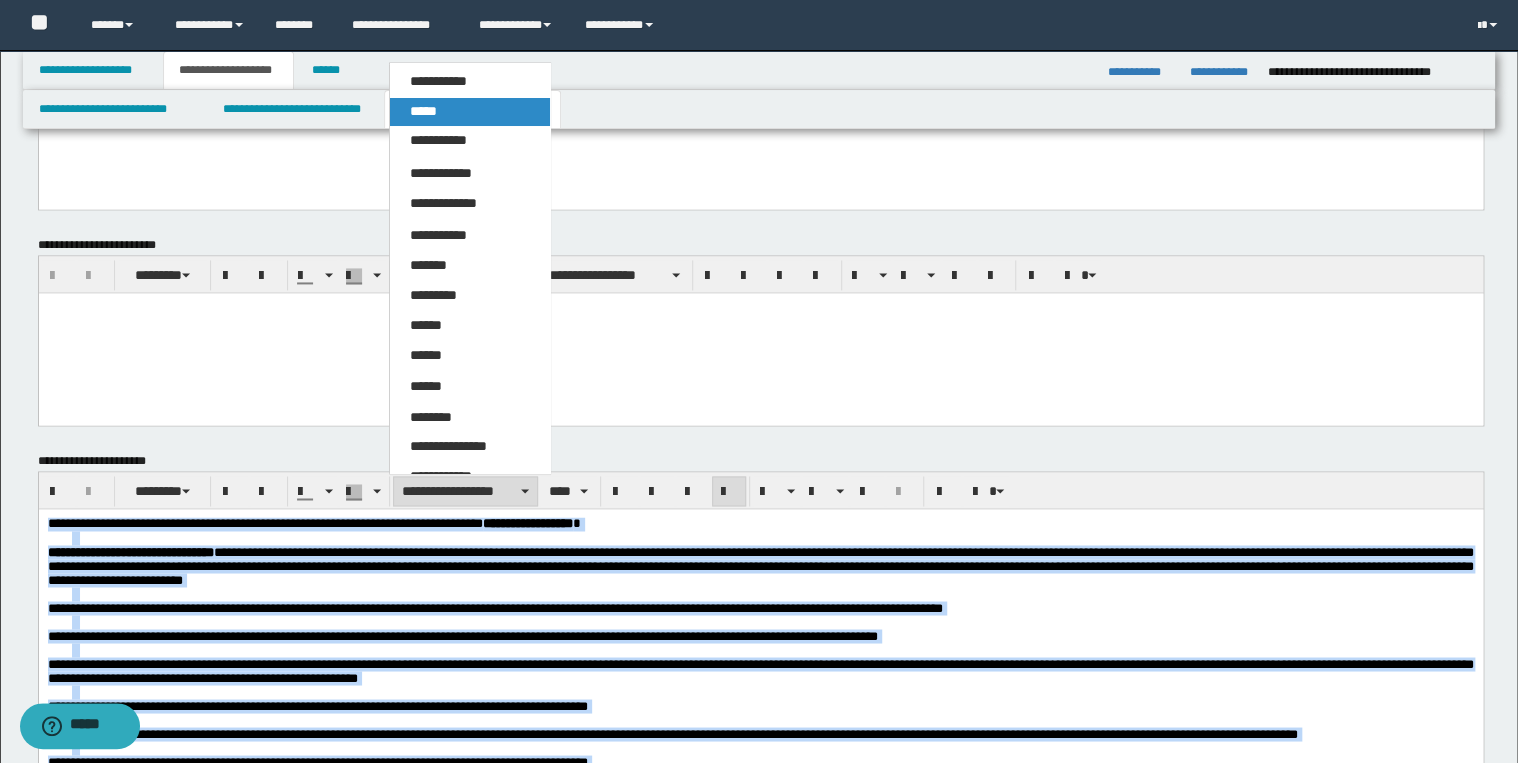 click on "*****" at bounding box center [423, 111] 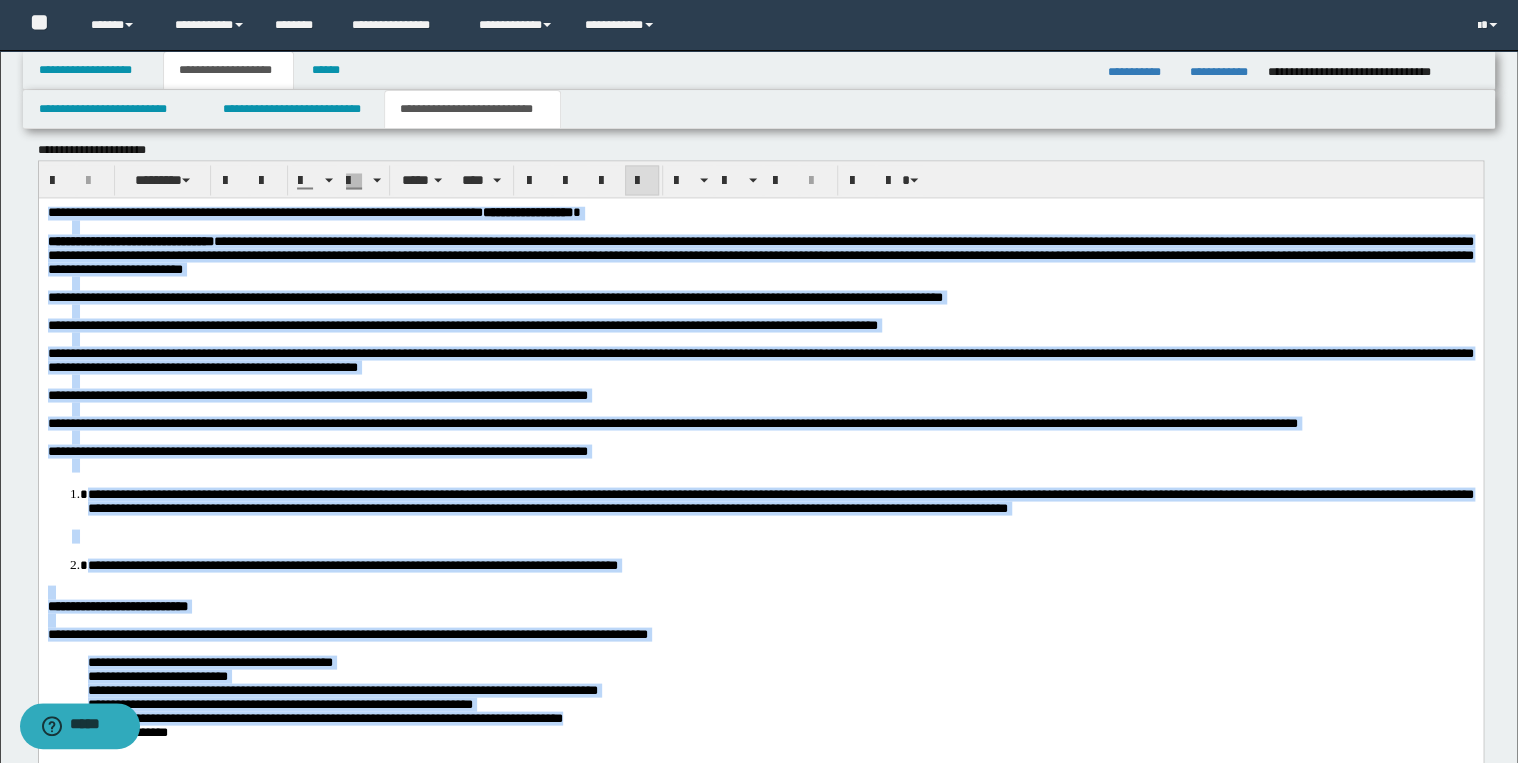 scroll, scrollTop: 1684, scrollLeft: 0, axis: vertical 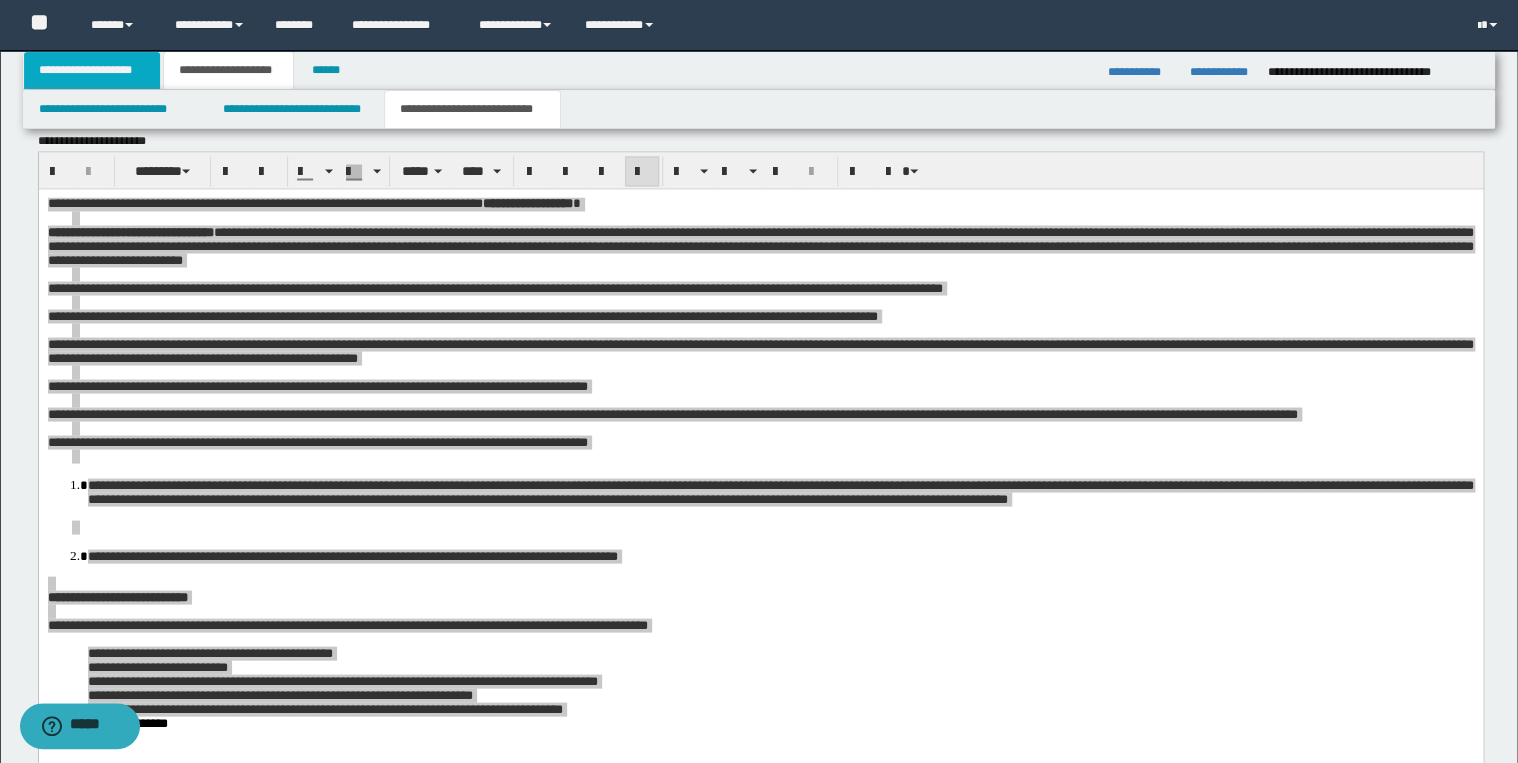 click on "**********" at bounding box center [92, 70] 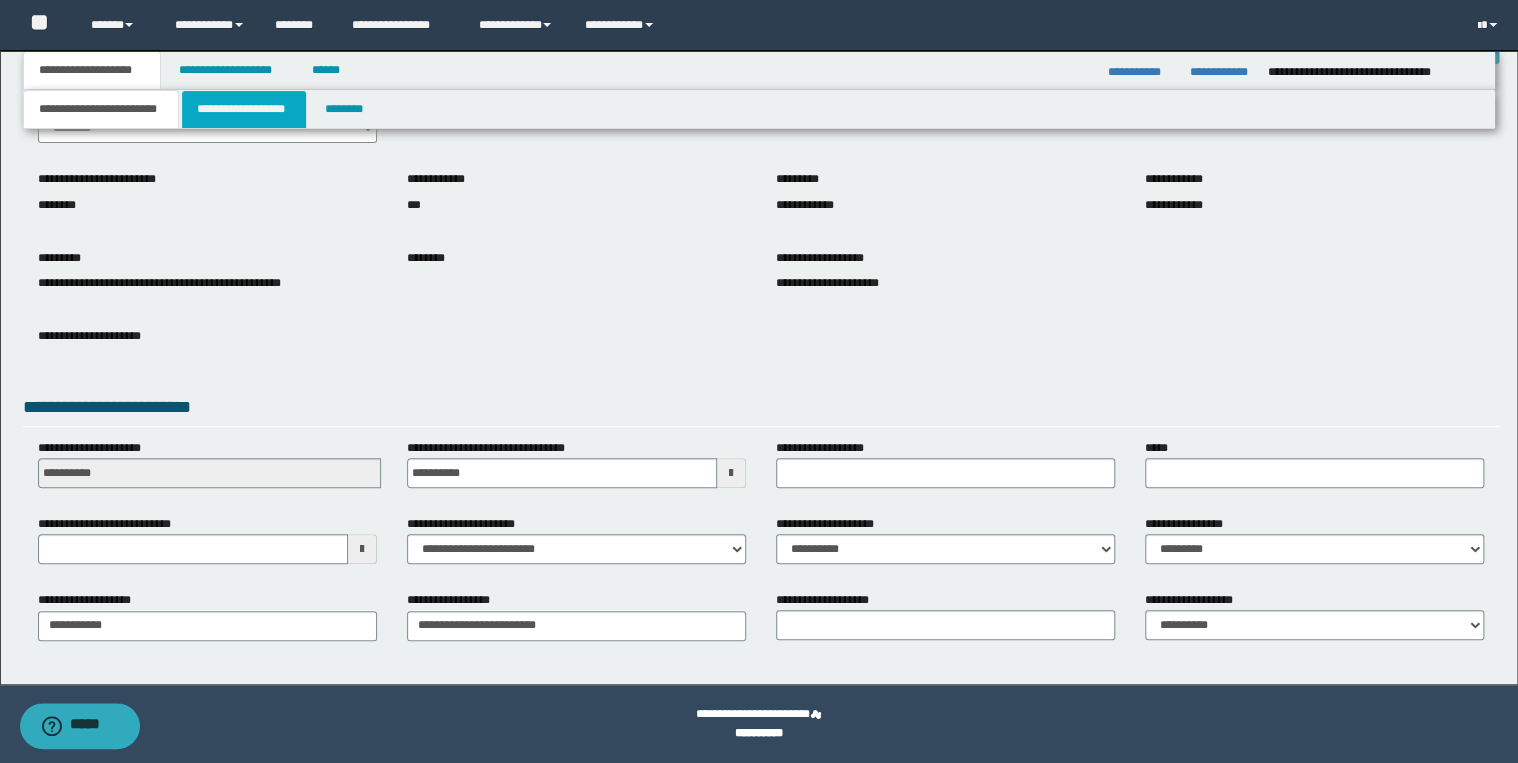 click on "**********" at bounding box center [244, 109] 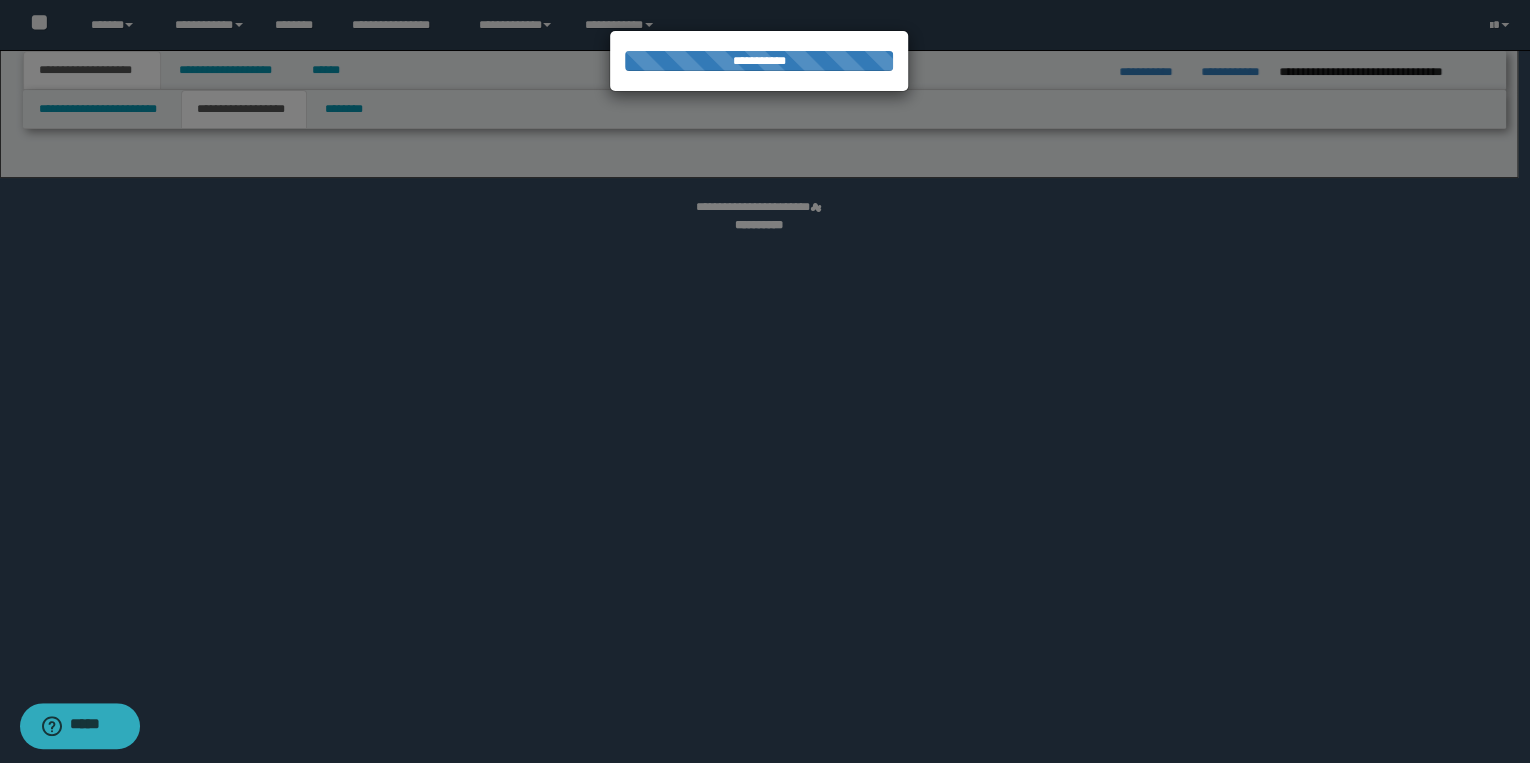 select on "*" 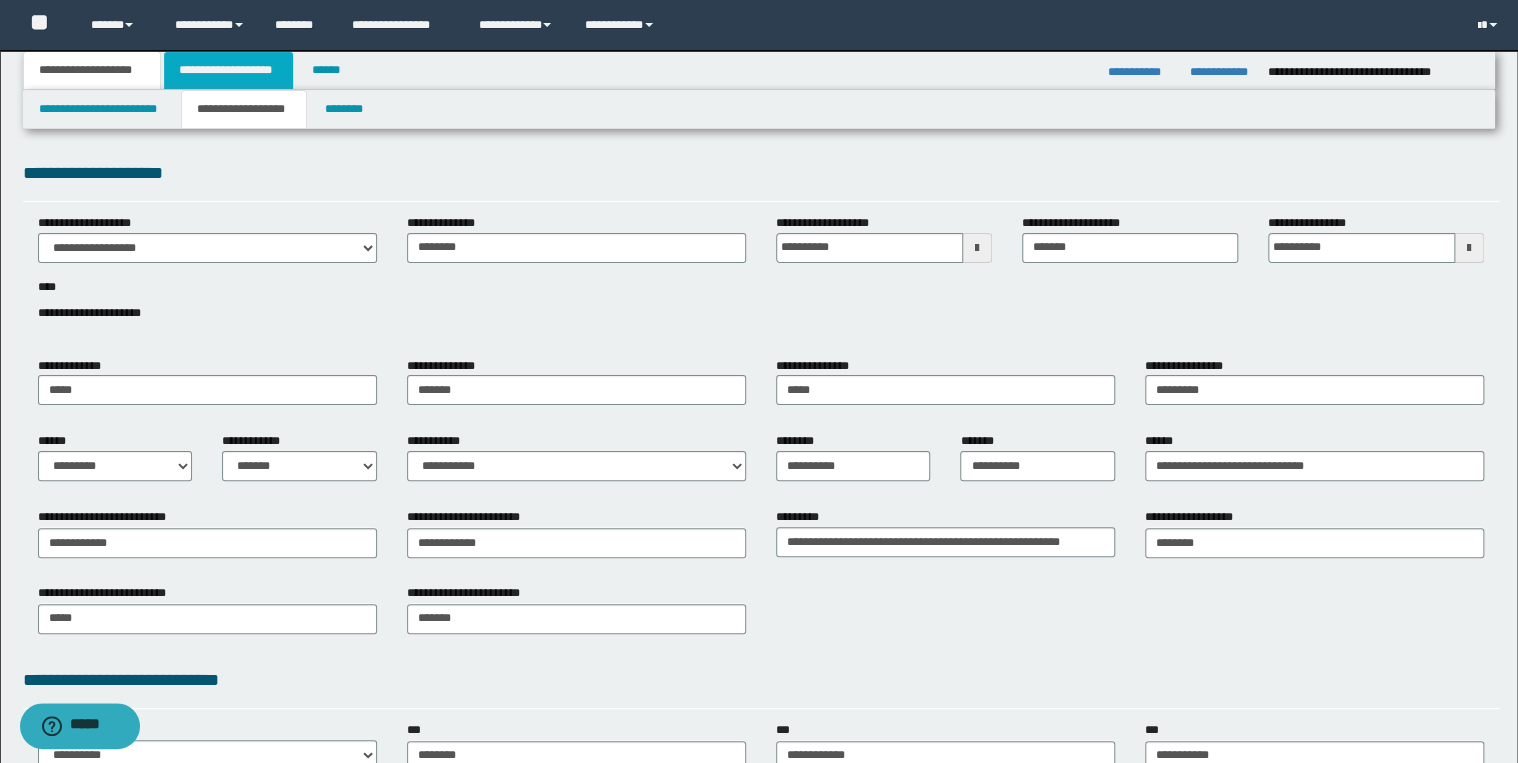 click on "**********" at bounding box center (228, 70) 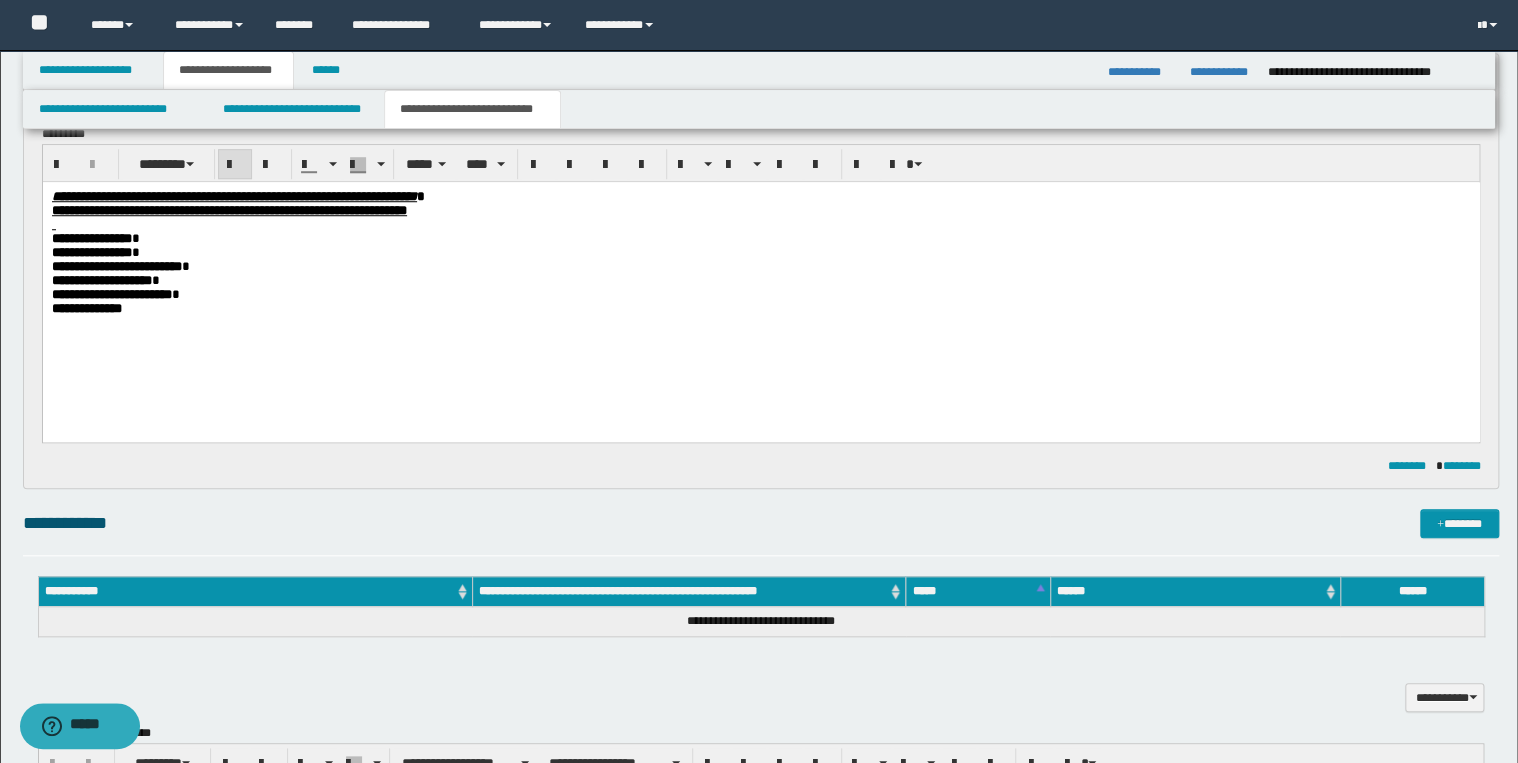 scroll, scrollTop: 800, scrollLeft: 0, axis: vertical 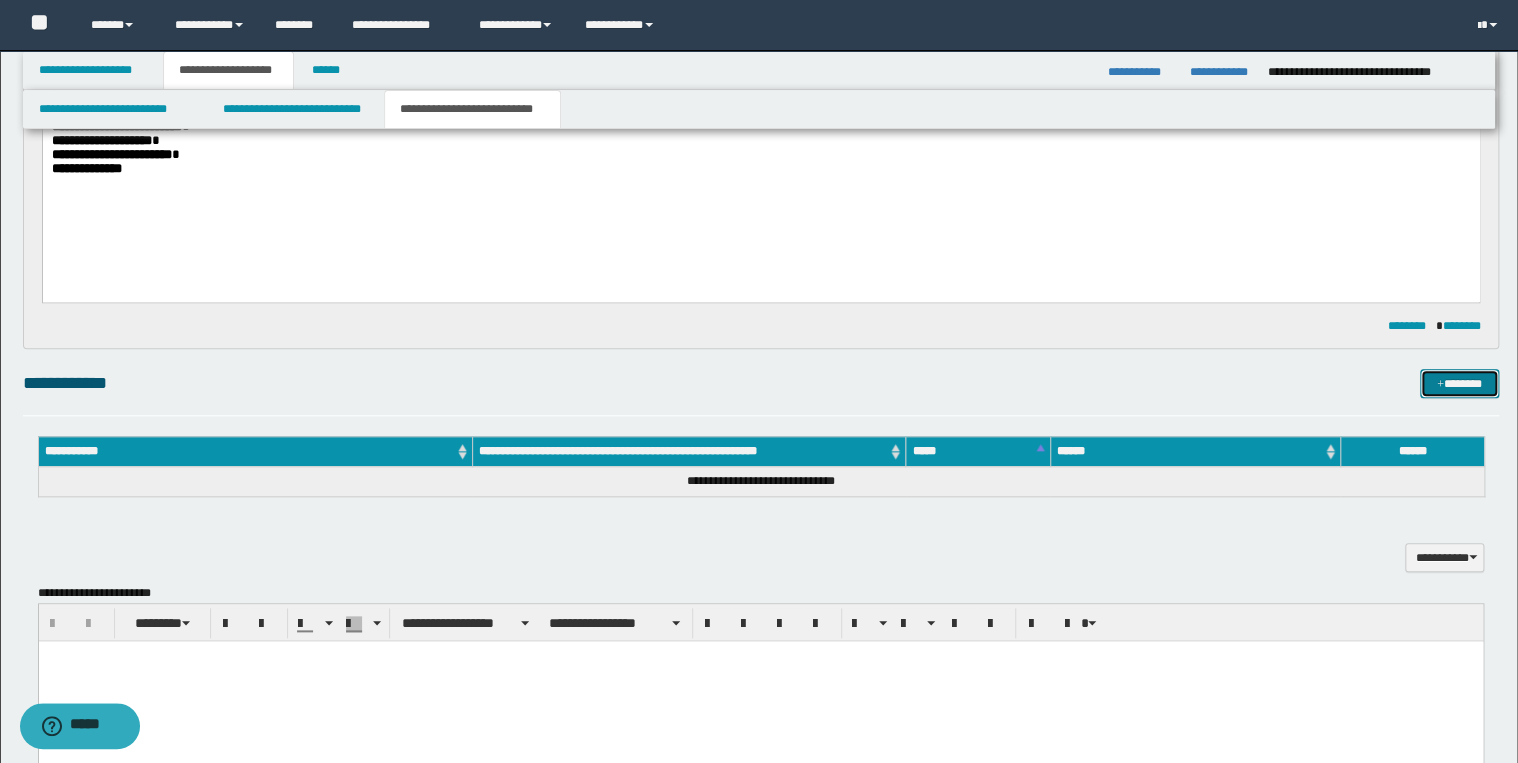 click on "*******" at bounding box center [1459, 384] 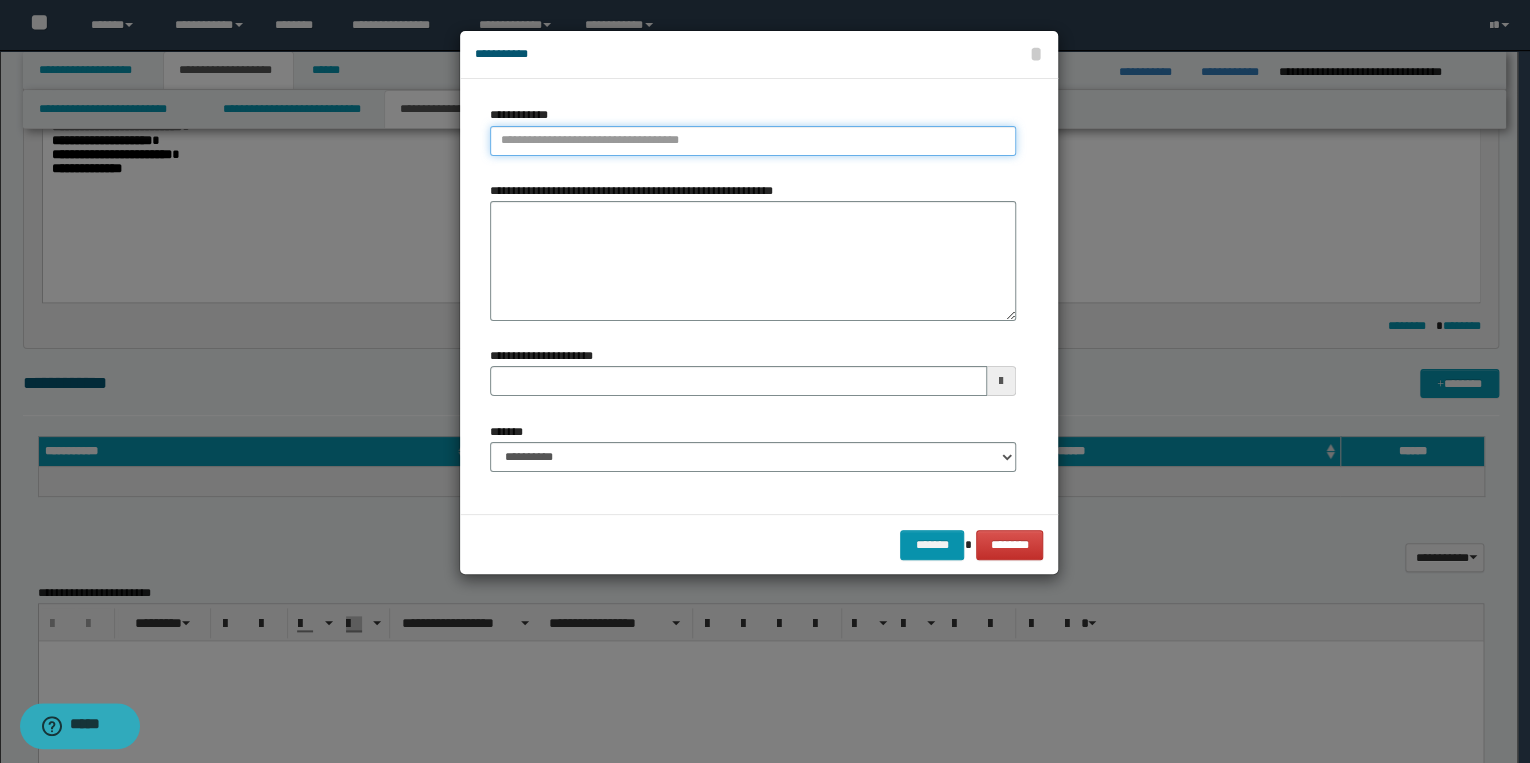 click on "**********" at bounding box center (753, 141) 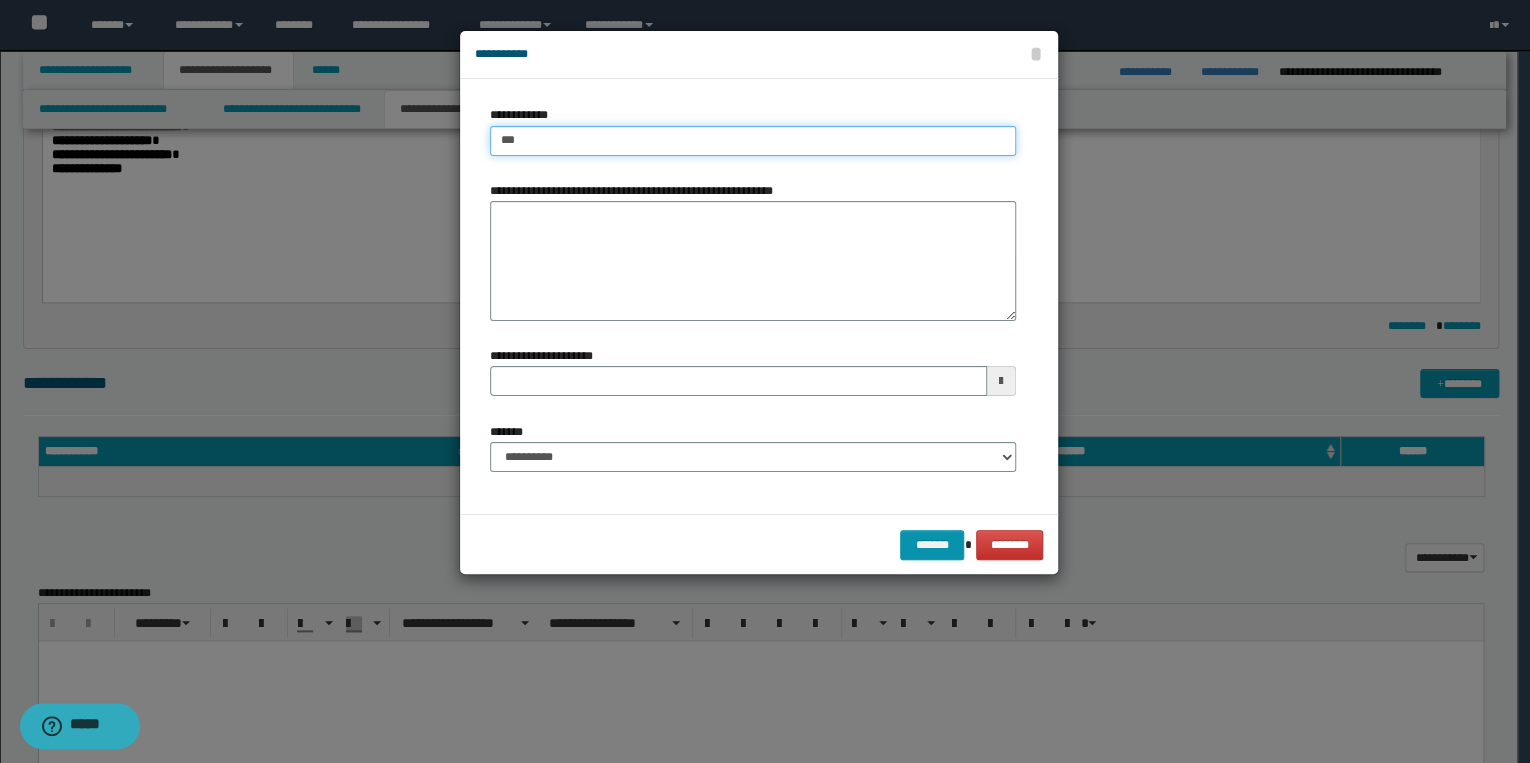type on "****" 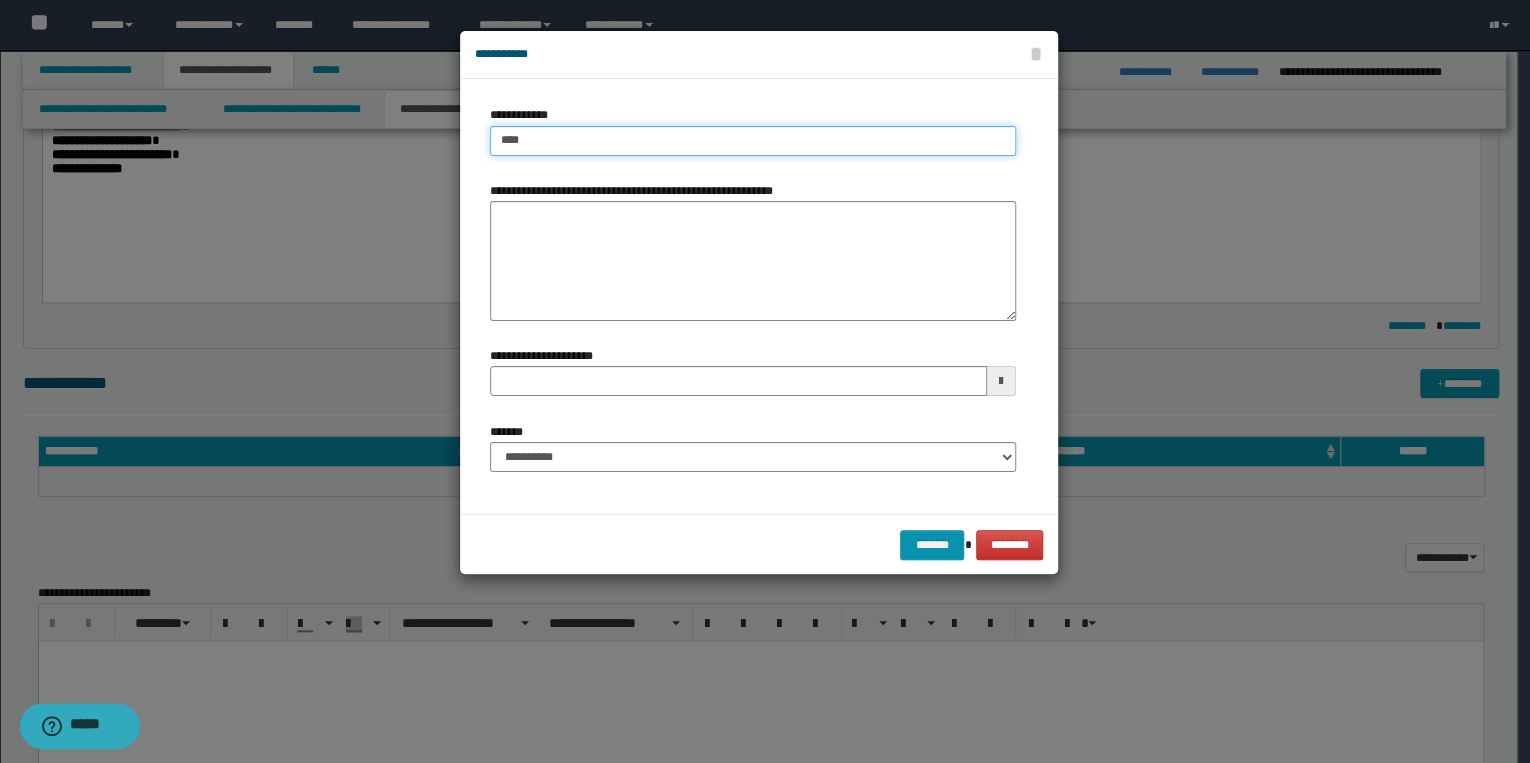 type on "****" 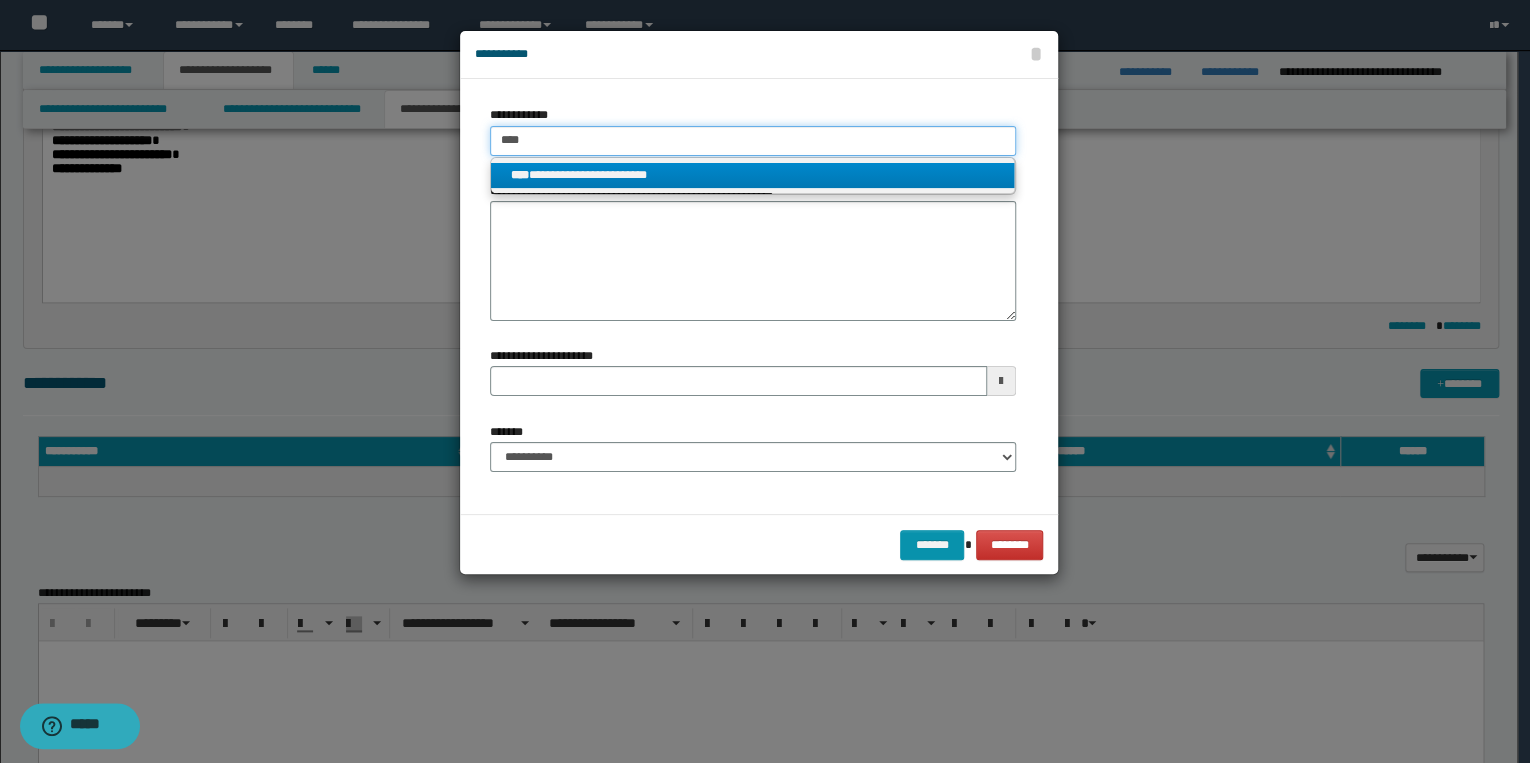 type on "****" 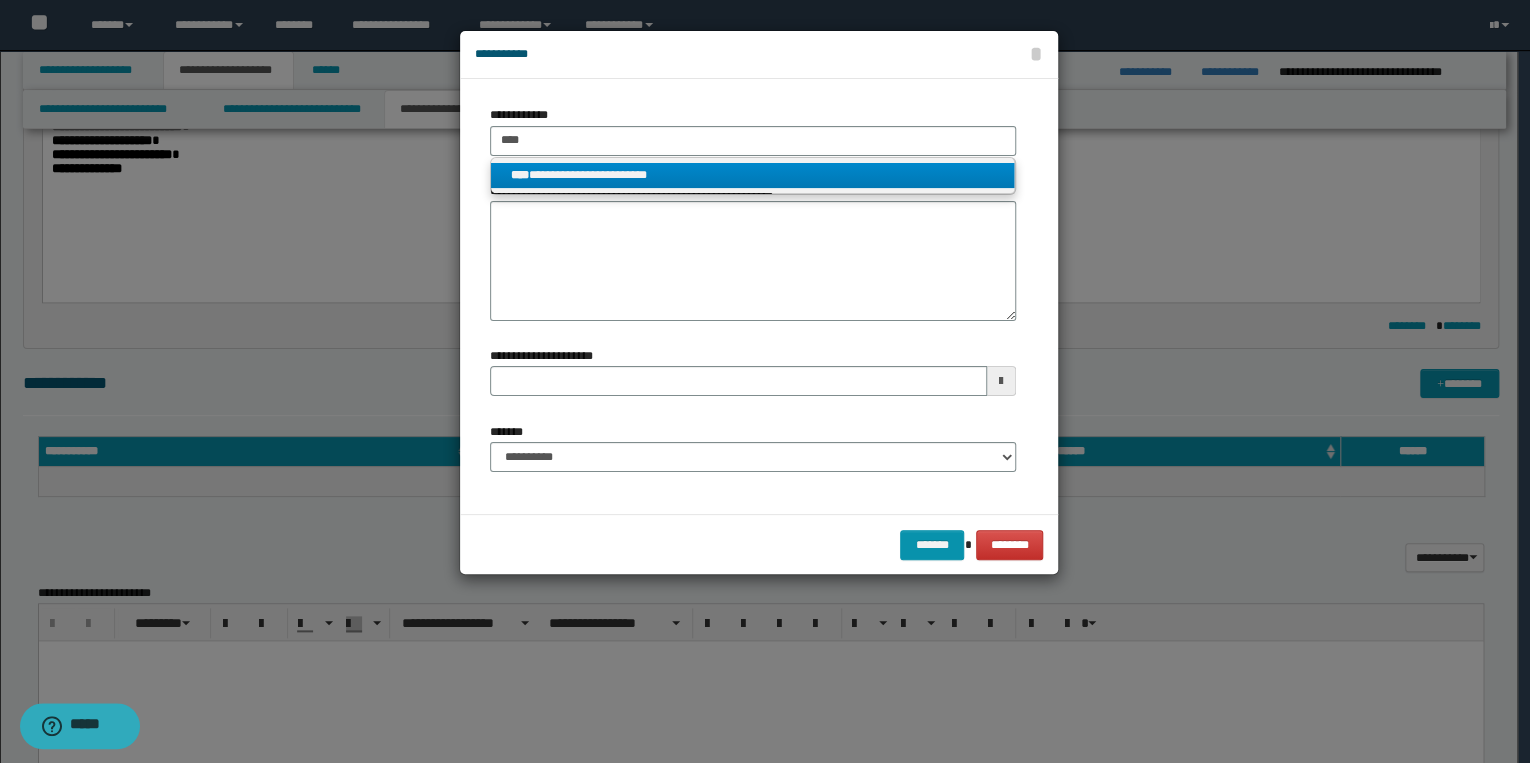 click on "**********" at bounding box center [753, 175] 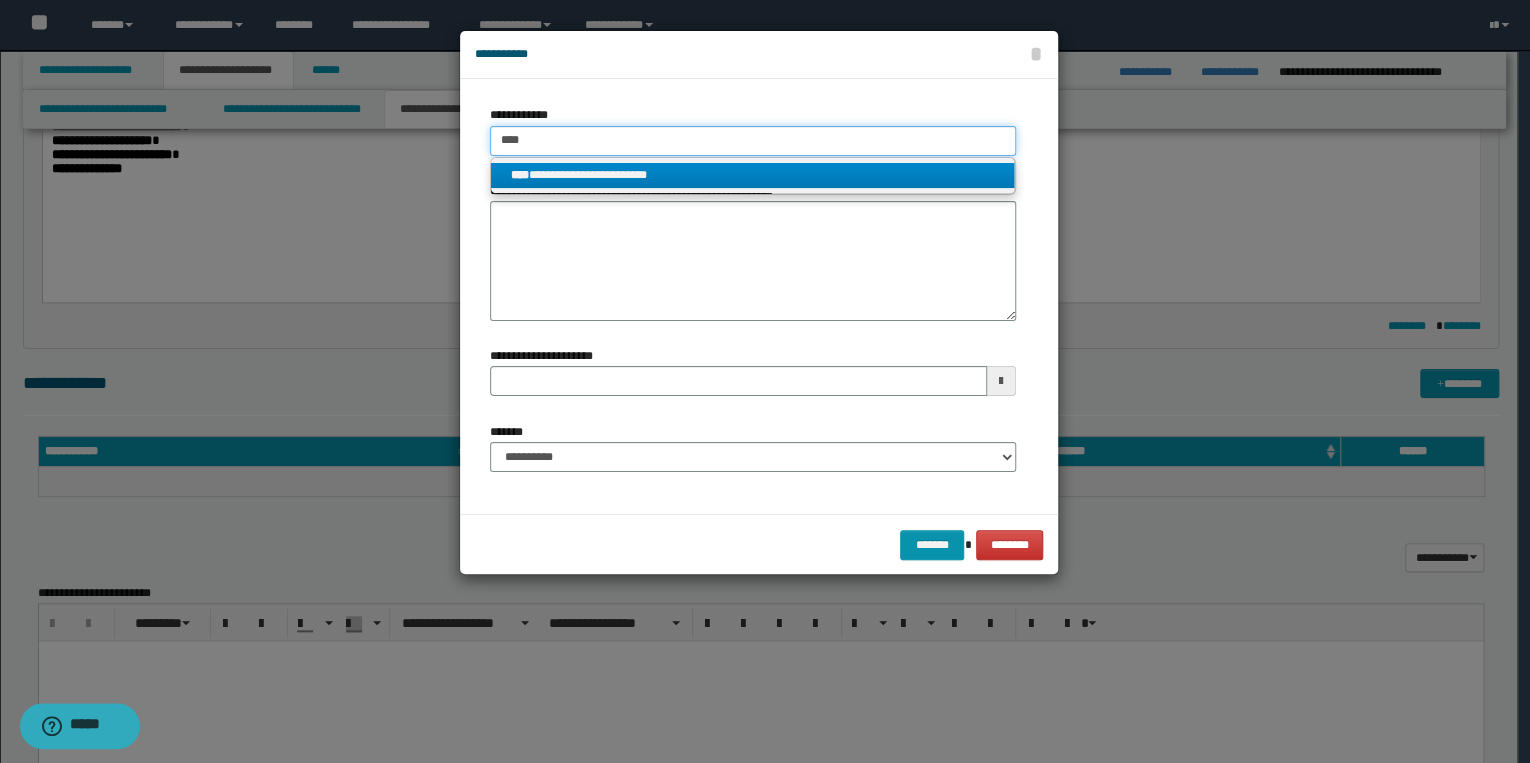 type 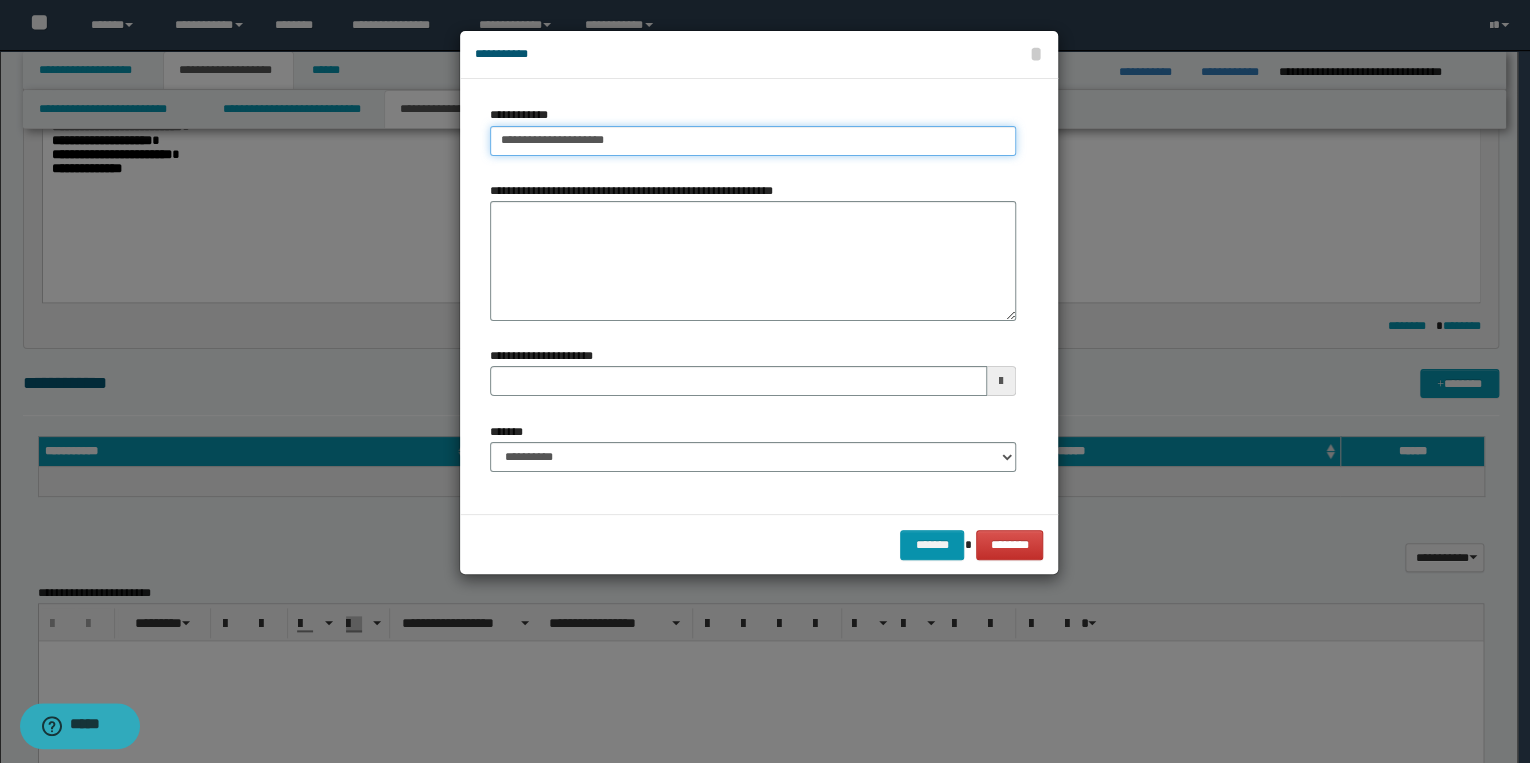 type on "**********" 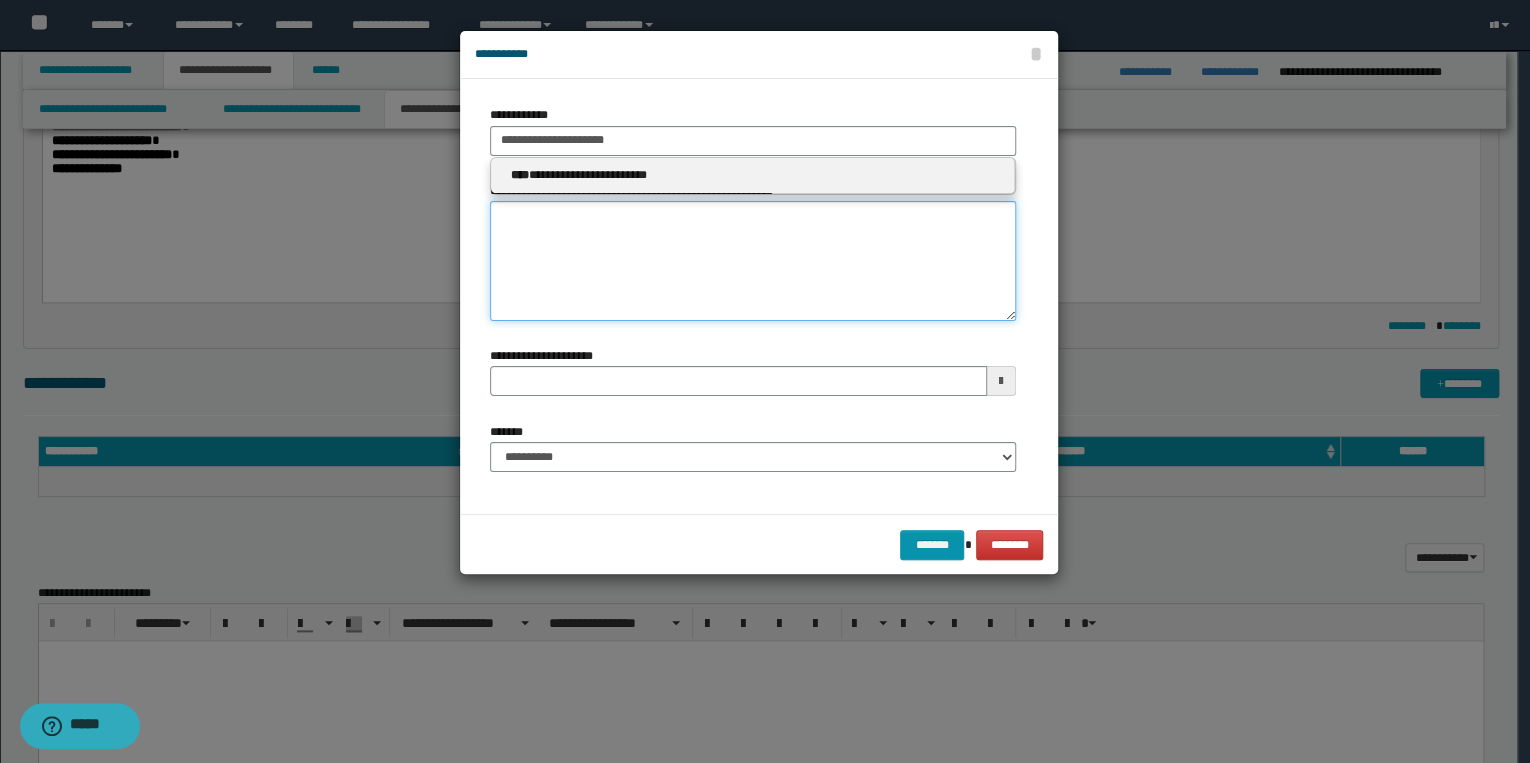 type 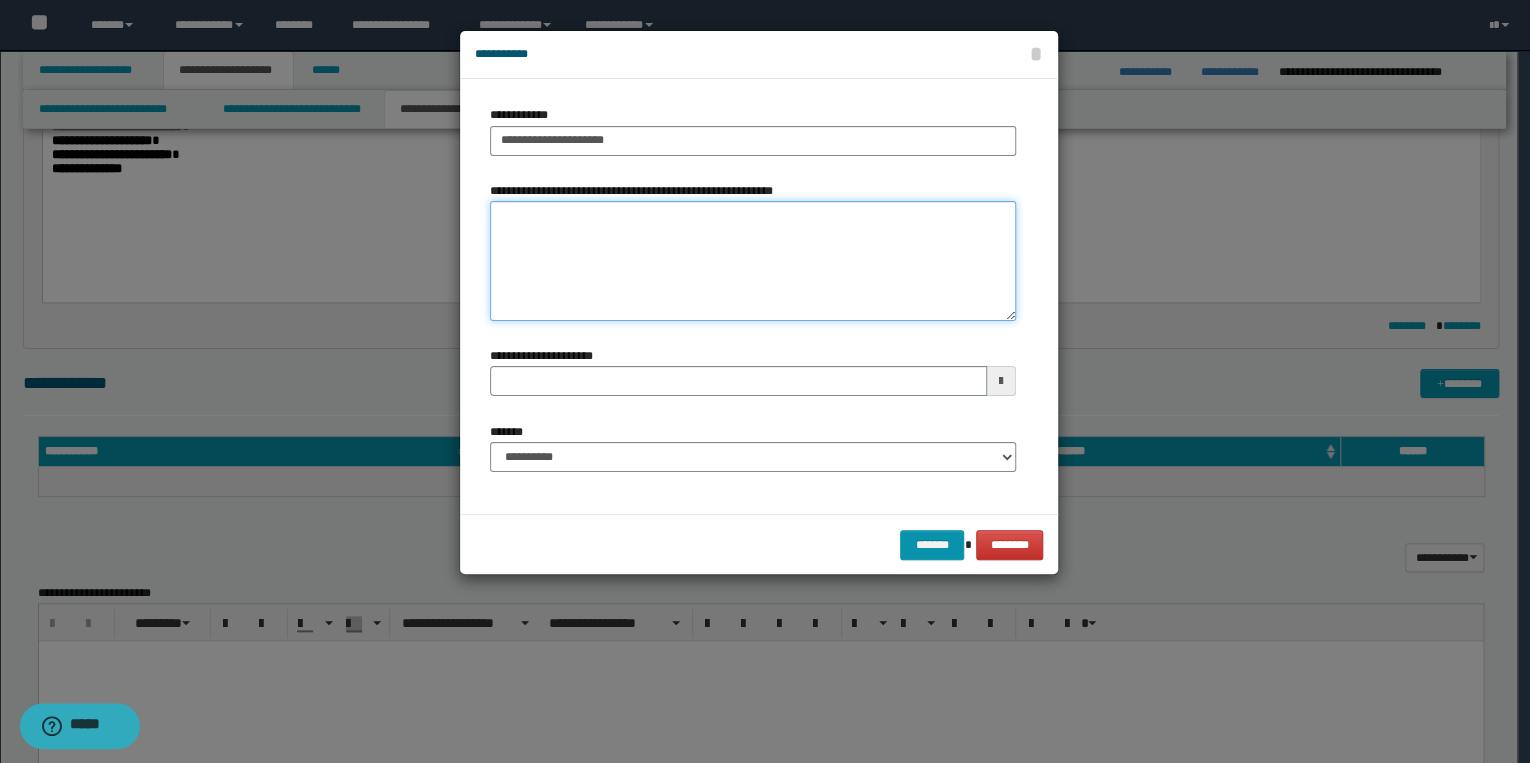 click on "**********" at bounding box center [753, 261] 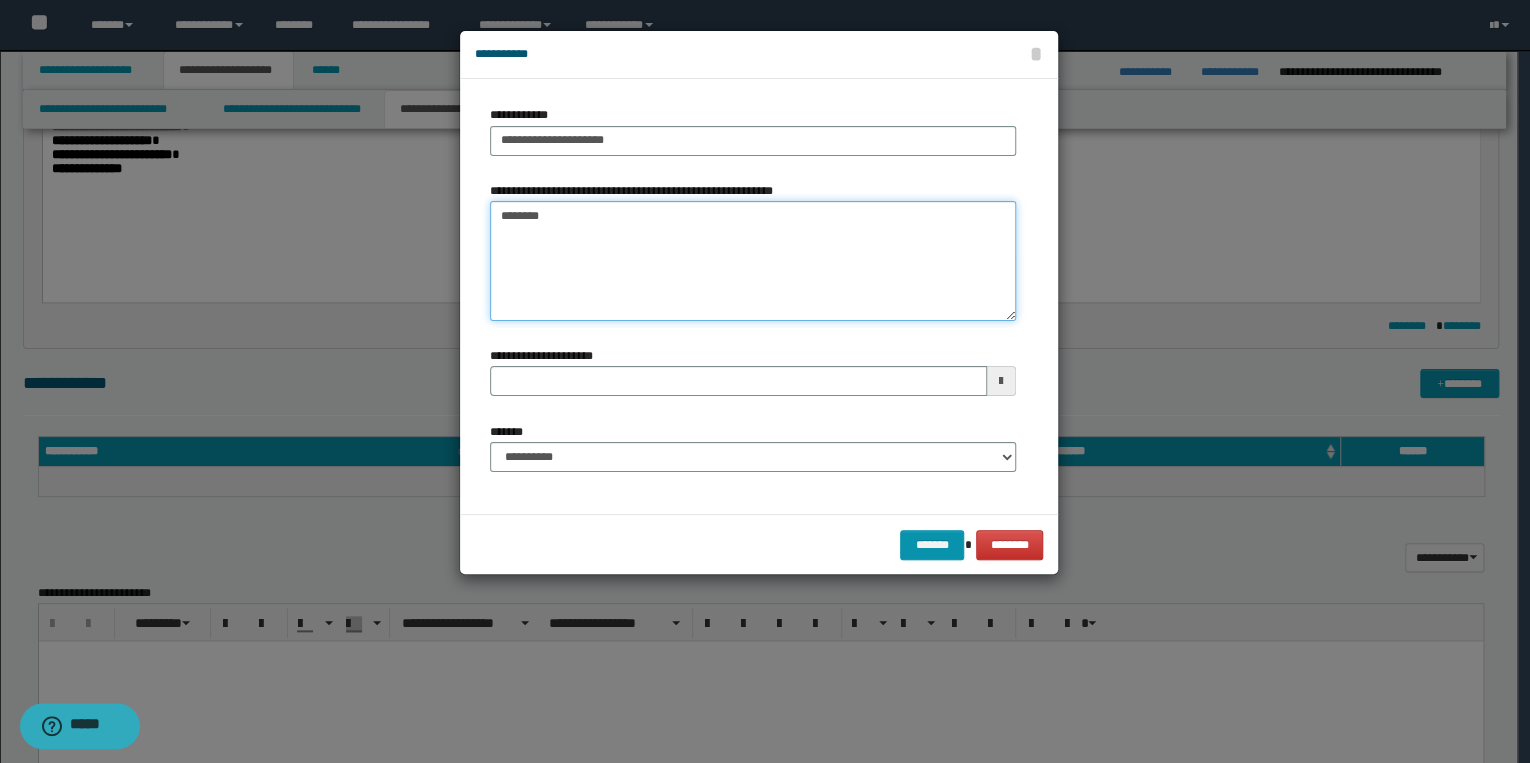 type on "*******" 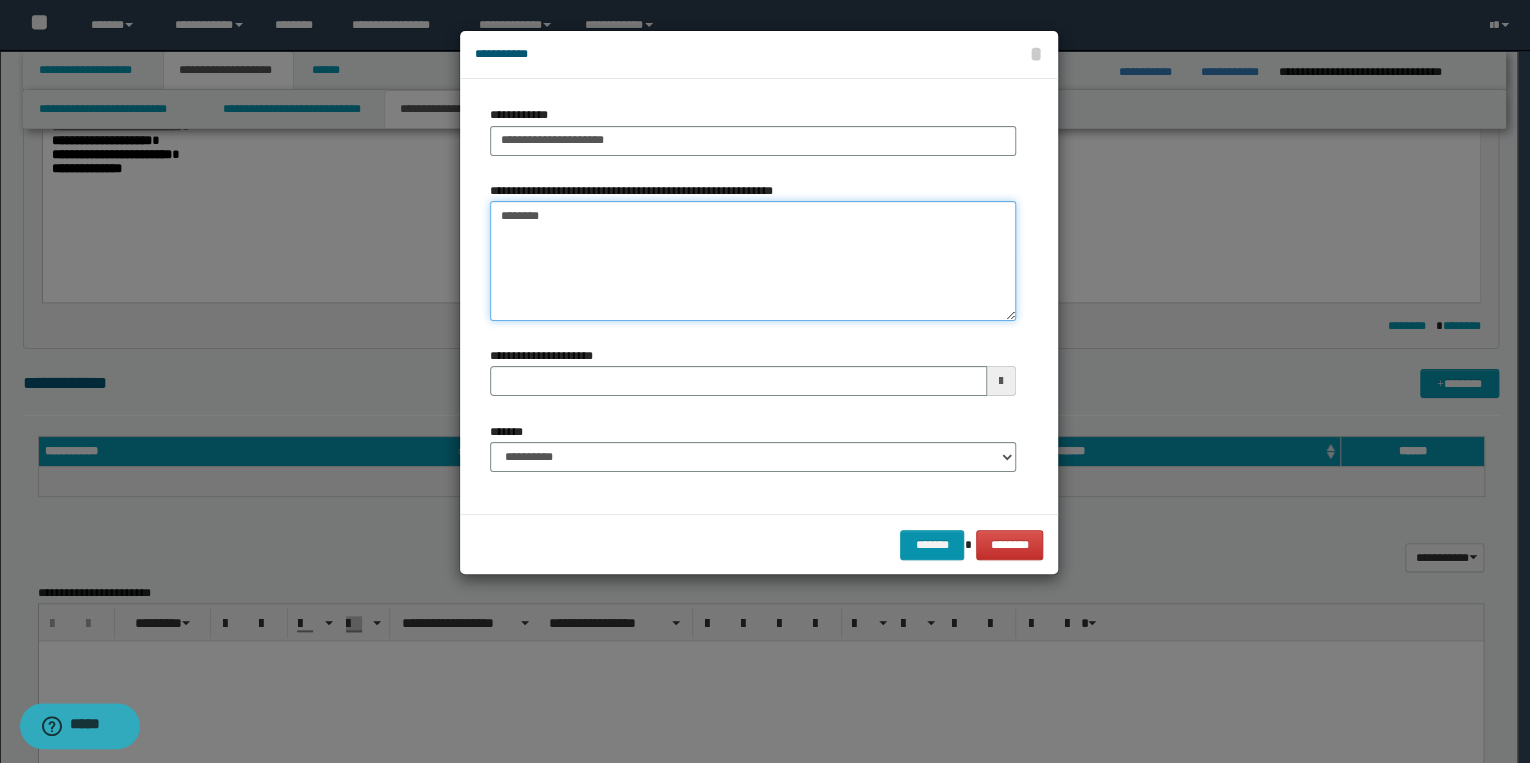 type 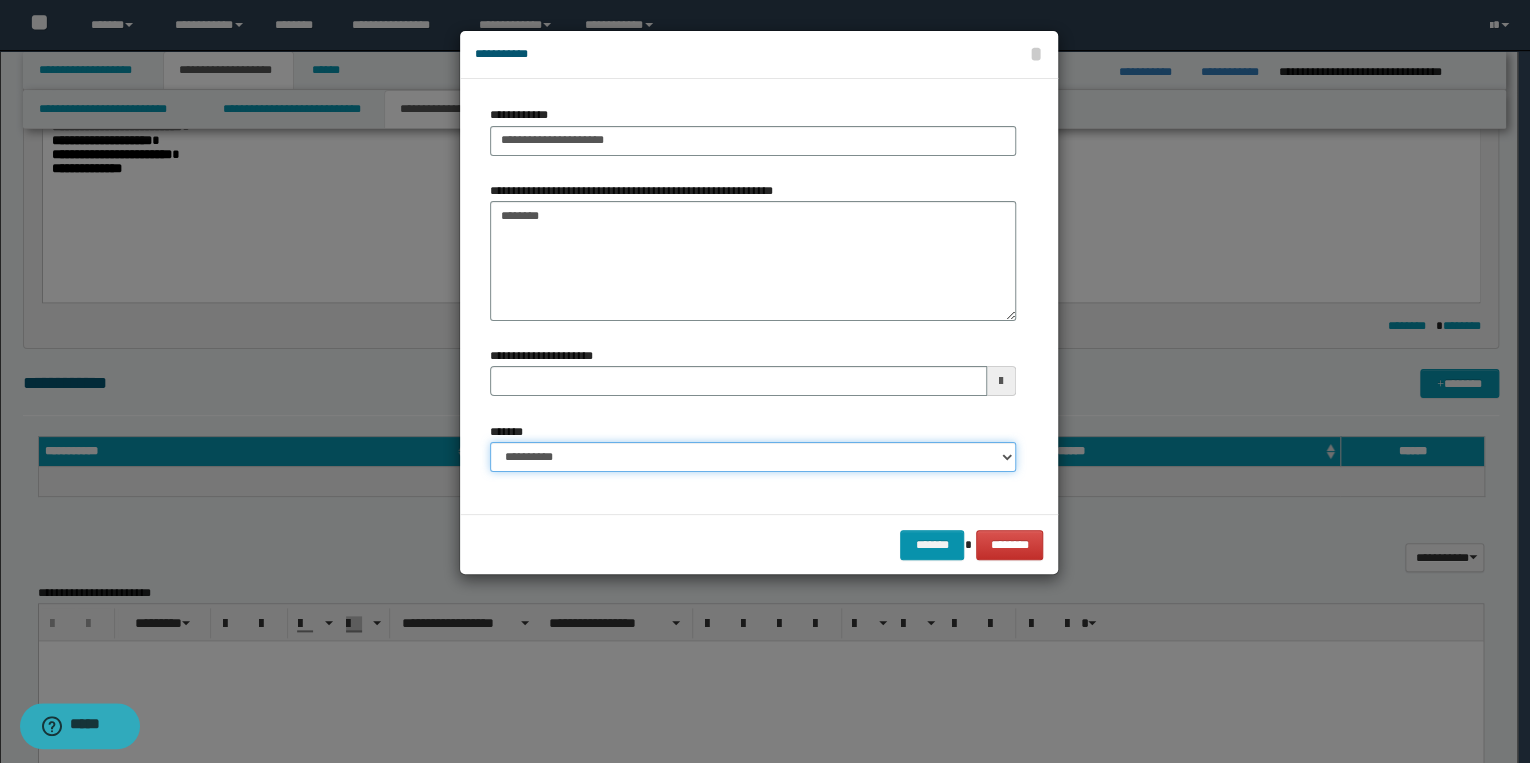 click on "**********" at bounding box center (753, 457) 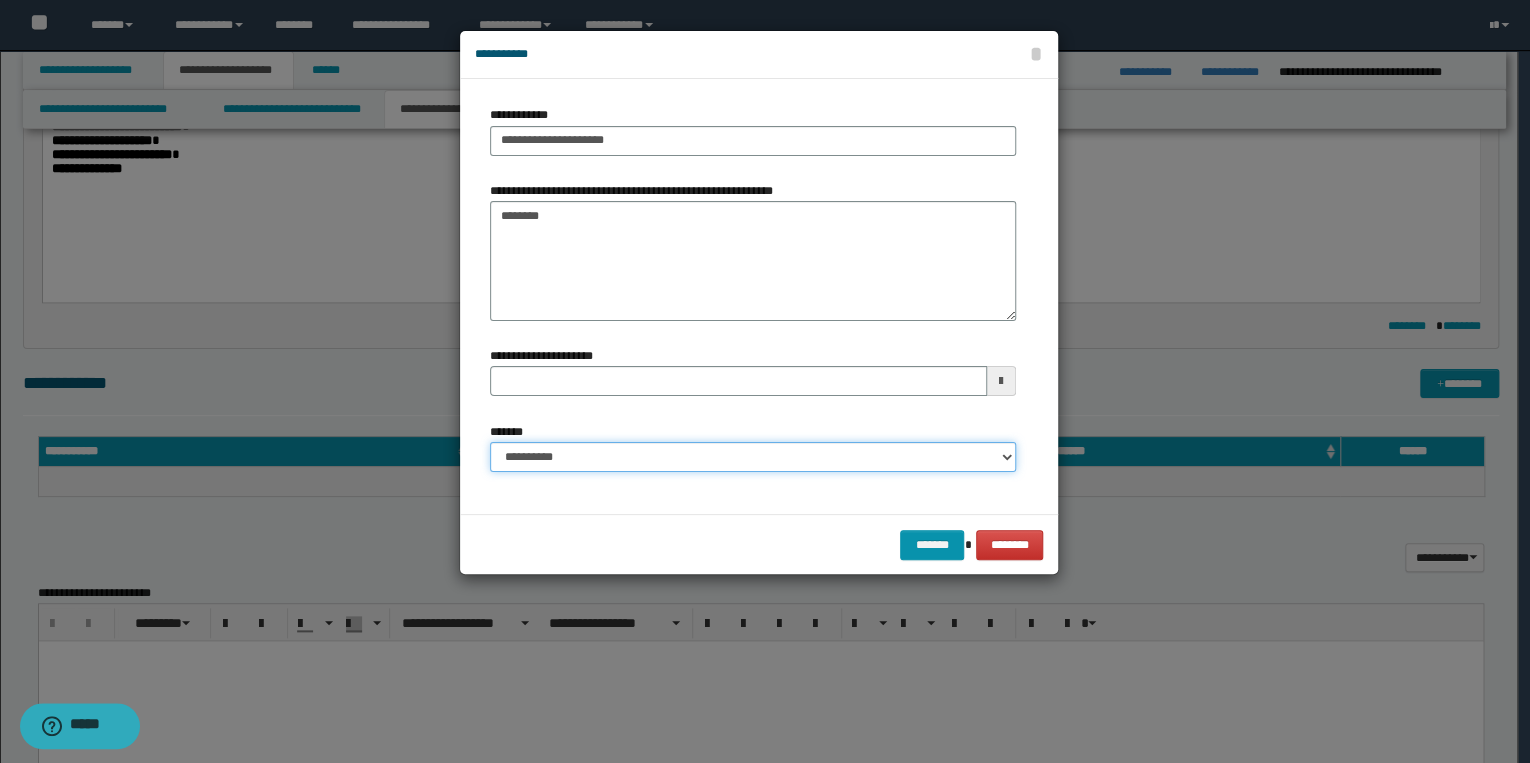 select on "*" 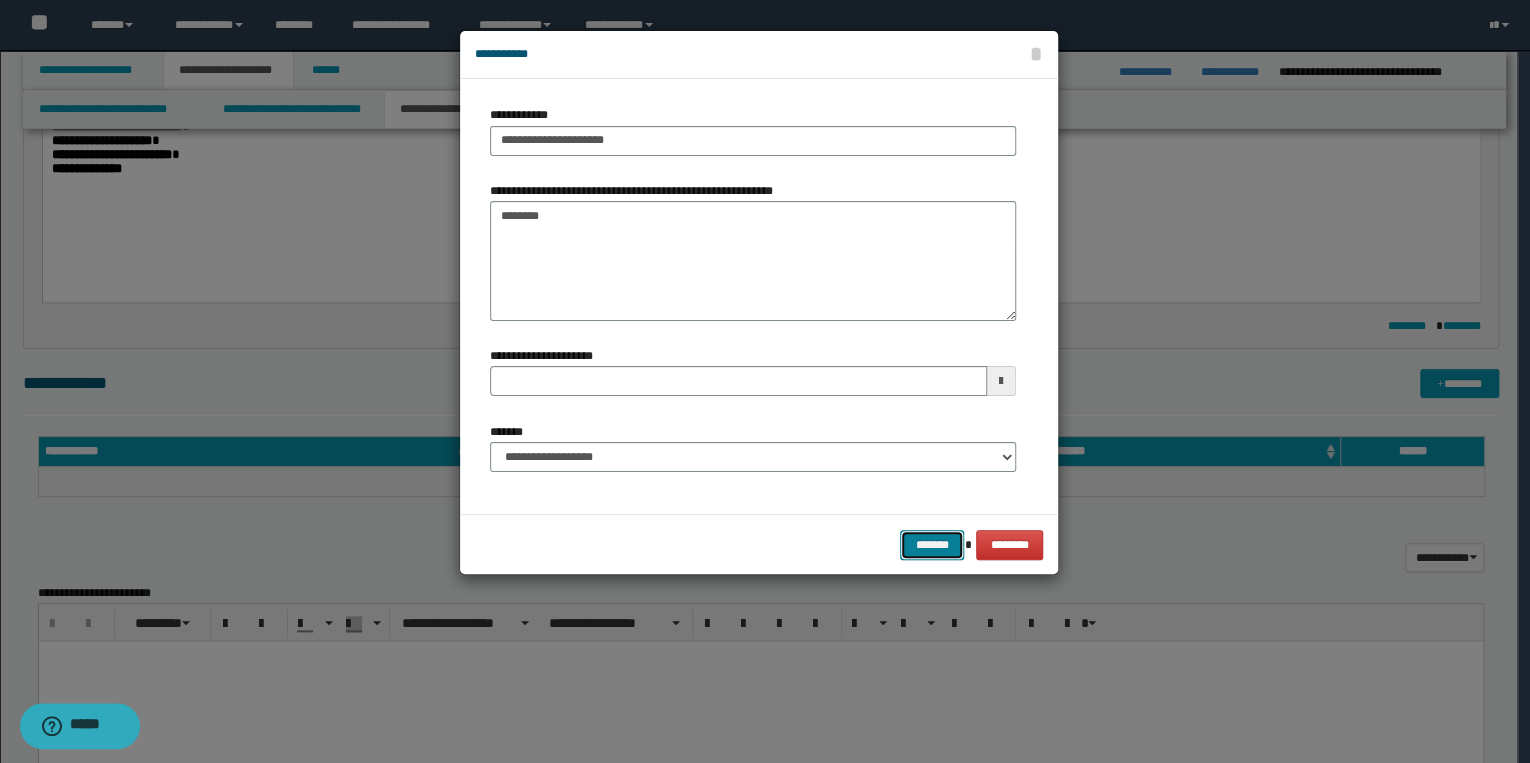 click on "*******" at bounding box center (932, 545) 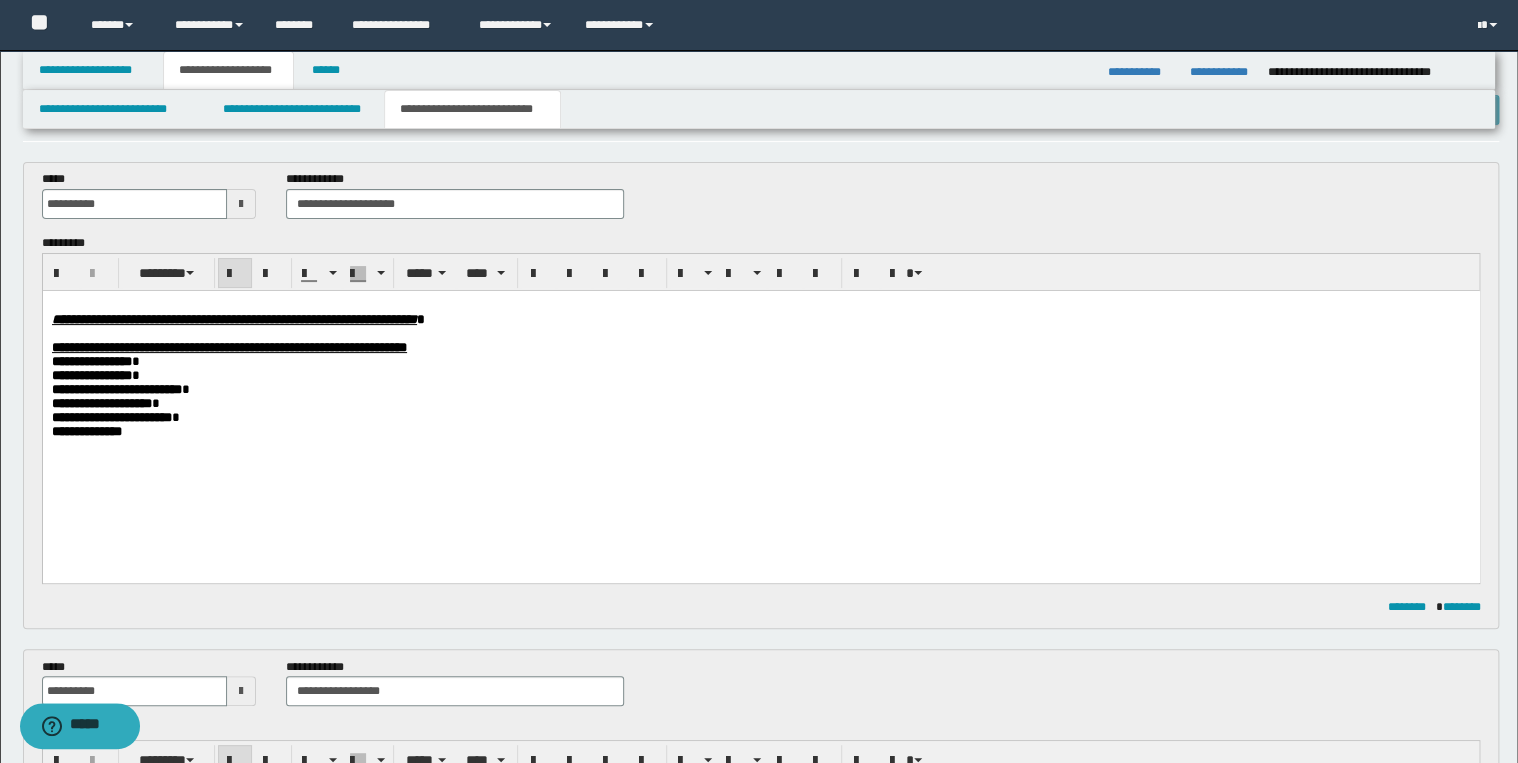 scroll, scrollTop: 0, scrollLeft: 0, axis: both 